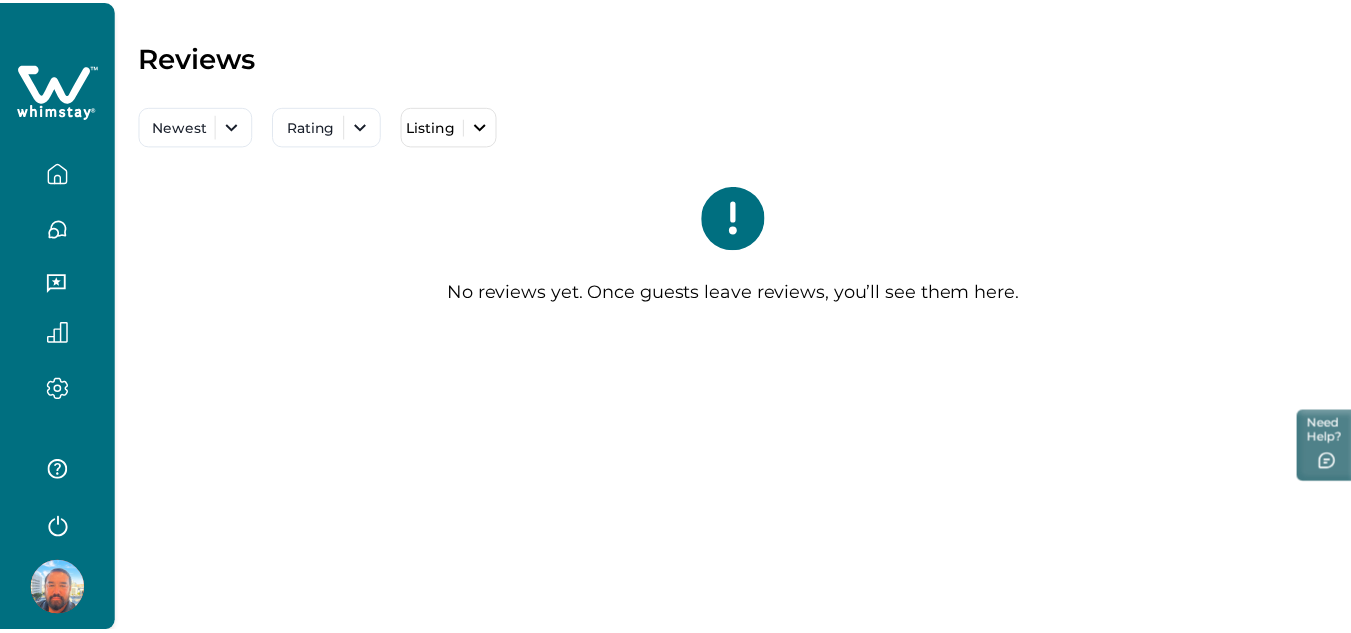scroll, scrollTop: 0, scrollLeft: 0, axis: both 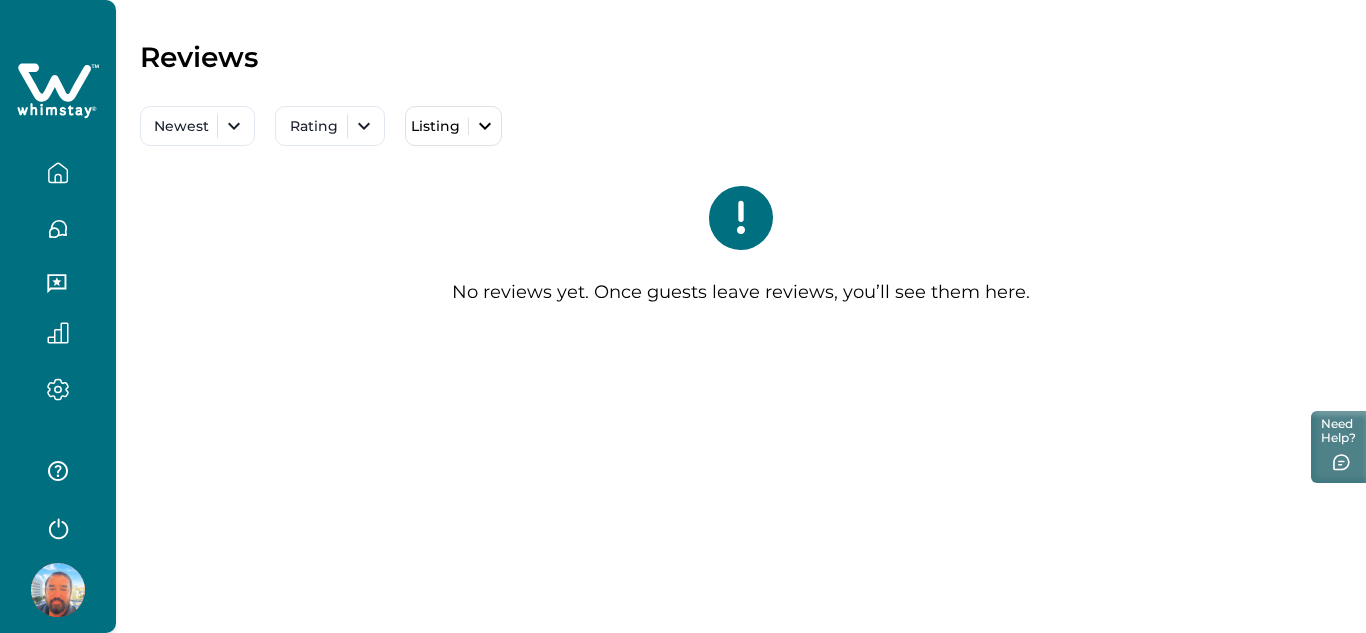 click 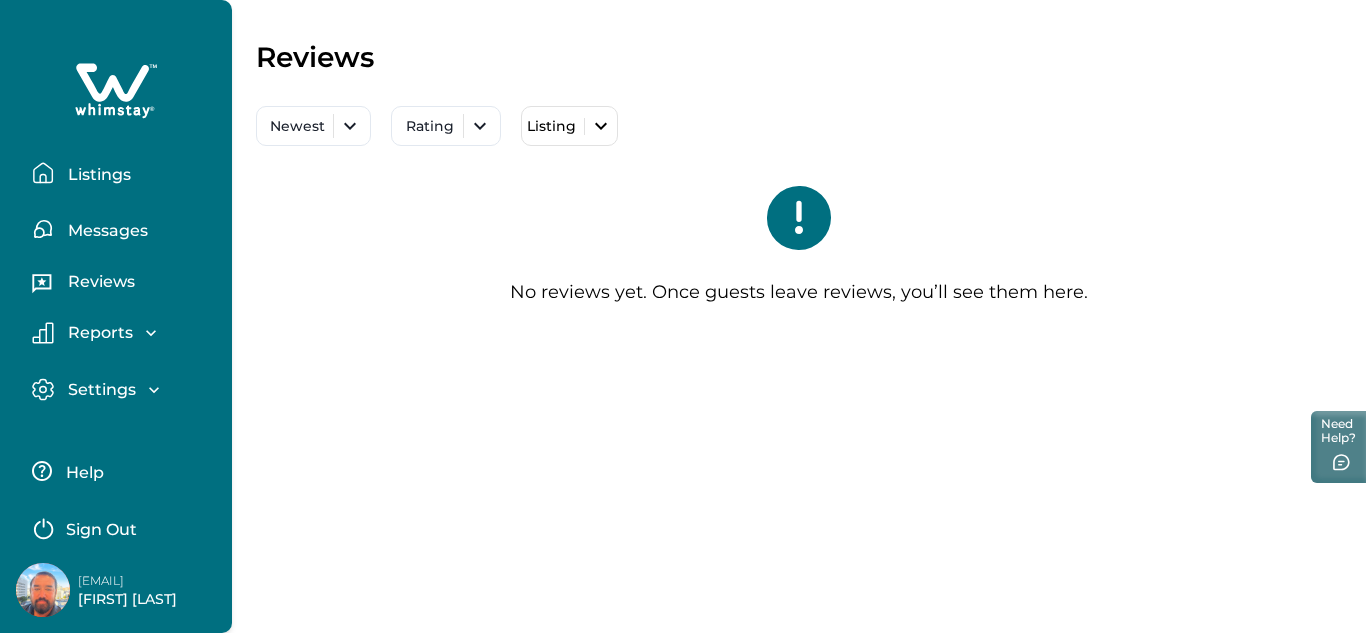 click on "Messages" at bounding box center (105, 231) 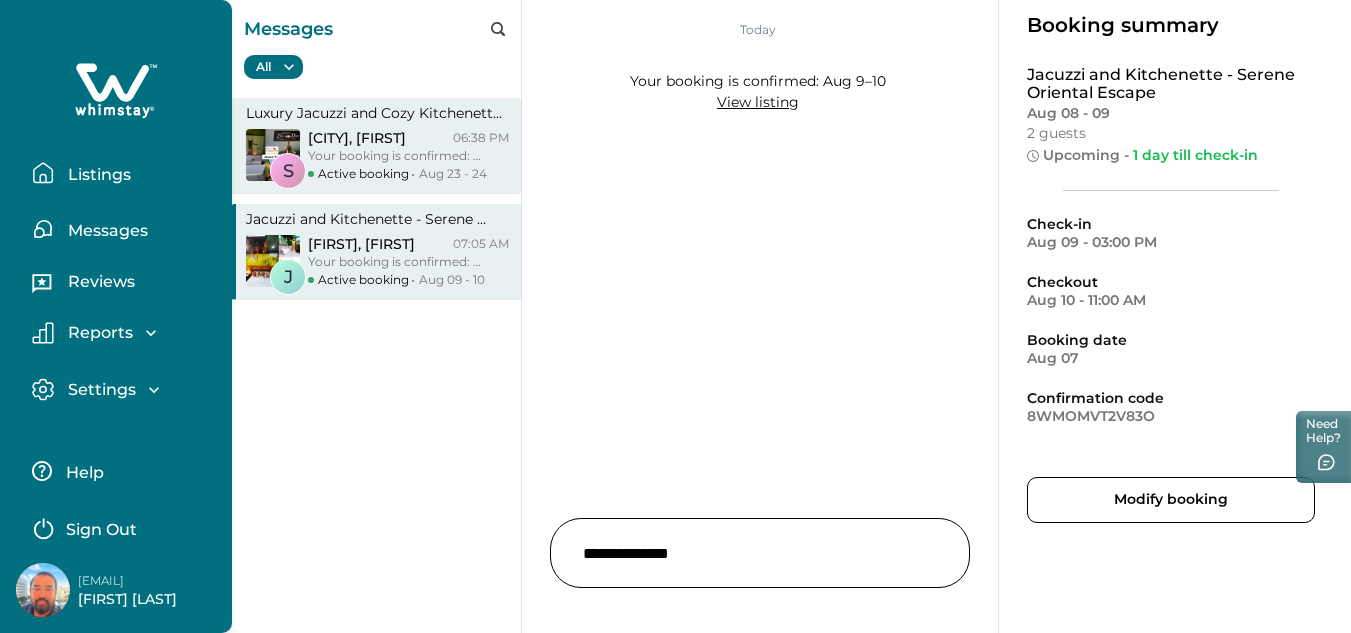 click on "Your booking is confirmed: Aug 23–24" at bounding box center (395, 156) 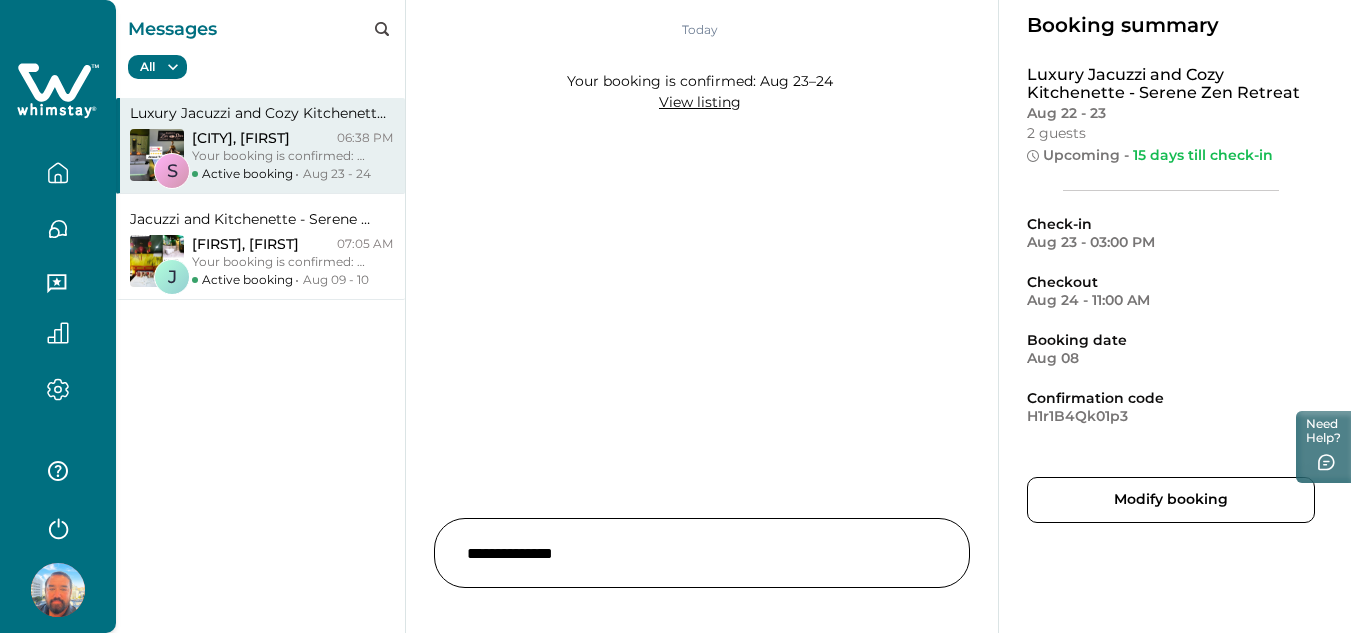 scroll, scrollTop: 0, scrollLeft: 0, axis: both 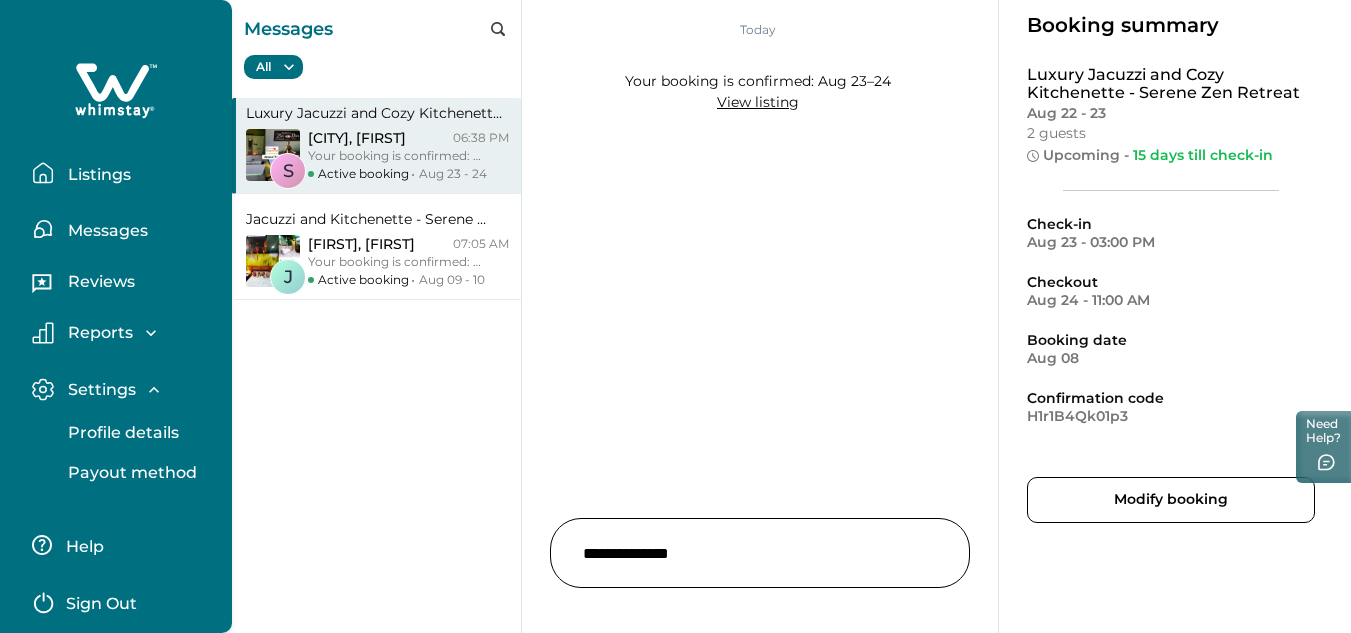 click on "Payout method" at bounding box center (129, 473) 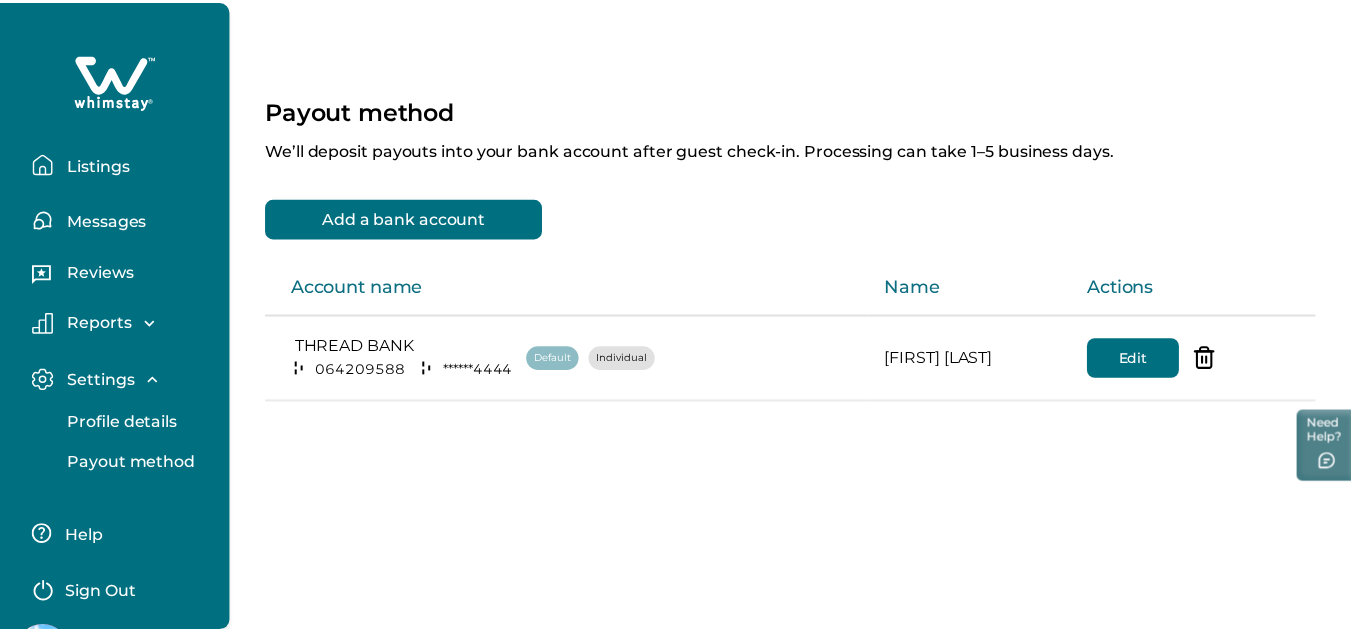 scroll, scrollTop: 0, scrollLeft: 0, axis: both 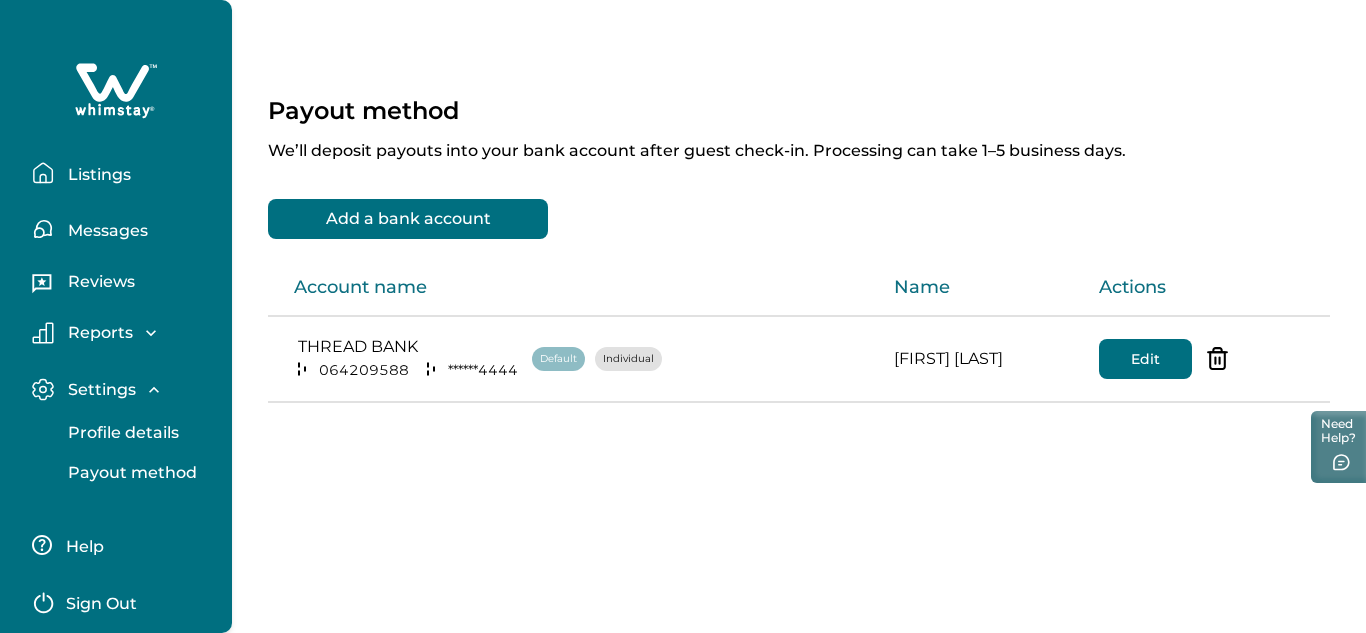 click on "Reports" at bounding box center [107, 333] 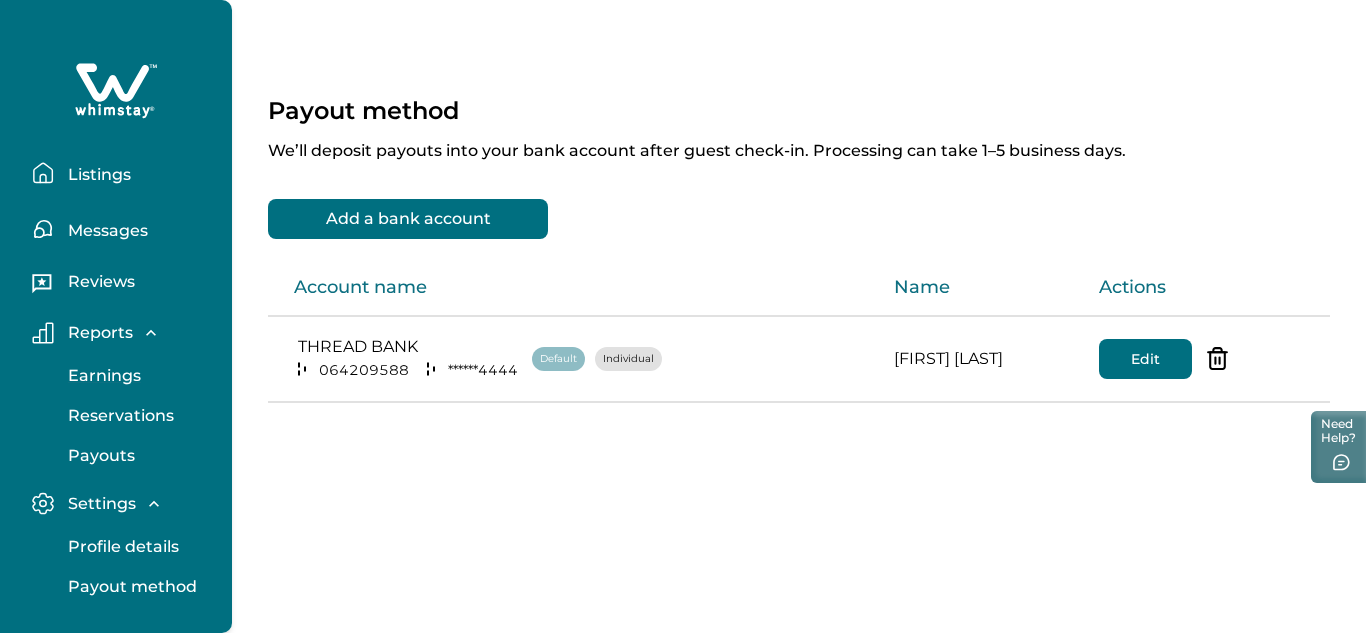 click on "Earnings" at bounding box center [101, 376] 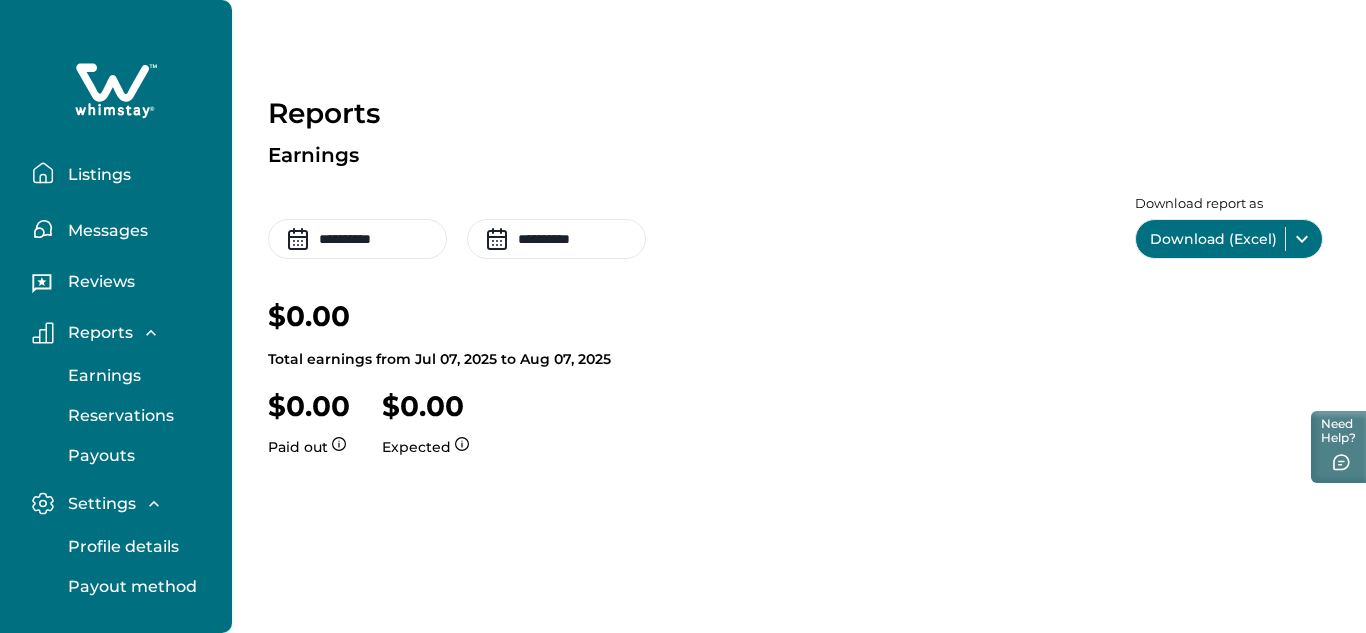click on "Reviews" at bounding box center (98, 282) 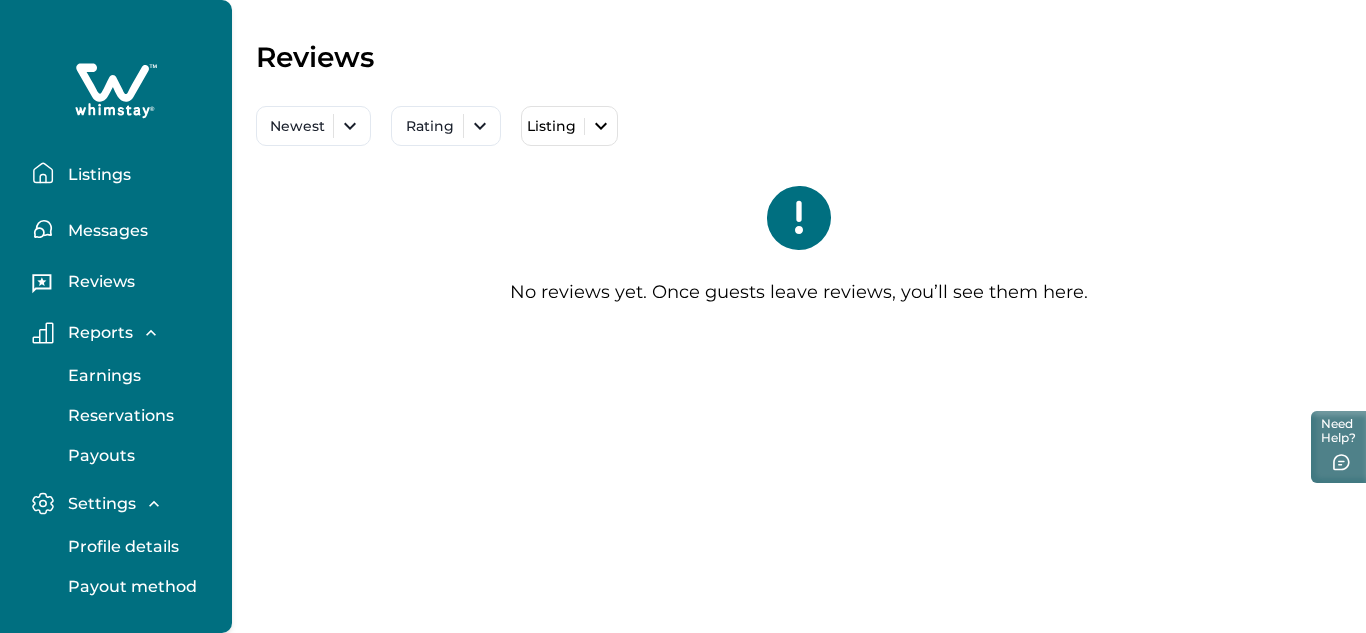 click on "Messages" at bounding box center [105, 231] 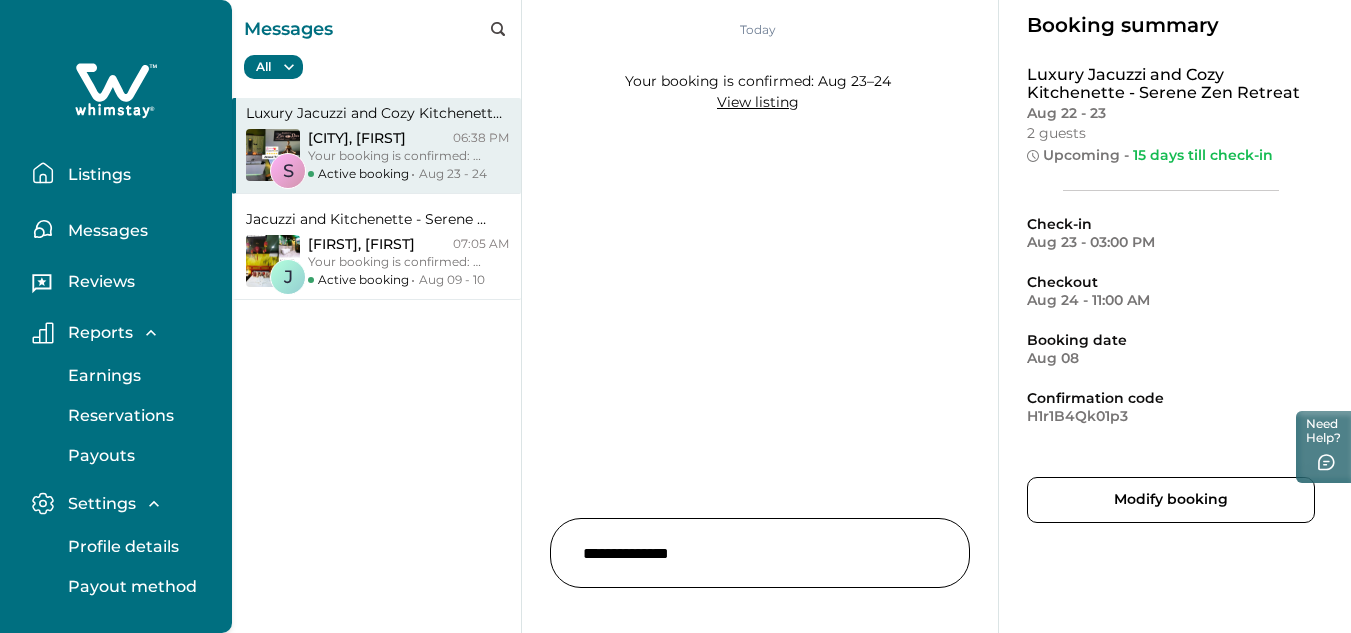 click on "[FIRST] ,   [FIRST] [TIME]" at bounding box center [408, 138] 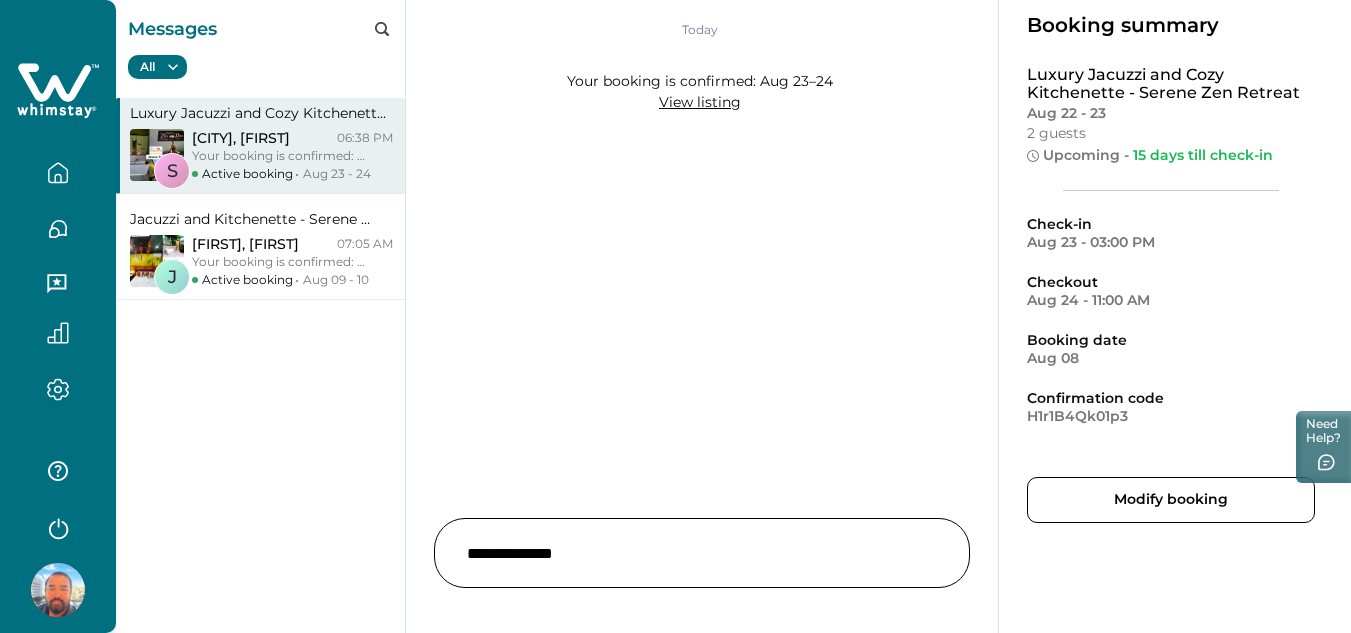 click on "Your booking is confirmed: [DATE]–[DATE]" at bounding box center (279, 156) 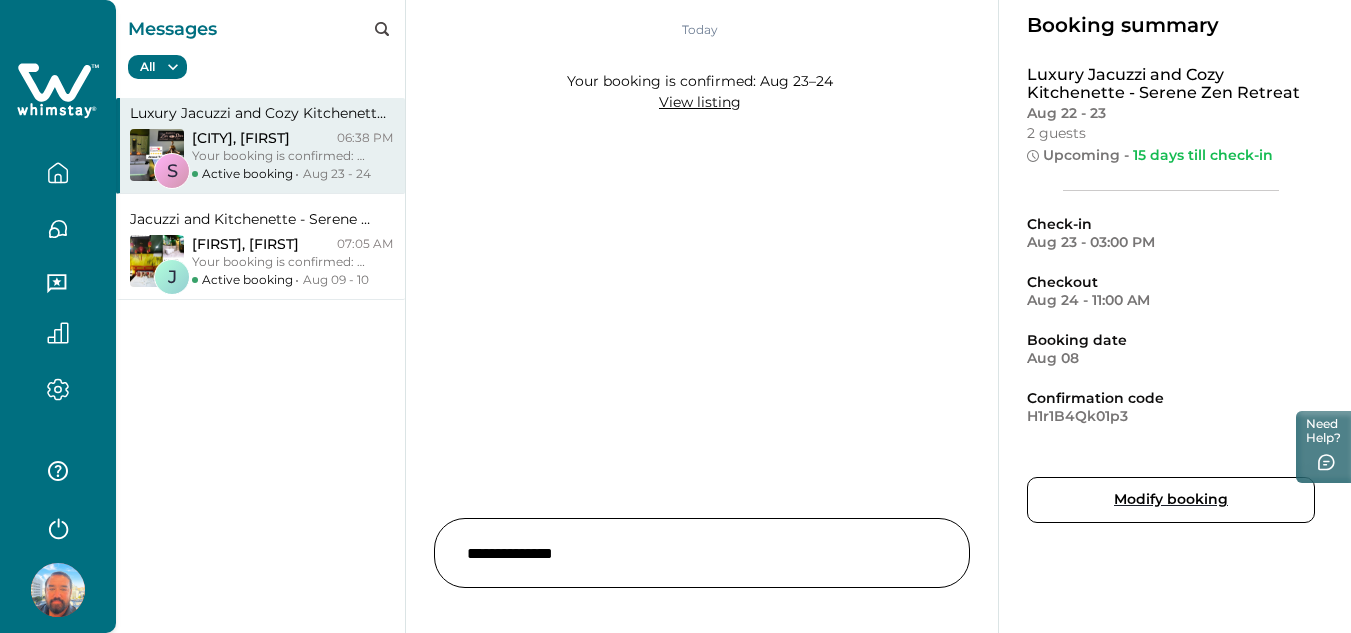 click on "Modify booking" at bounding box center [1171, 500] 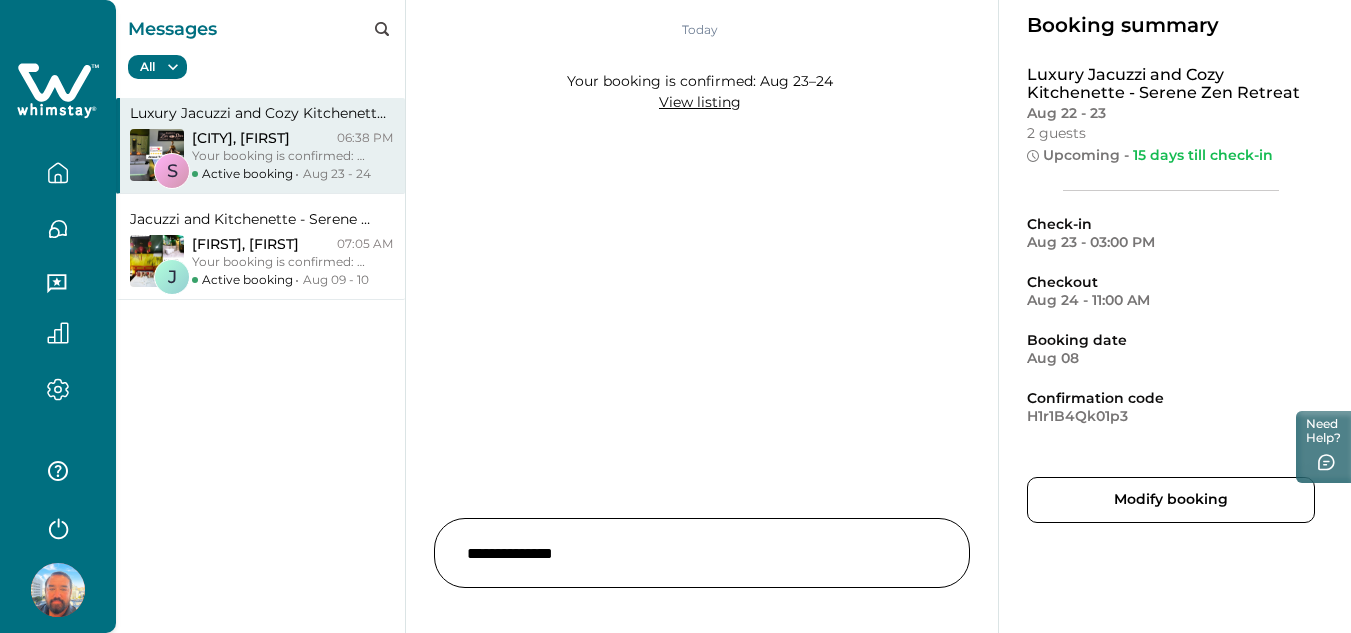 click on "Today Your booking is confirmed: [MONTH] [DAY]–[DAY]      View listing" at bounding box center [702, 249] 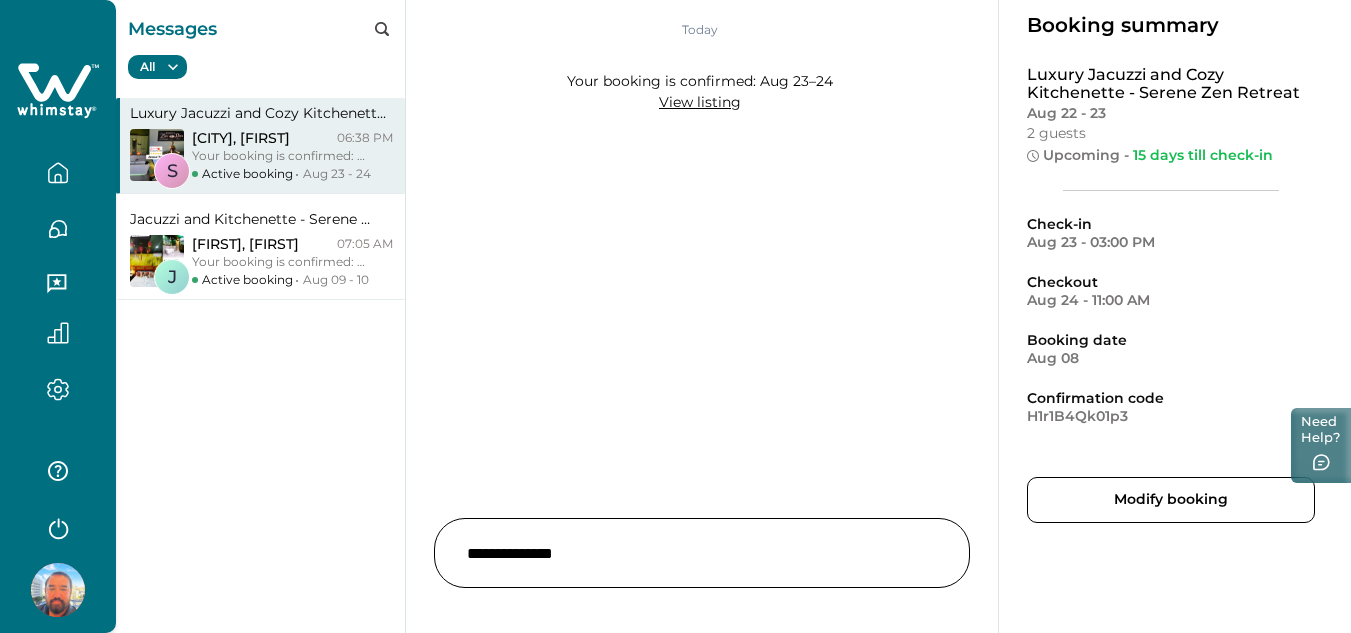 click on "Need Help?" at bounding box center [1321, 445] 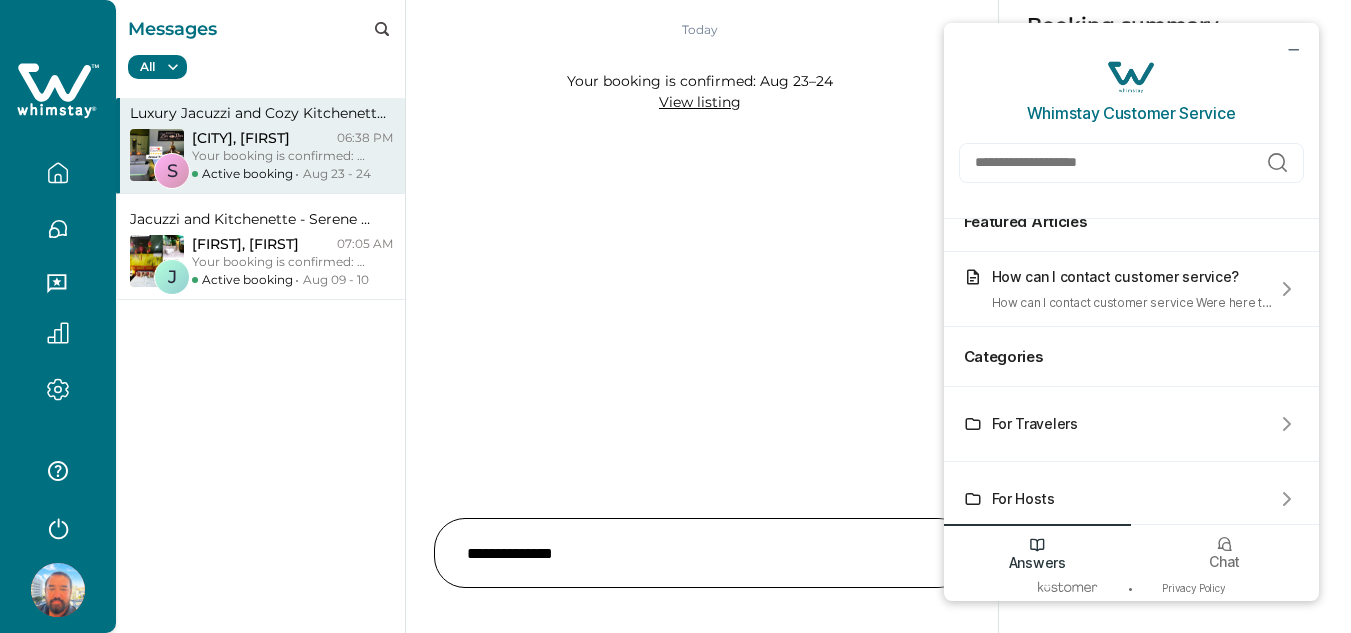 scroll, scrollTop: 41, scrollLeft: 0, axis: vertical 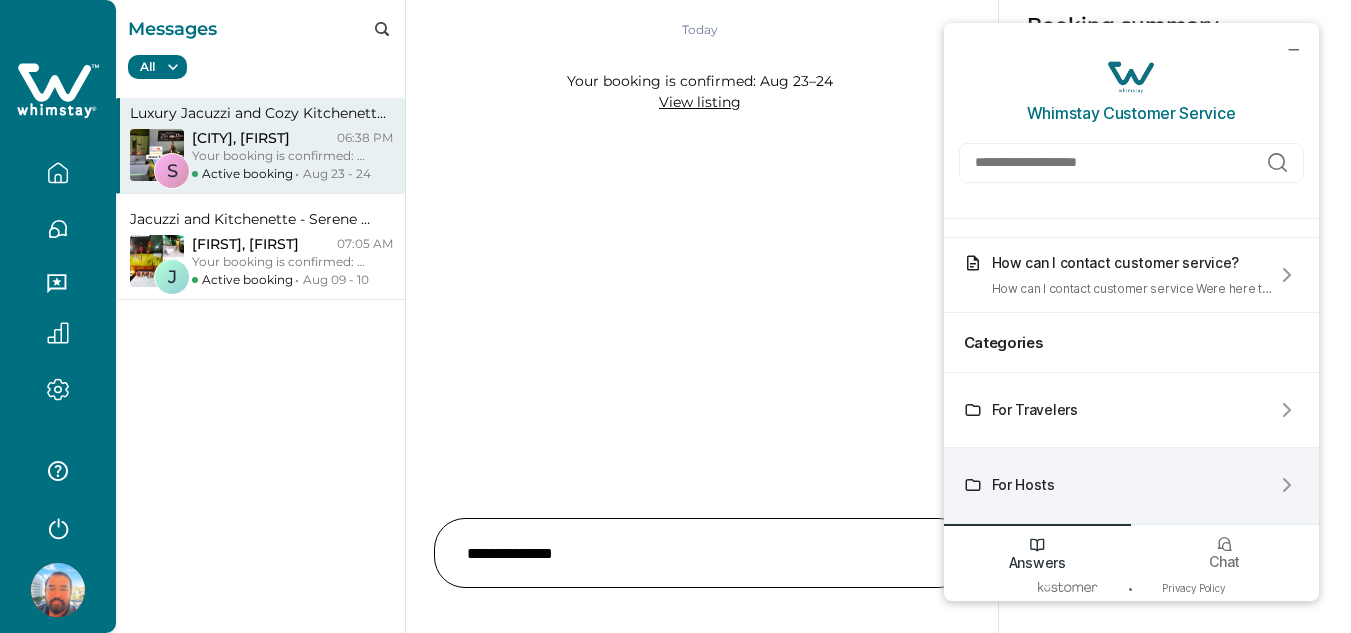 click on "For Hosts" at bounding box center [1014, 485] 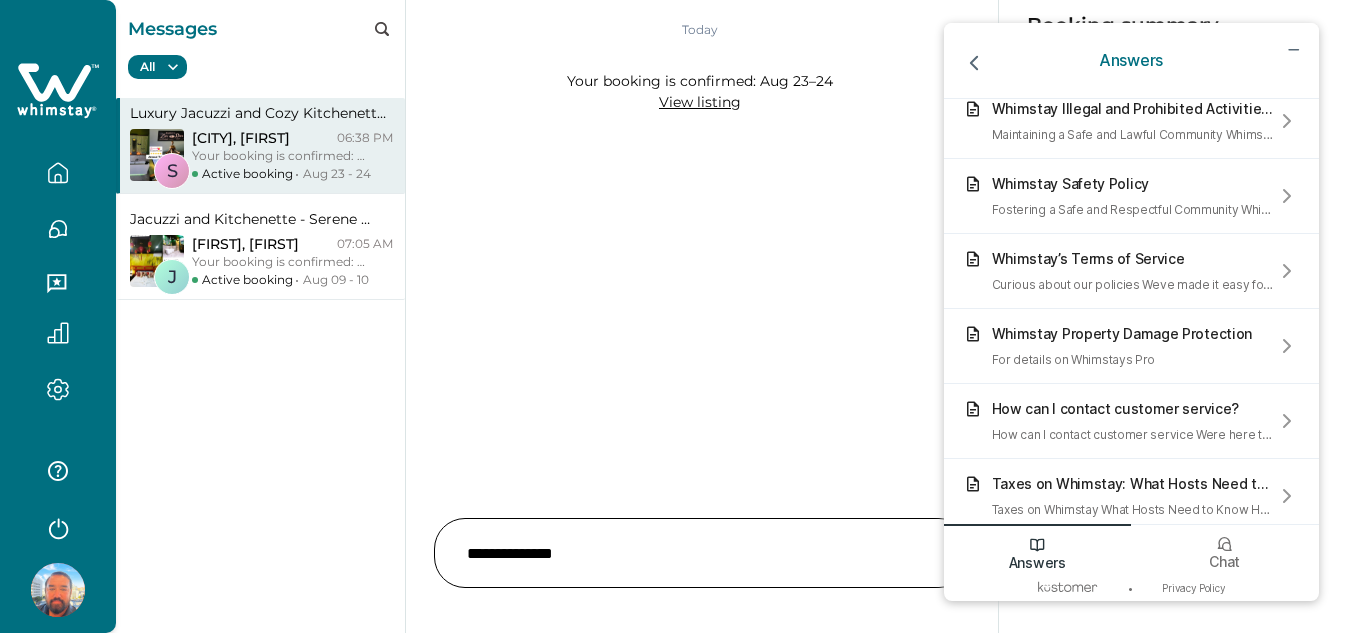 scroll, scrollTop: 986, scrollLeft: 0, axis: vertical 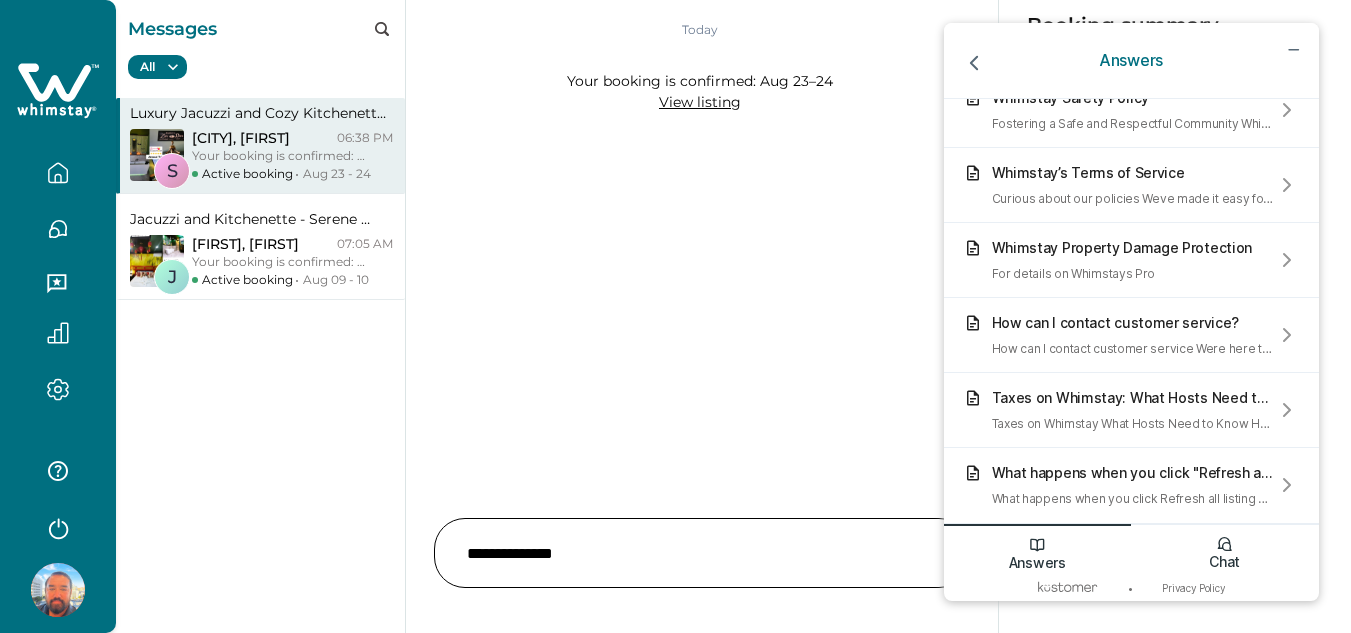 click 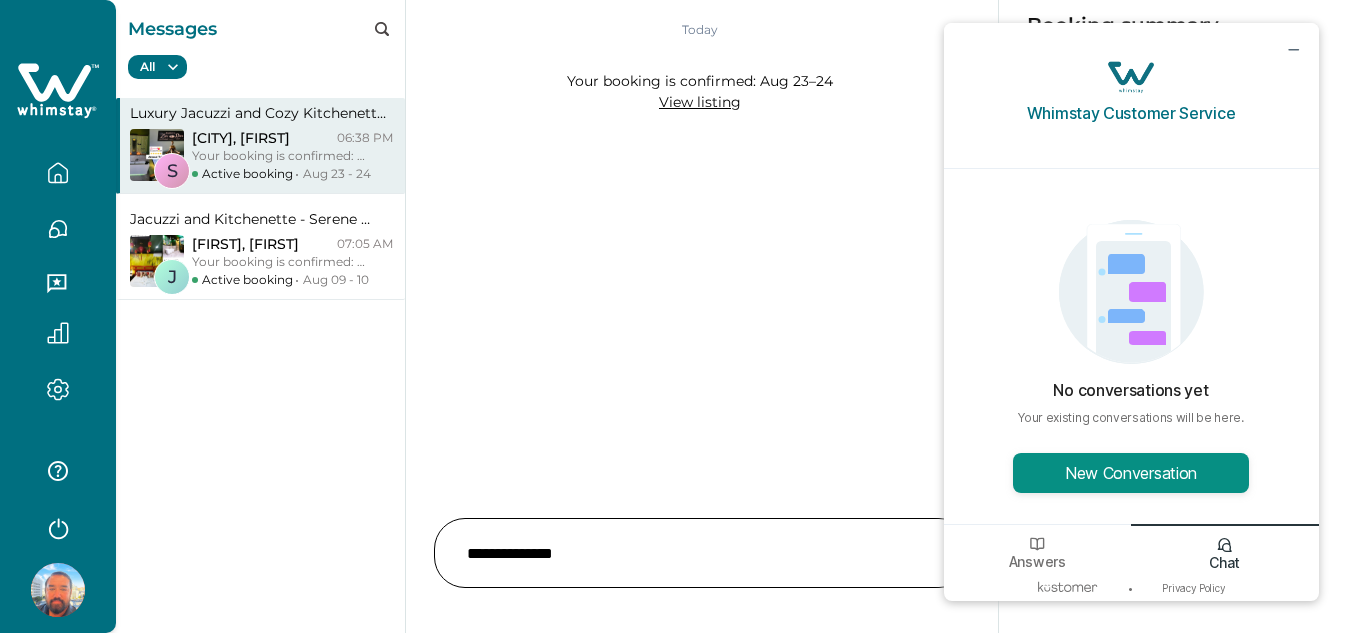 click on "New Conversation" at bounding box center [1131, 473] 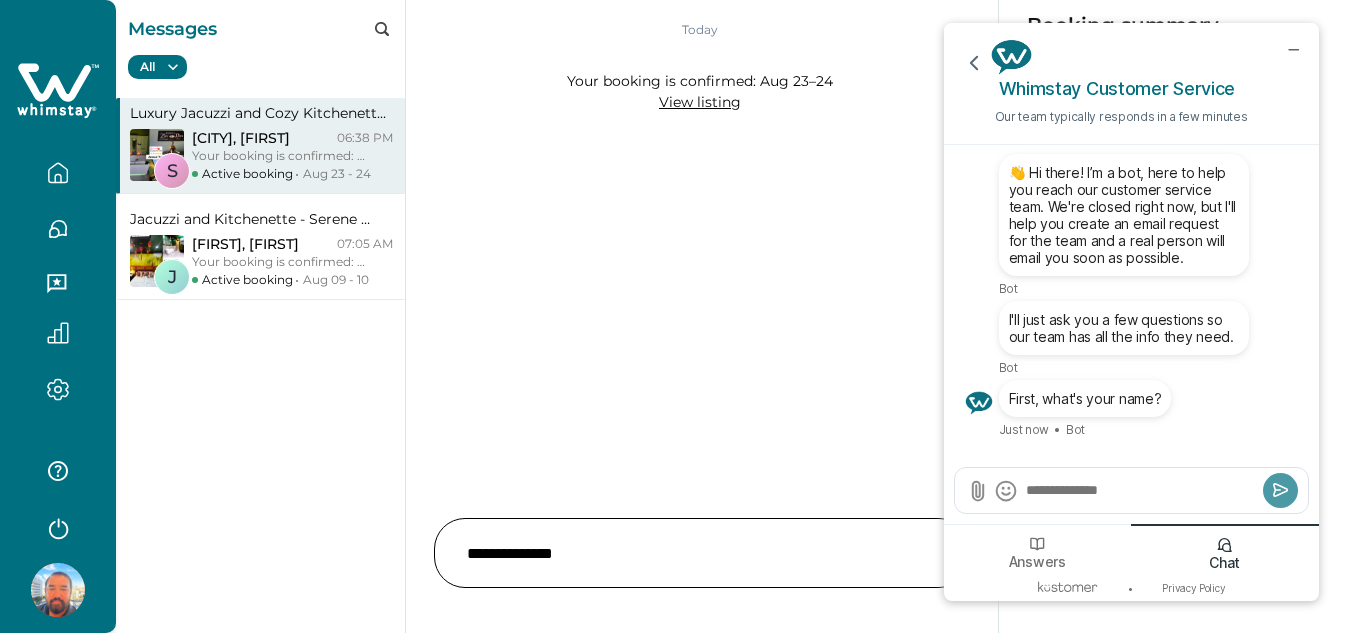click at bounding box center (1141, 490) 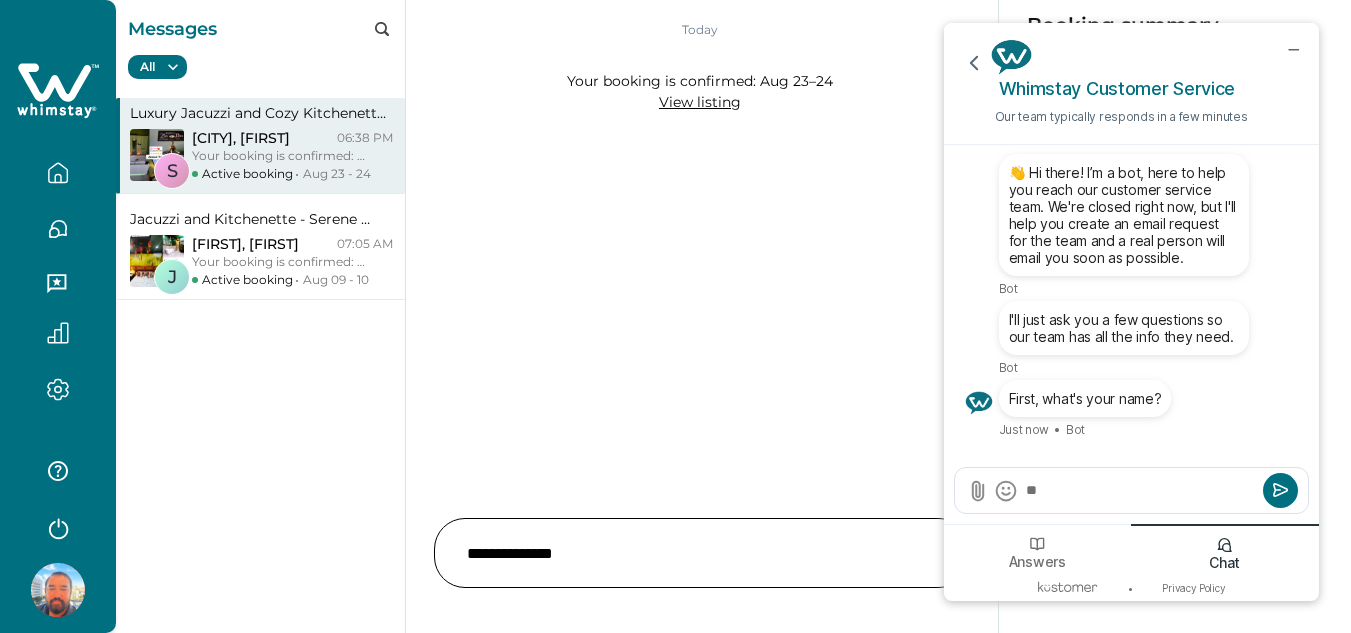 type on "***" 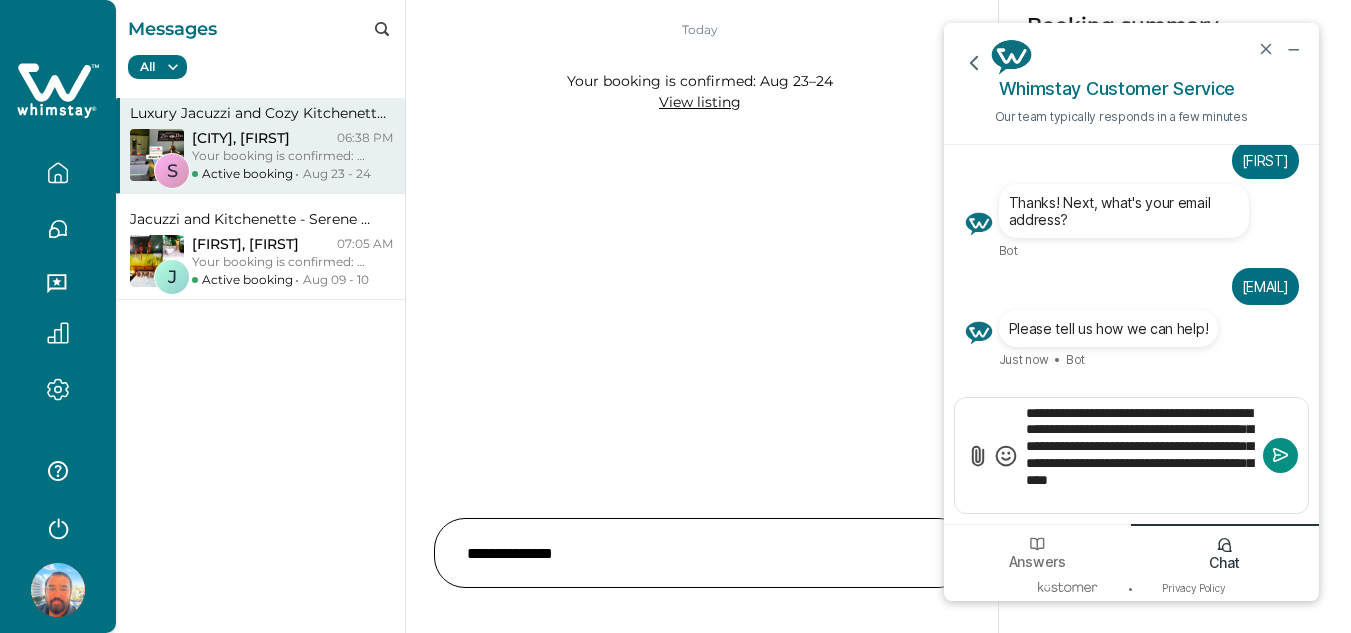 click 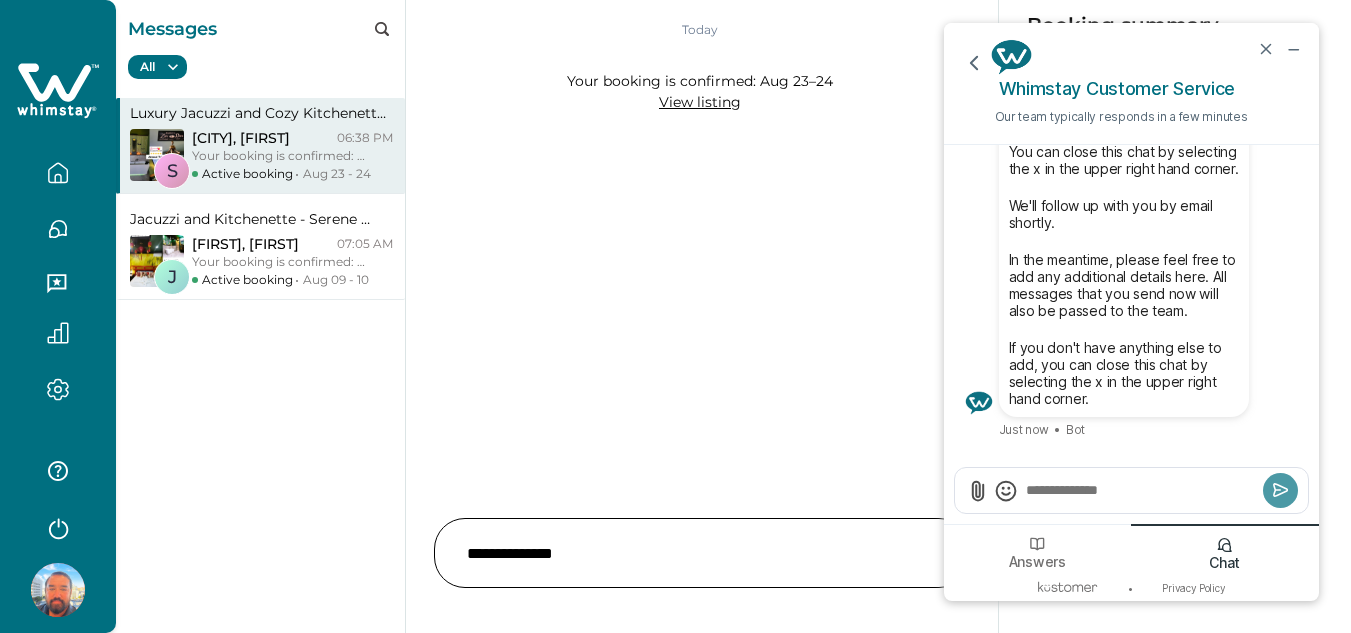 click at bounding box center (1141, 490) 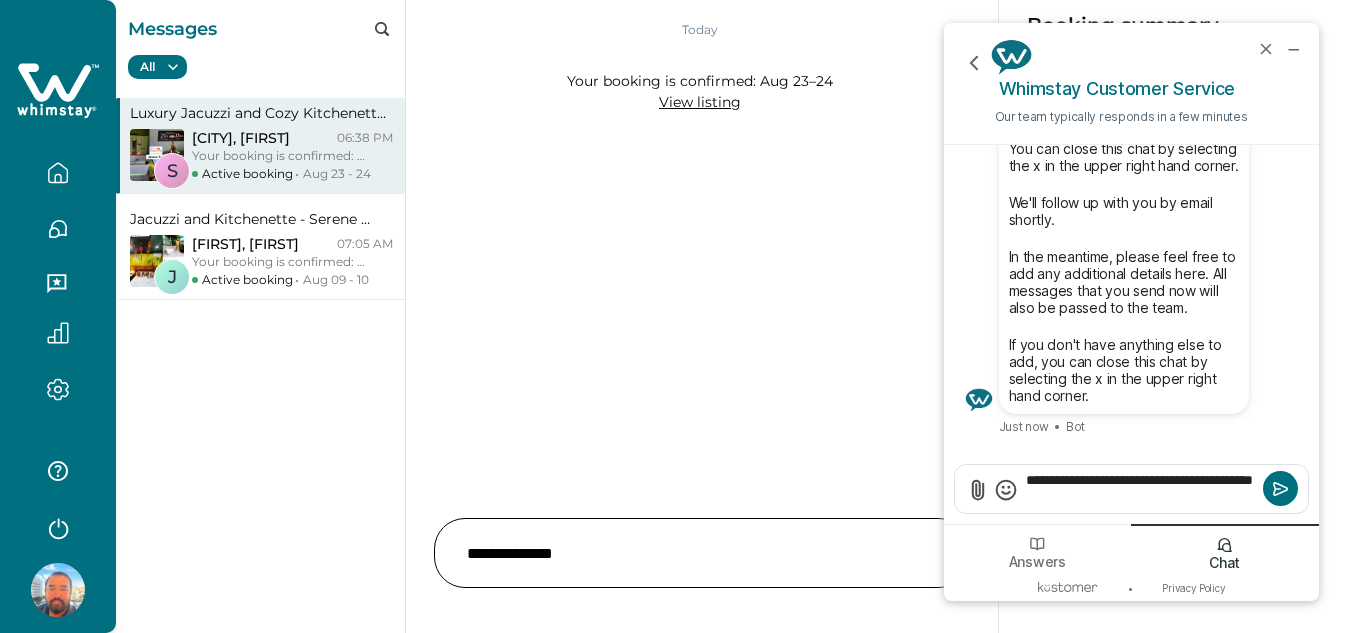 type on "**********" 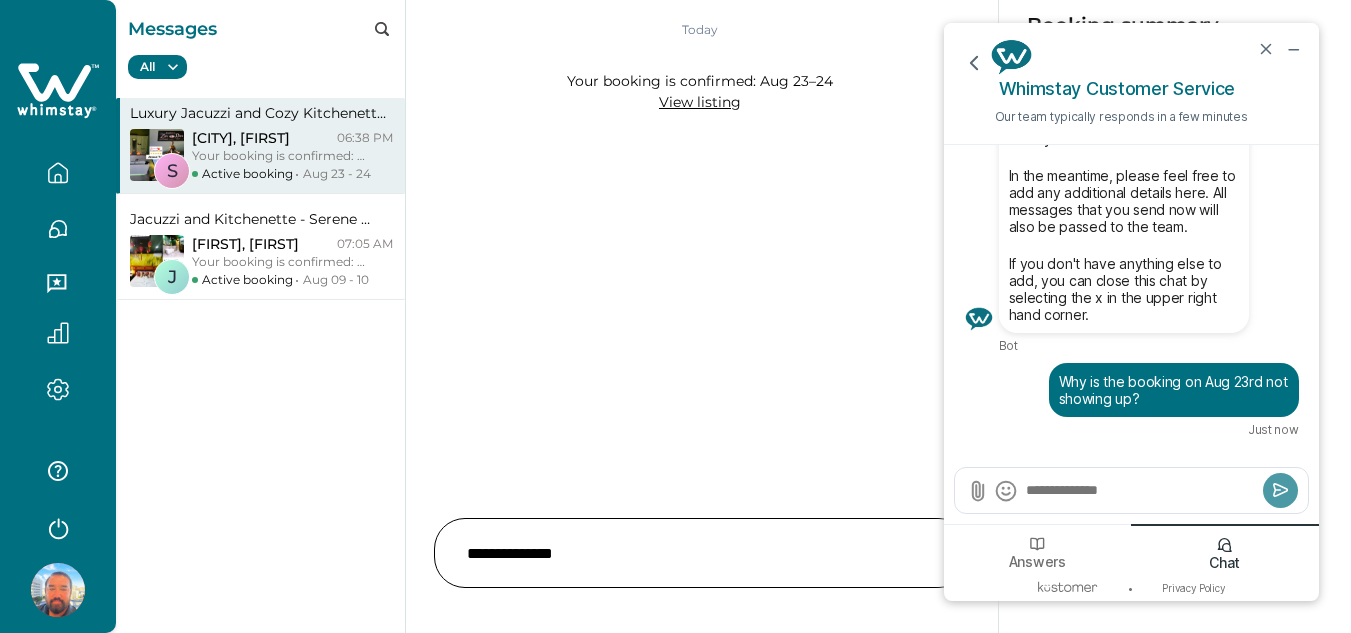 click 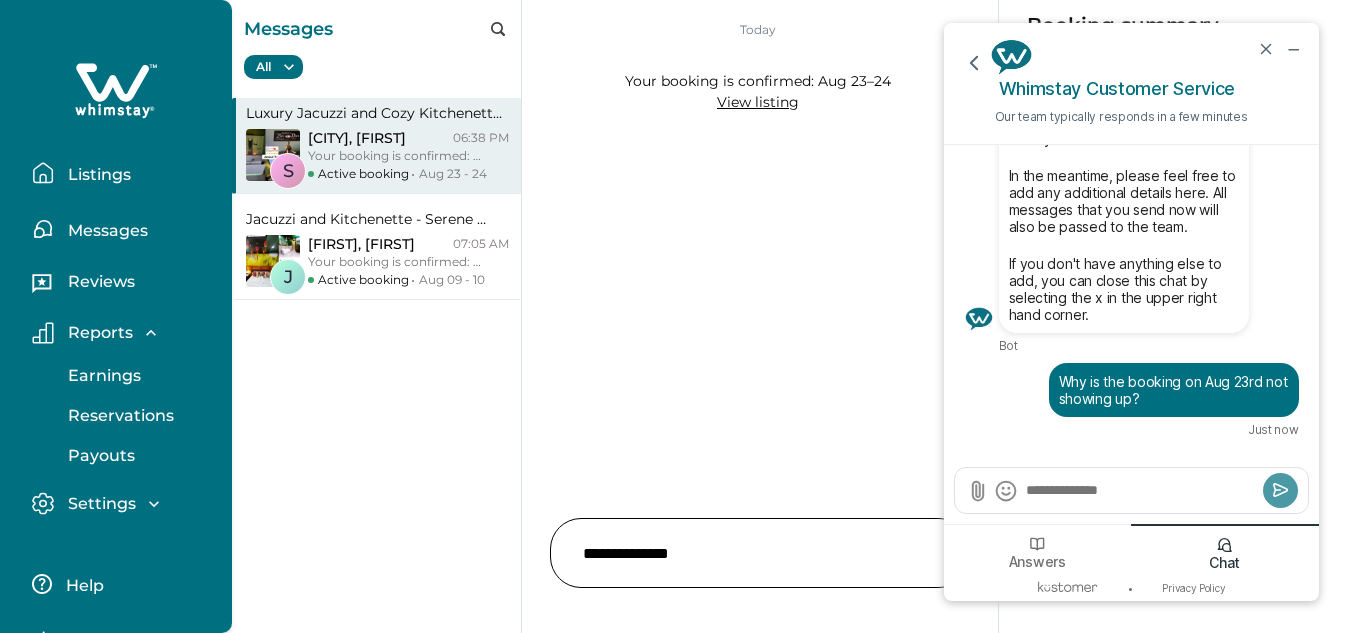 click on "Reservations" at bounding box center [118, 416] 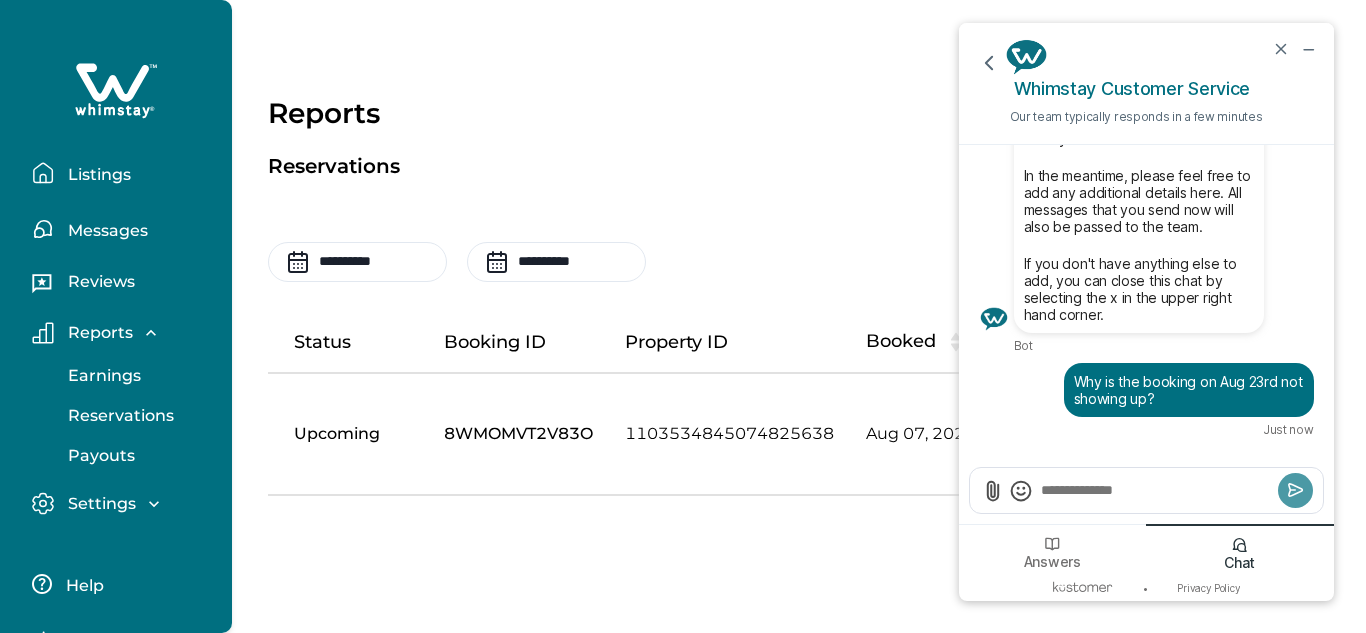 click at bounding box center [1156, 490] 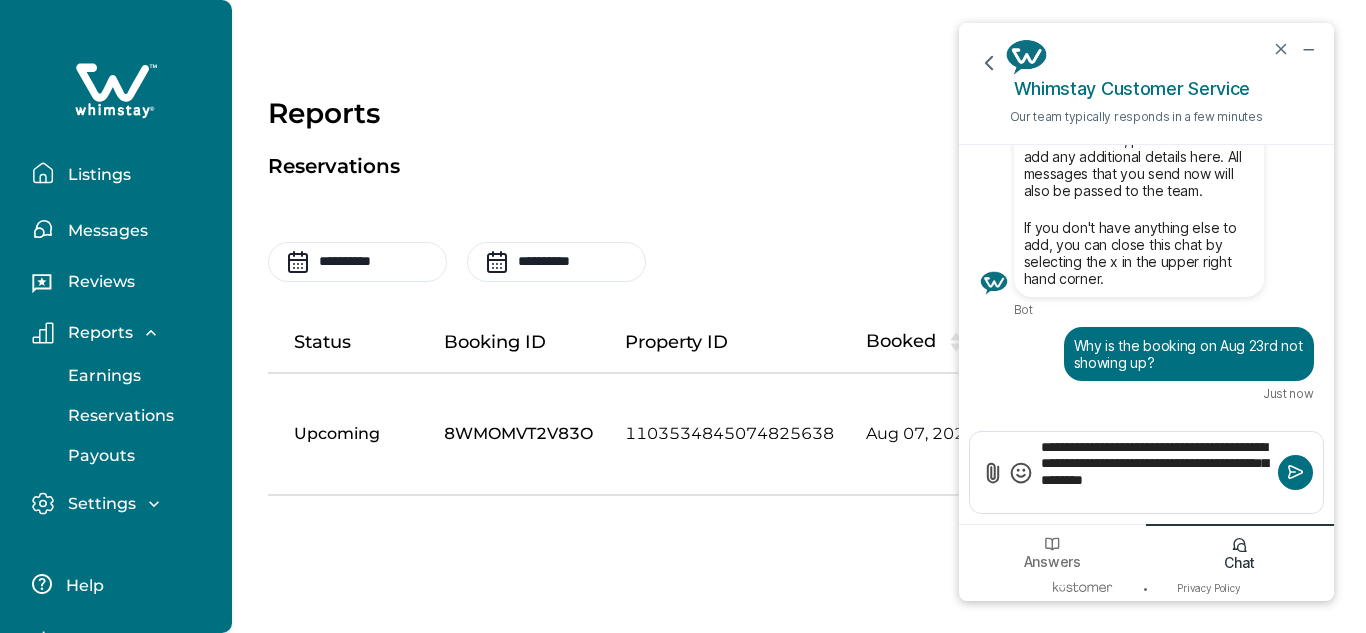 type on "**********" 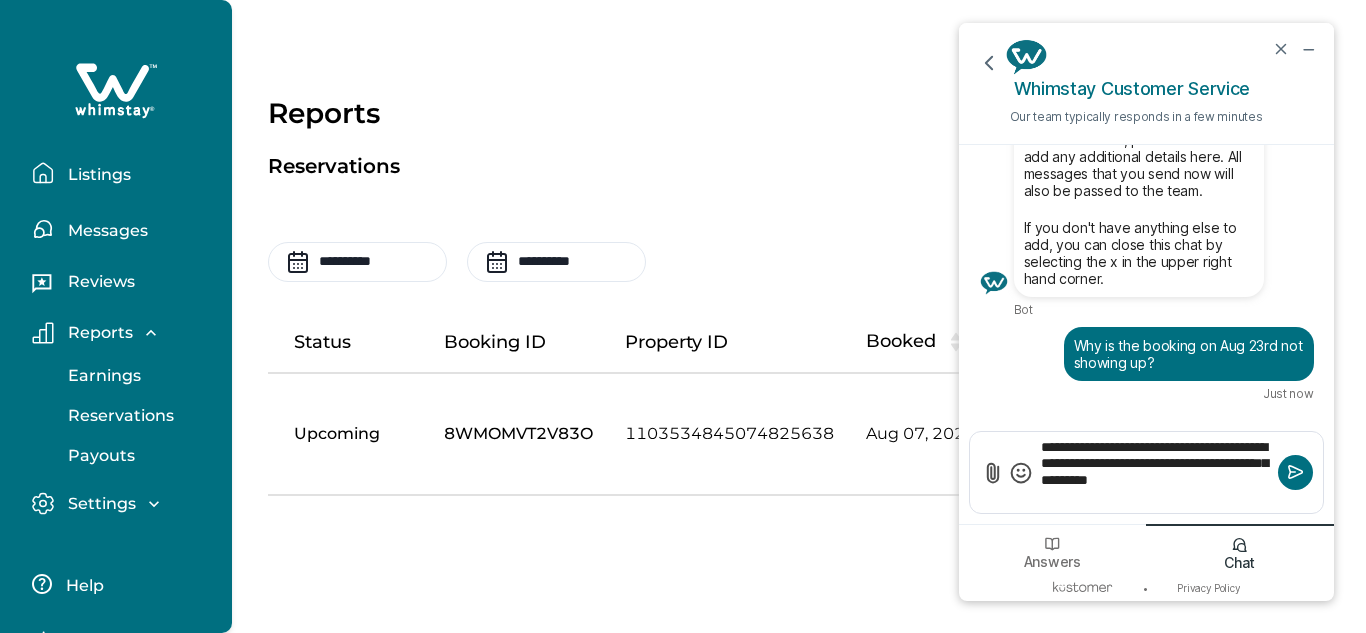 type 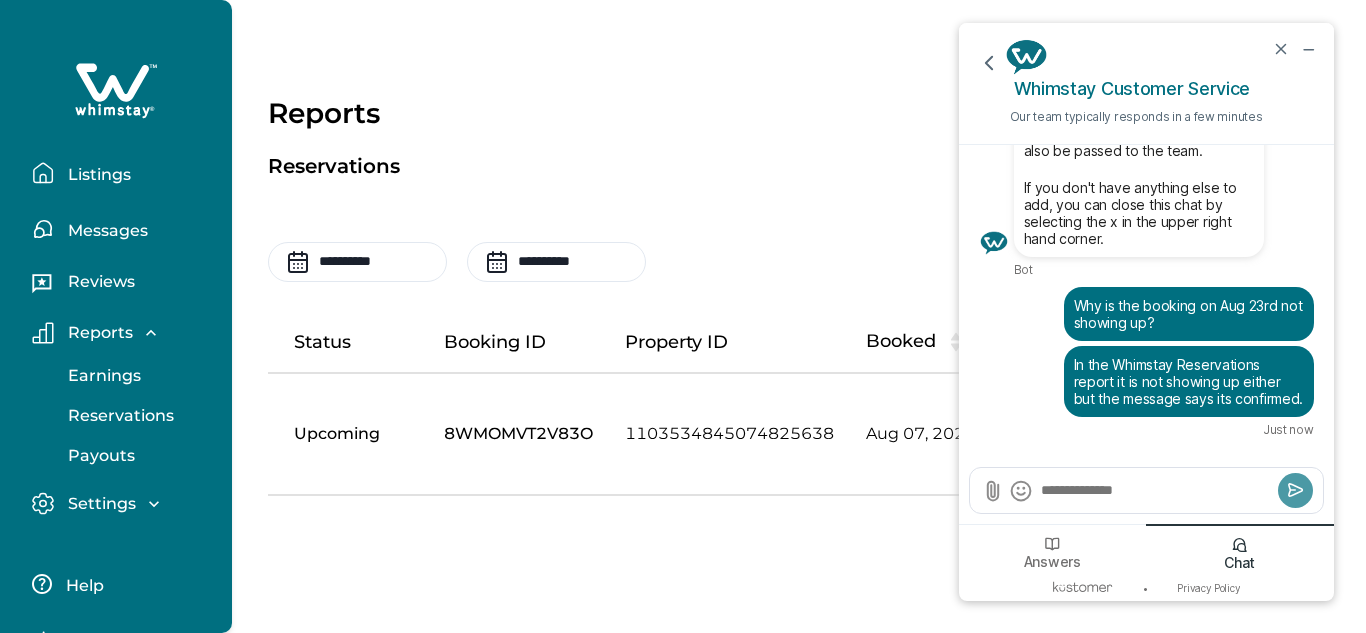 click on "Messages" at bounding box center [105, 231] 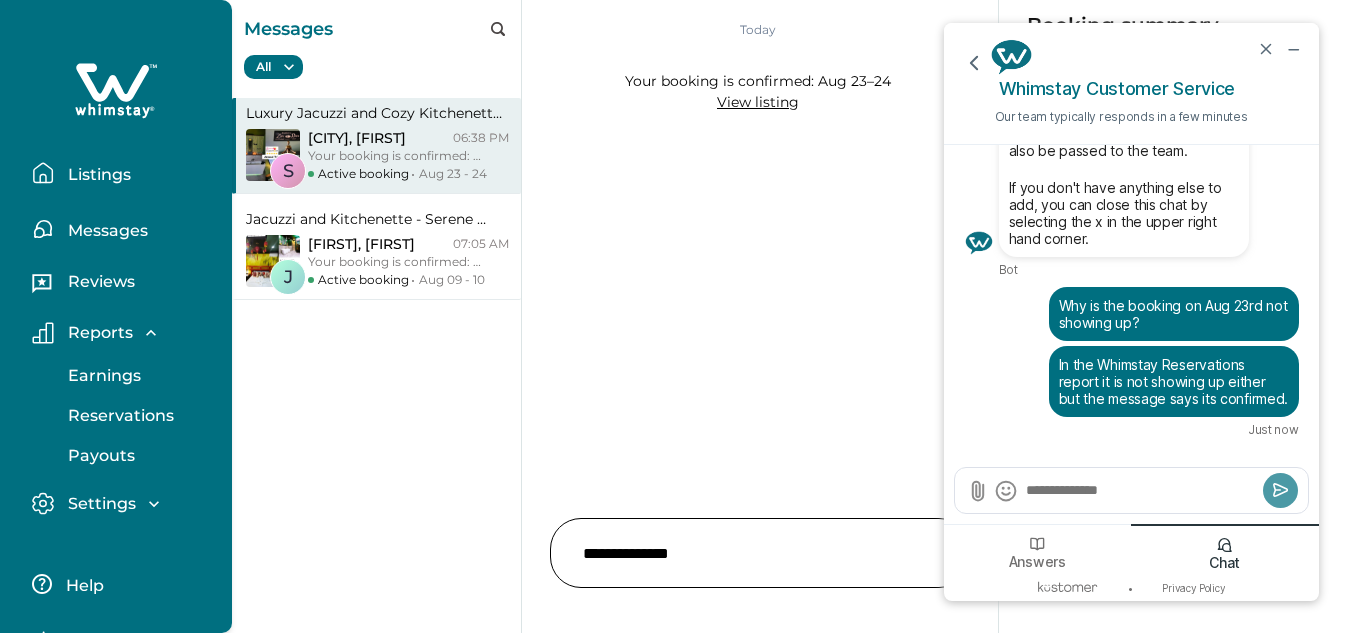click on "Your booking is confirmed: [DATE]–[DATE]" at bounding box center (395, 156) 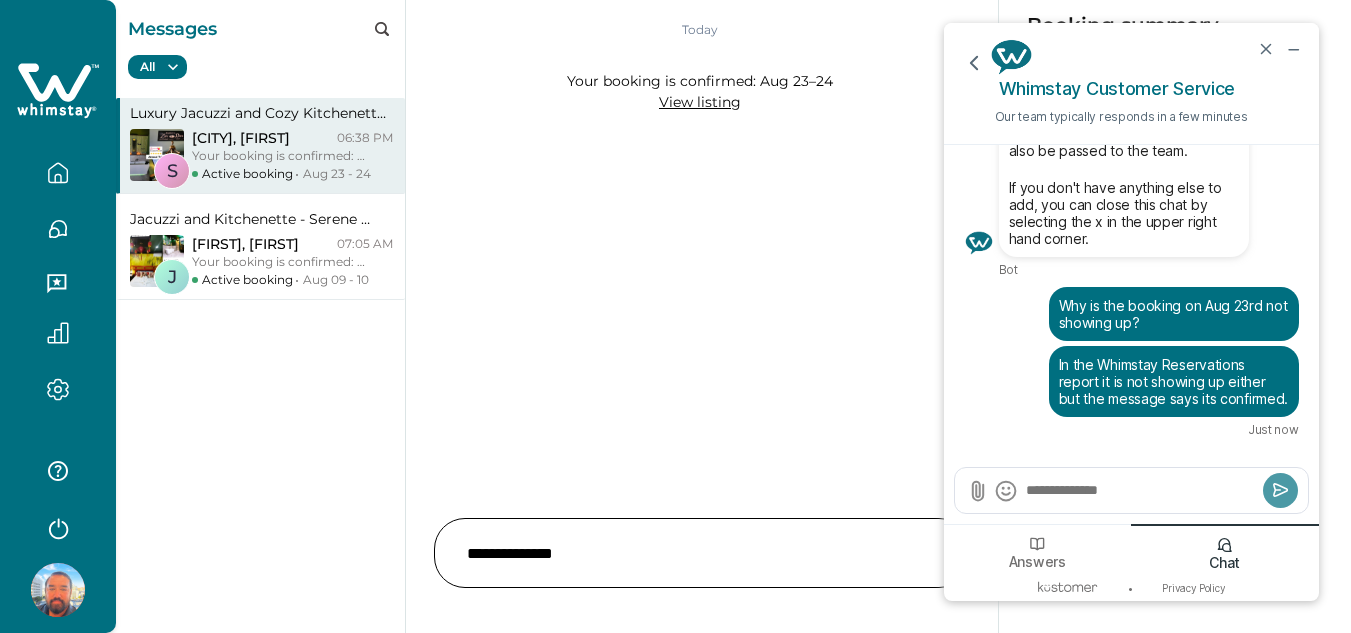 click on "Your booking is confirmed: [DATE]–[DATE]" at bounding box center (279, 156) 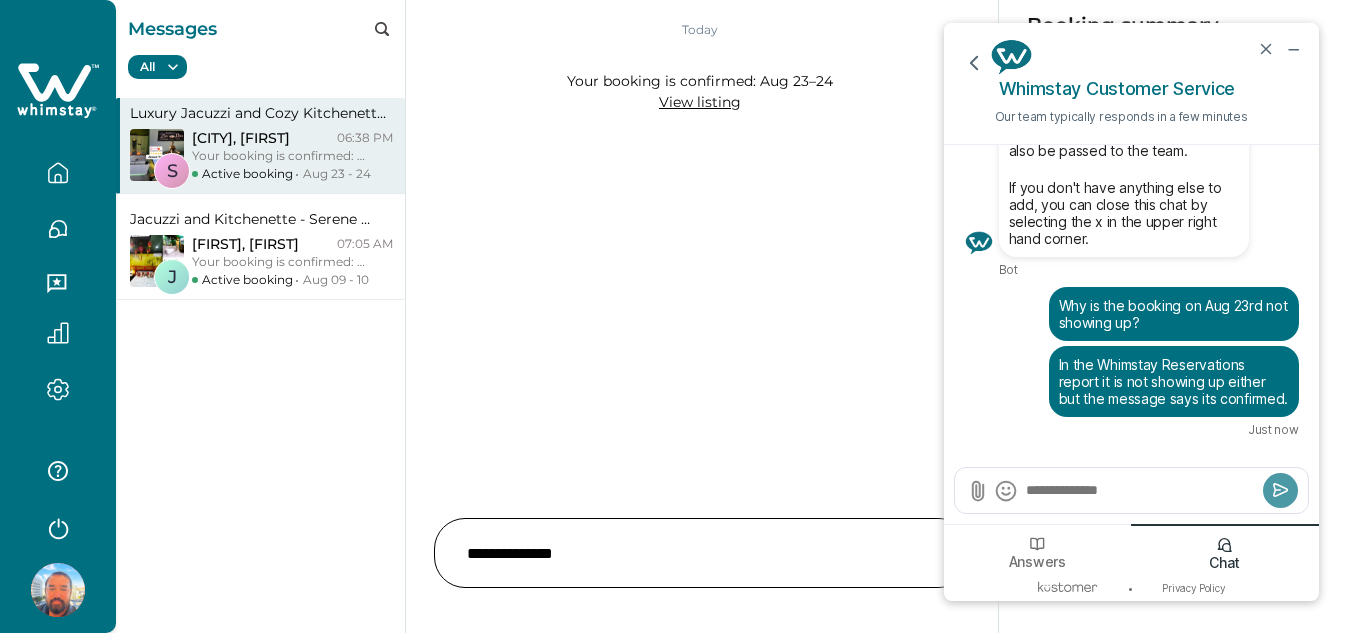 click on "Your booking is confirmed: [DATE]–[DATE]" at bounding box center [279, 156] 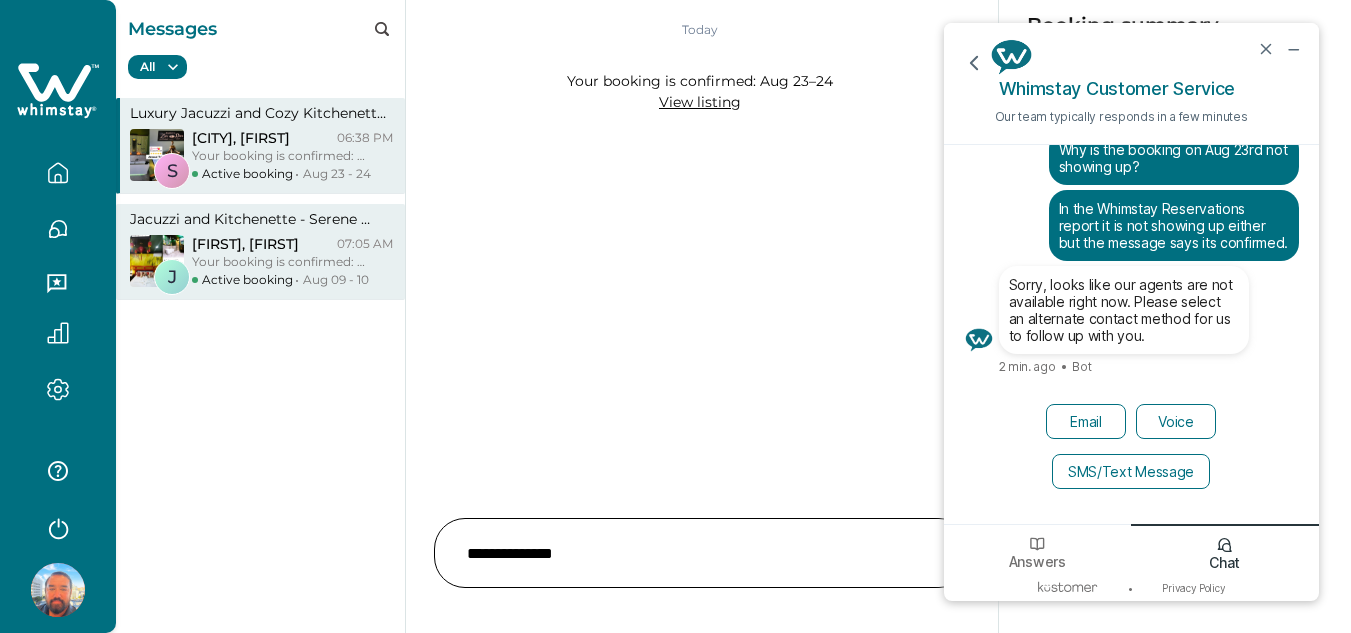 click on "Your booking is confirmed: [MONTH] [DAY]–[DAY]" at bounding box center [279, 262] 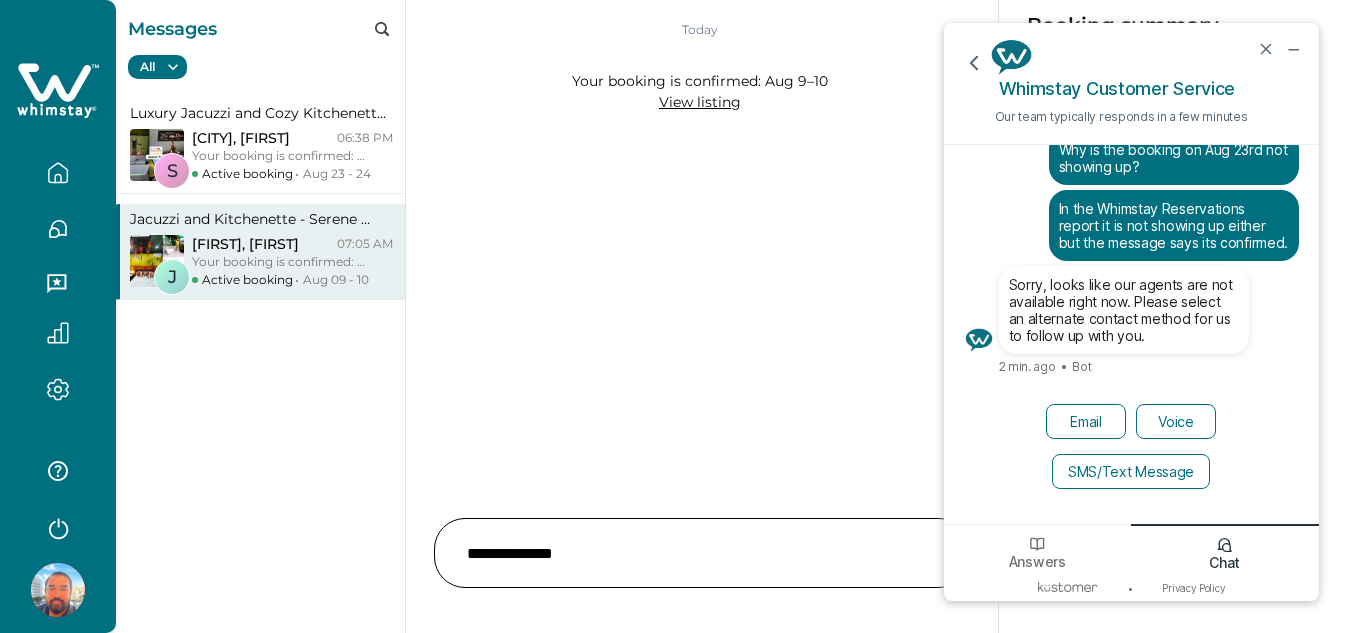 click on "Your booking is confirmed: [MONTH] [DAY]–[DAY]" at bounding box center (279, 262) 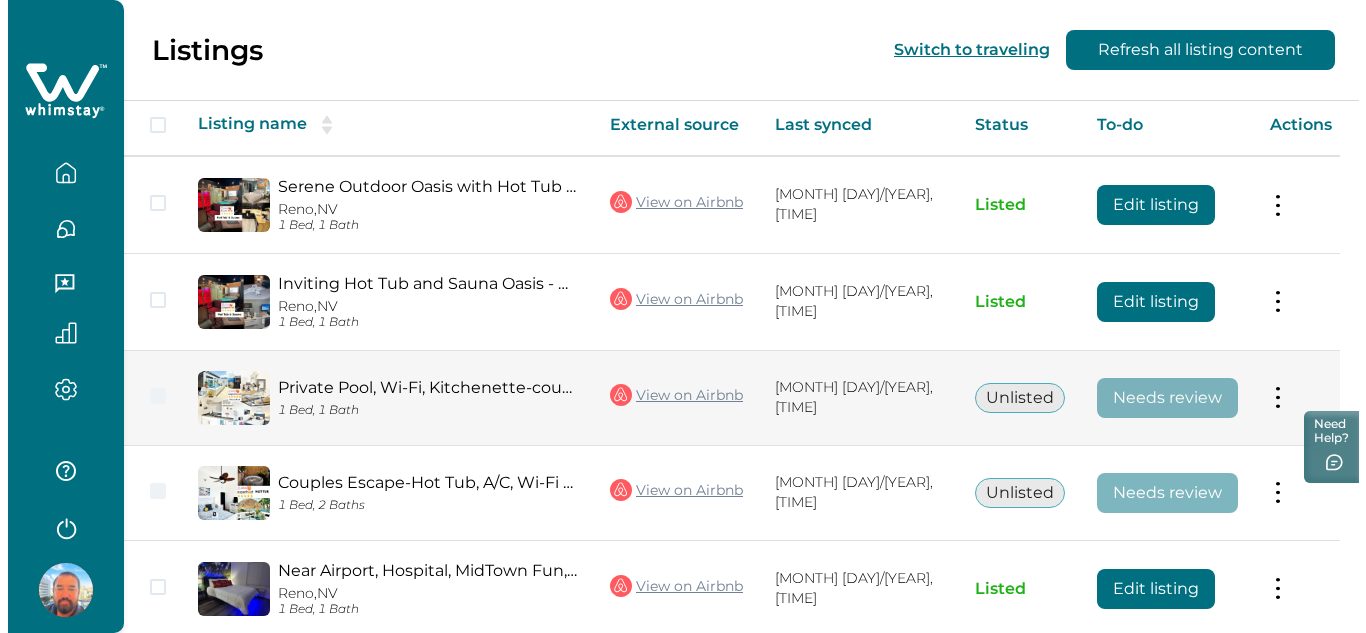 scroll, scrollTop: 0, scrollLeft: 0, axis: both 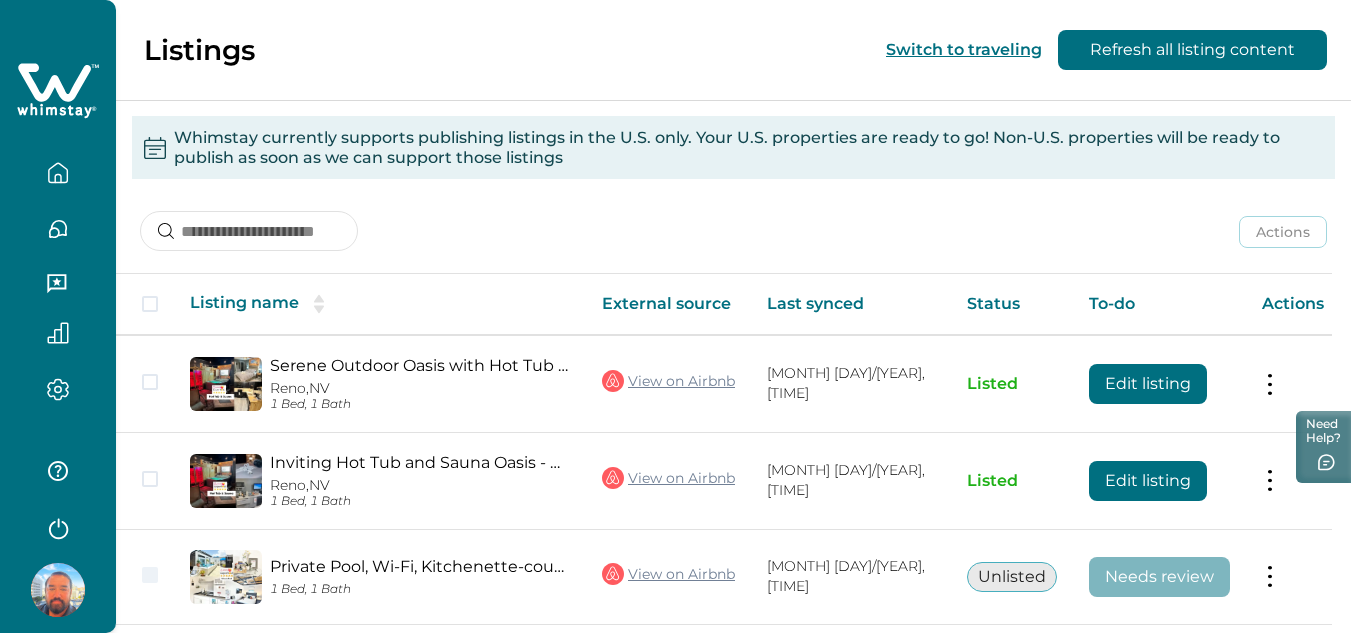 click 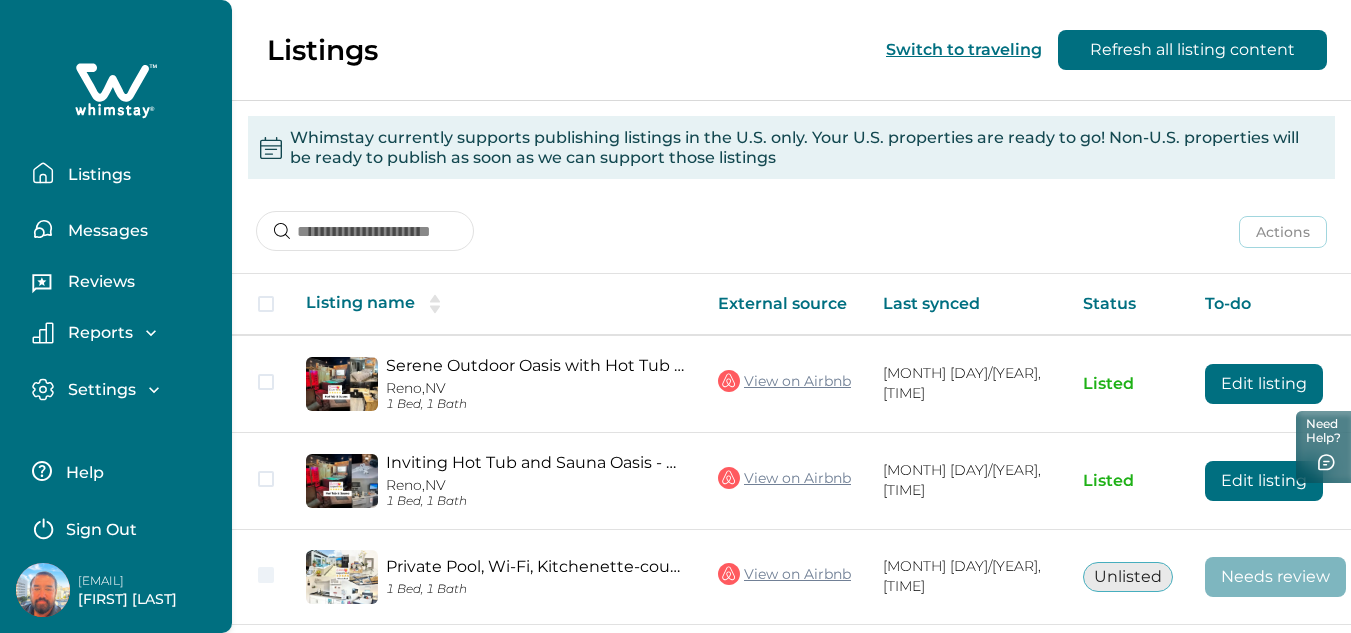 click on "Reports" at bounding box center [97, 333] 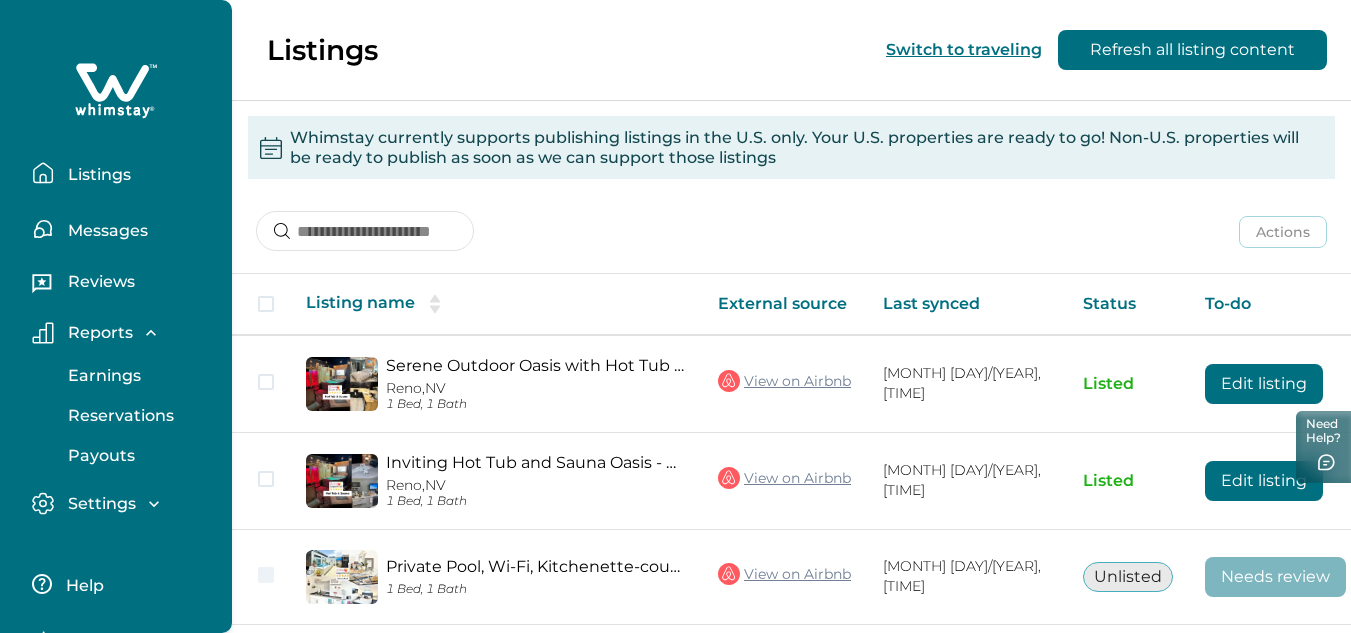 click on "Reservations" at bounding box center (118, 416) 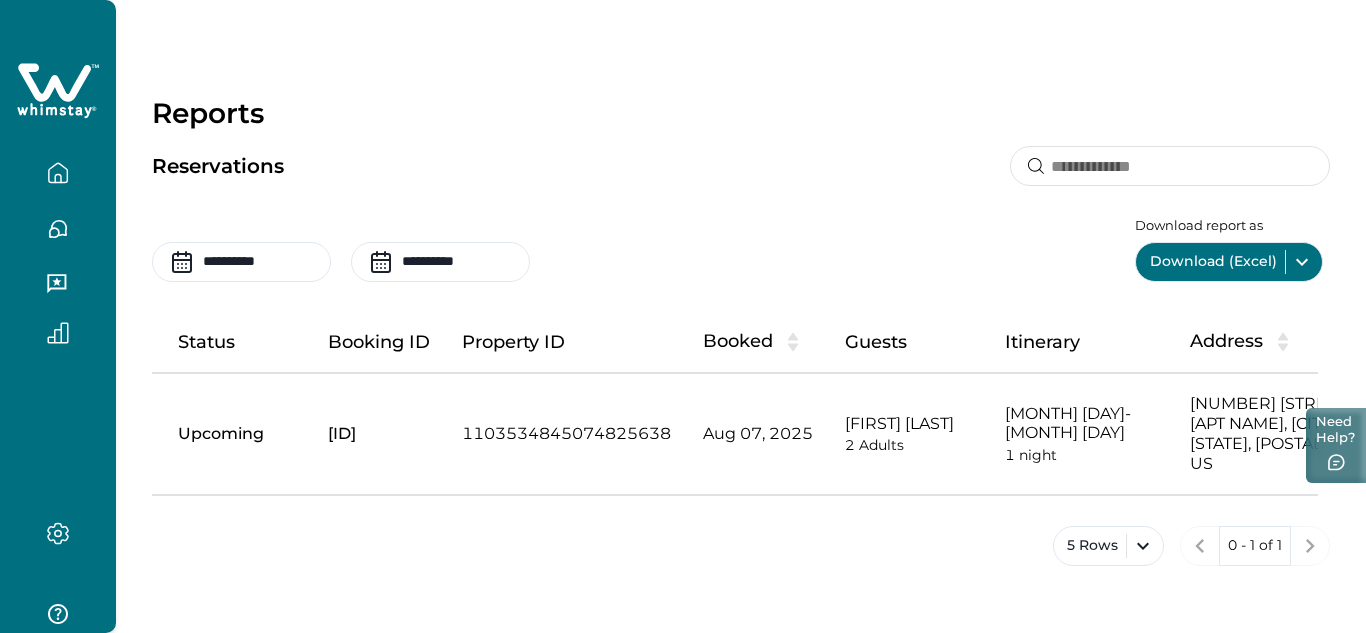 click on "Need Help?" at bounding box center [1336, 445] 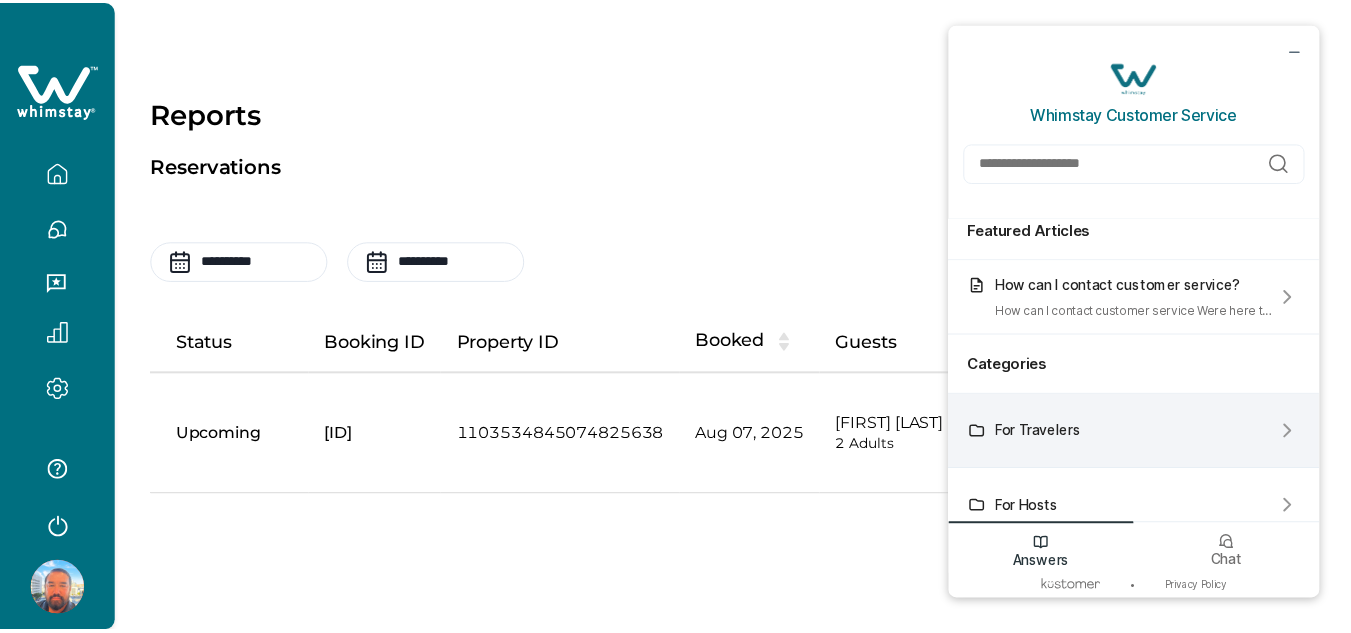 scroll, scrollTop: 0, scrollLeft: 0, axis: both 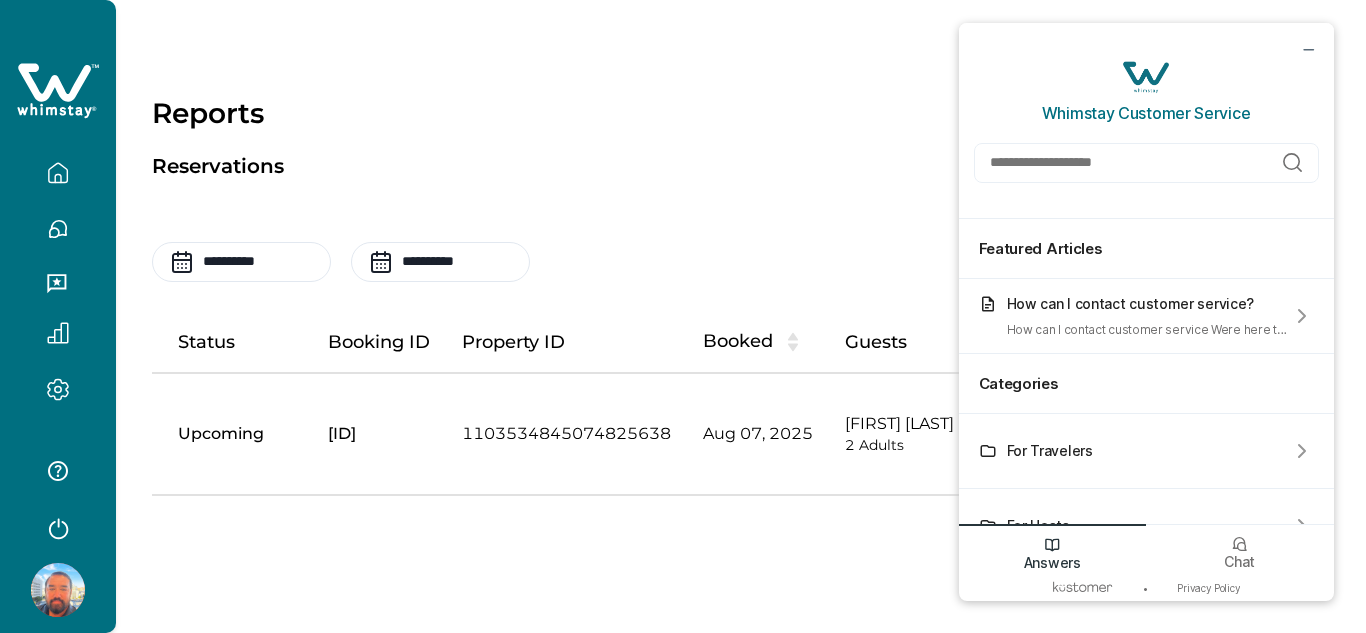 click 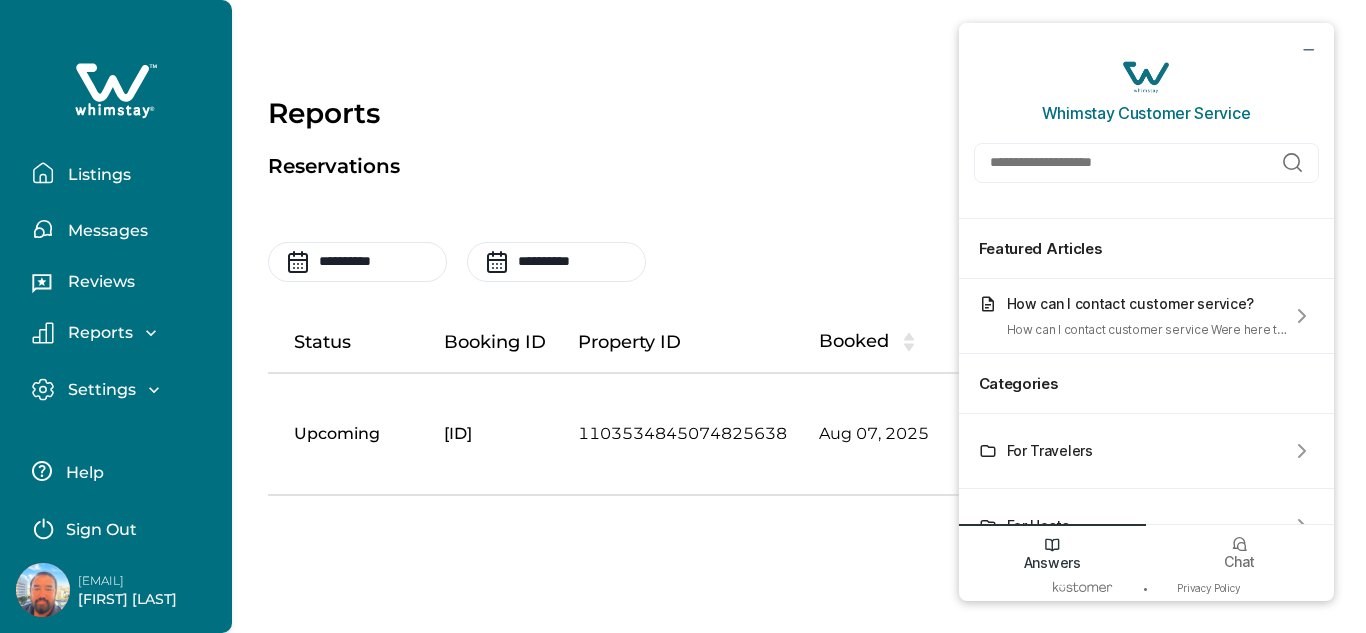 click on "Settings" at bounding box center [99, 390] 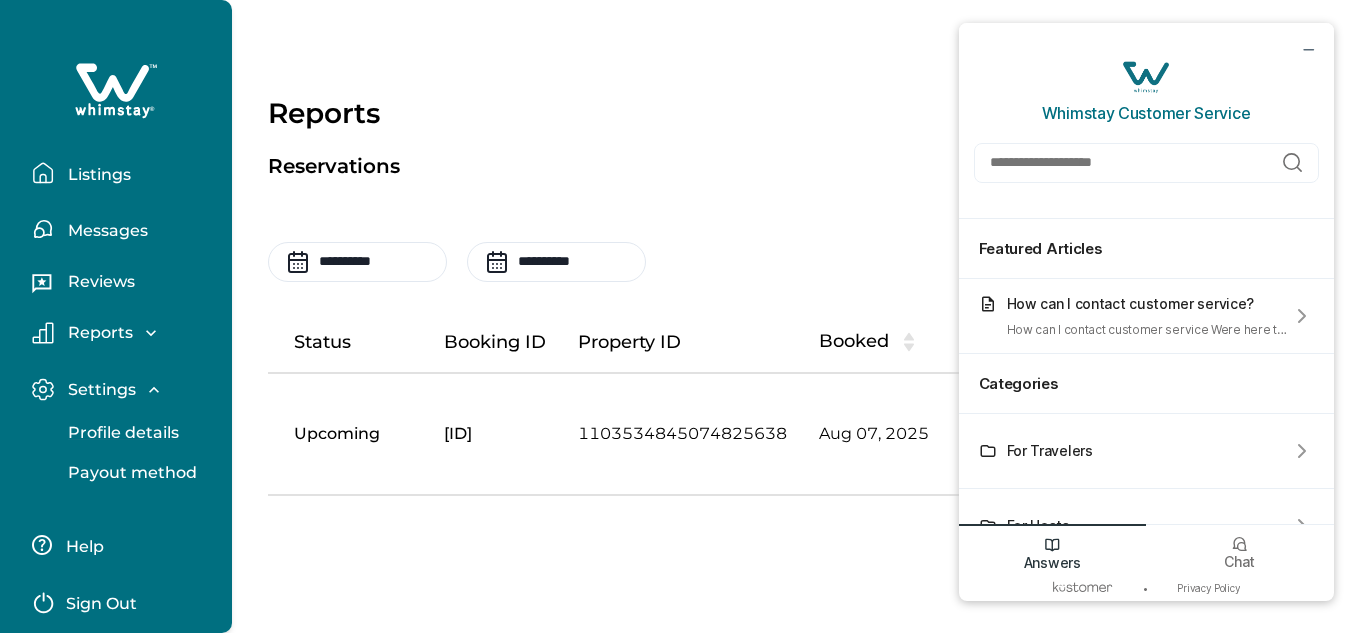 click on "Profile details" at bounding box center (120, 433) 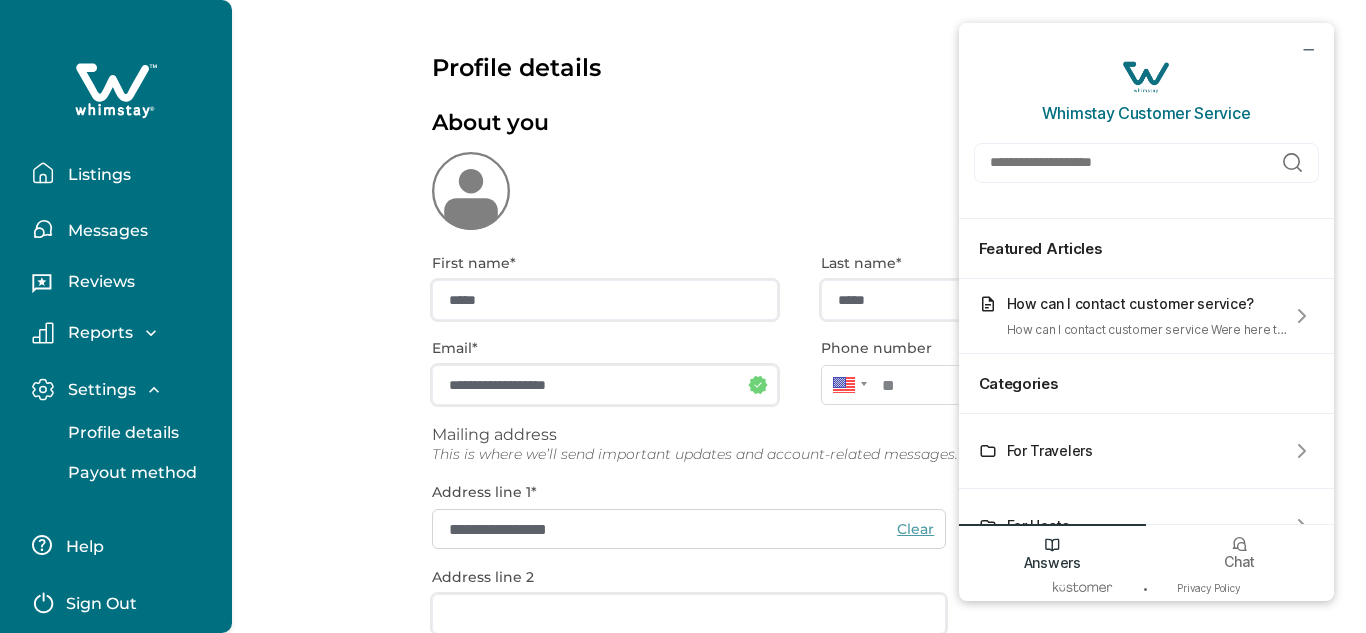 type on "**********" 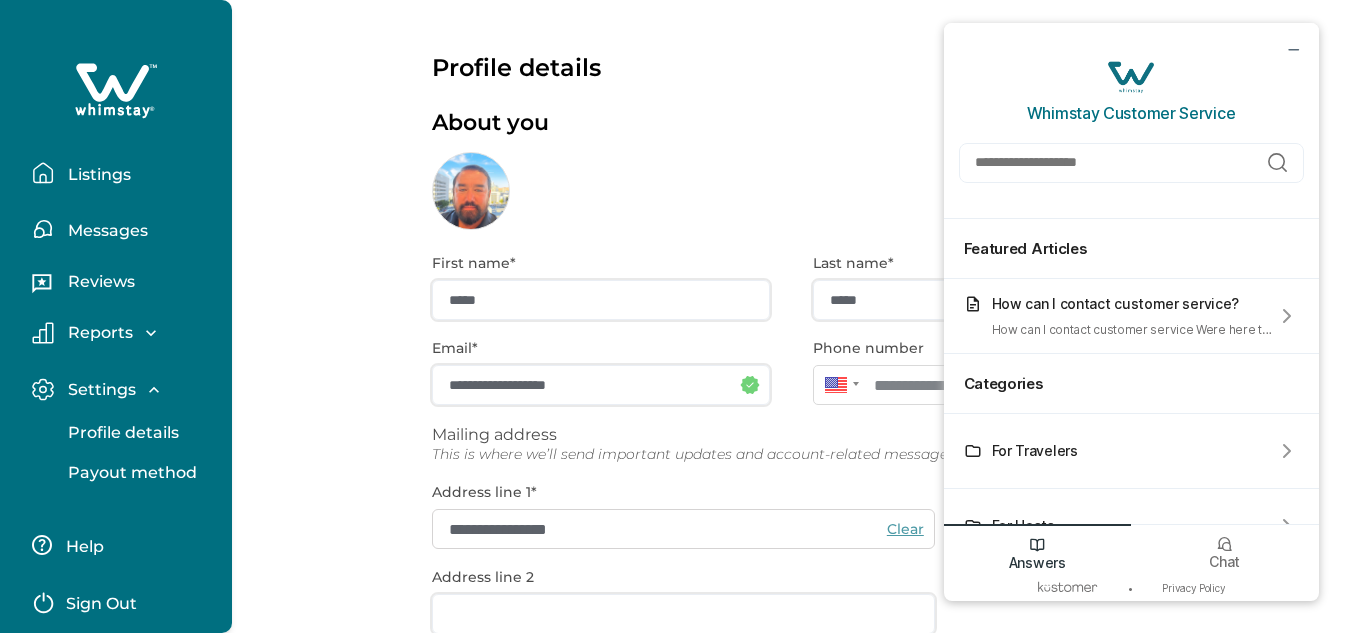 click on "Listings" at bounding box center (96, 175) 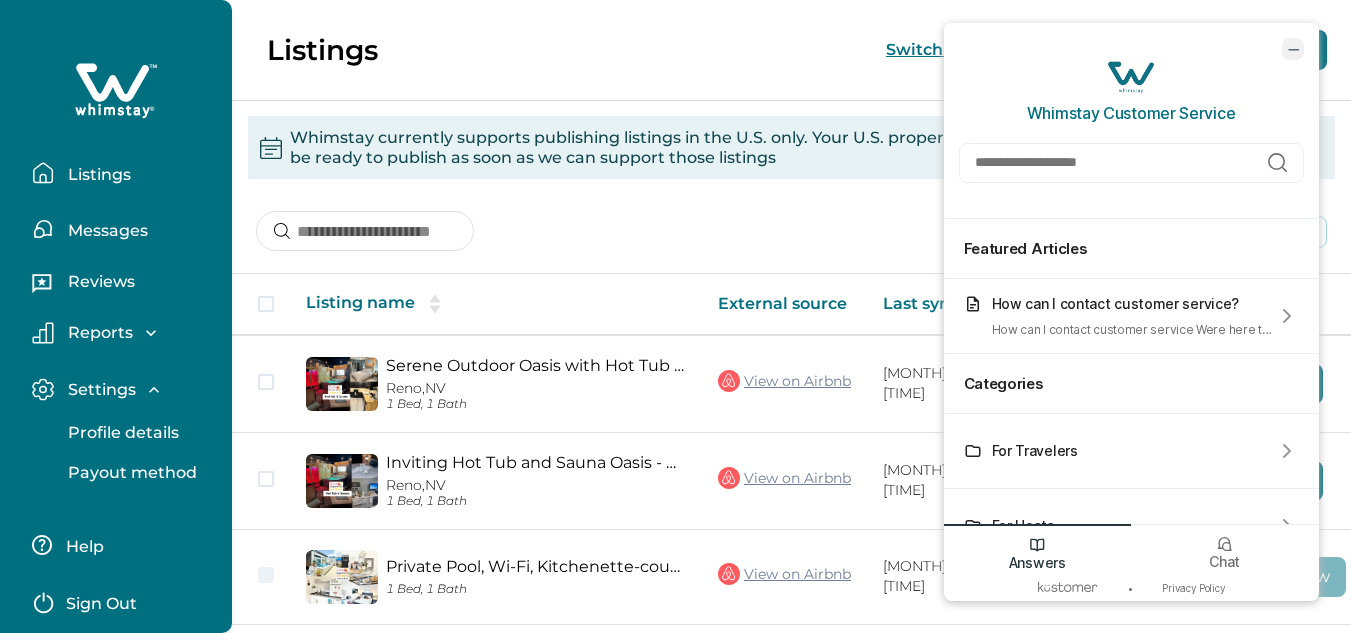 click 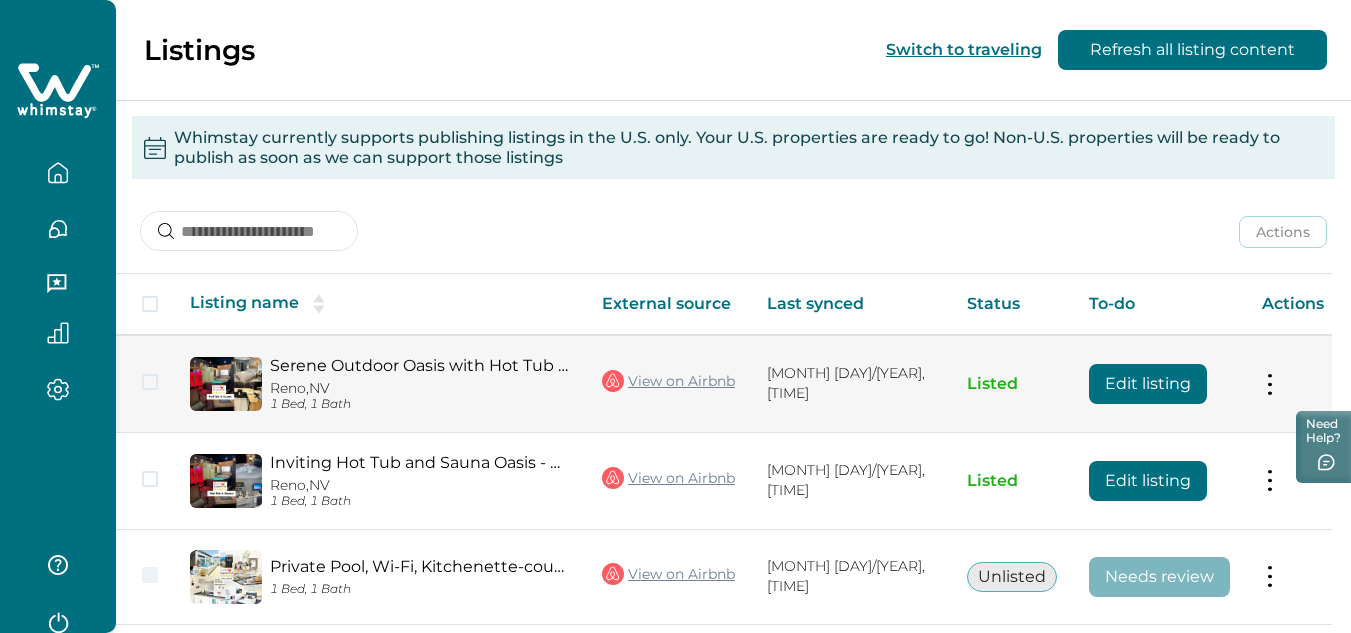 click on "Edit listing" at bounding box center [1148, 384] 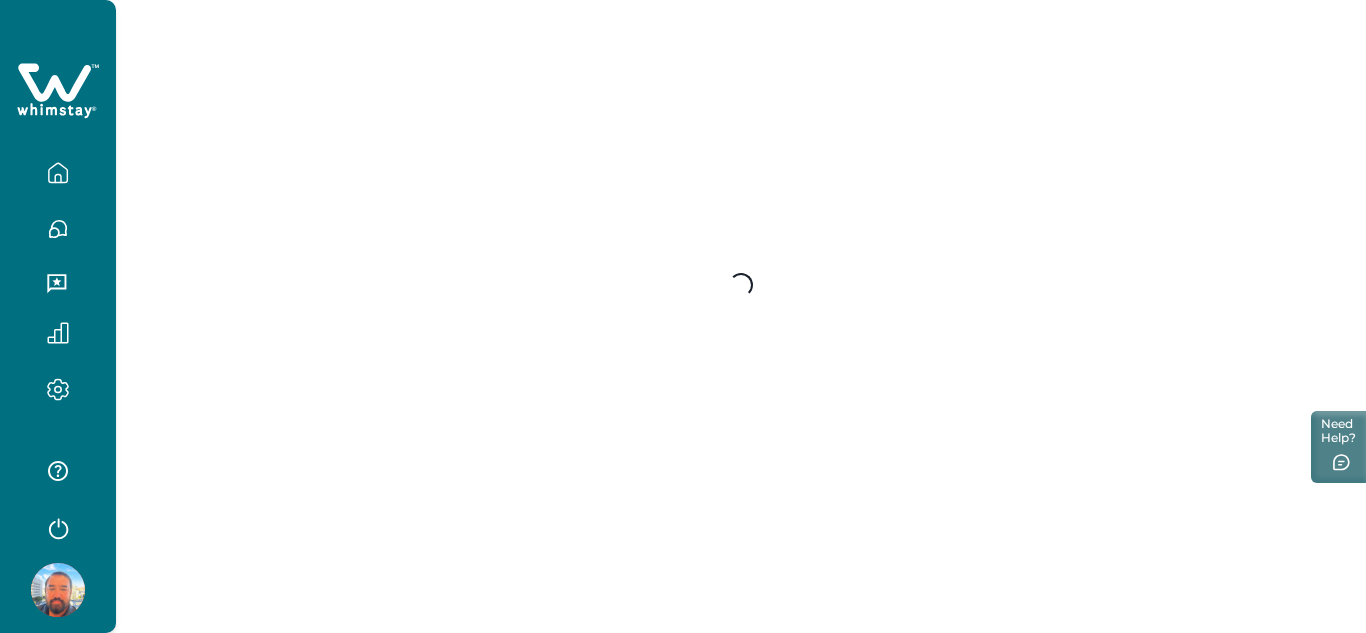 click on "Loading..." at bounding box center [741, 285] 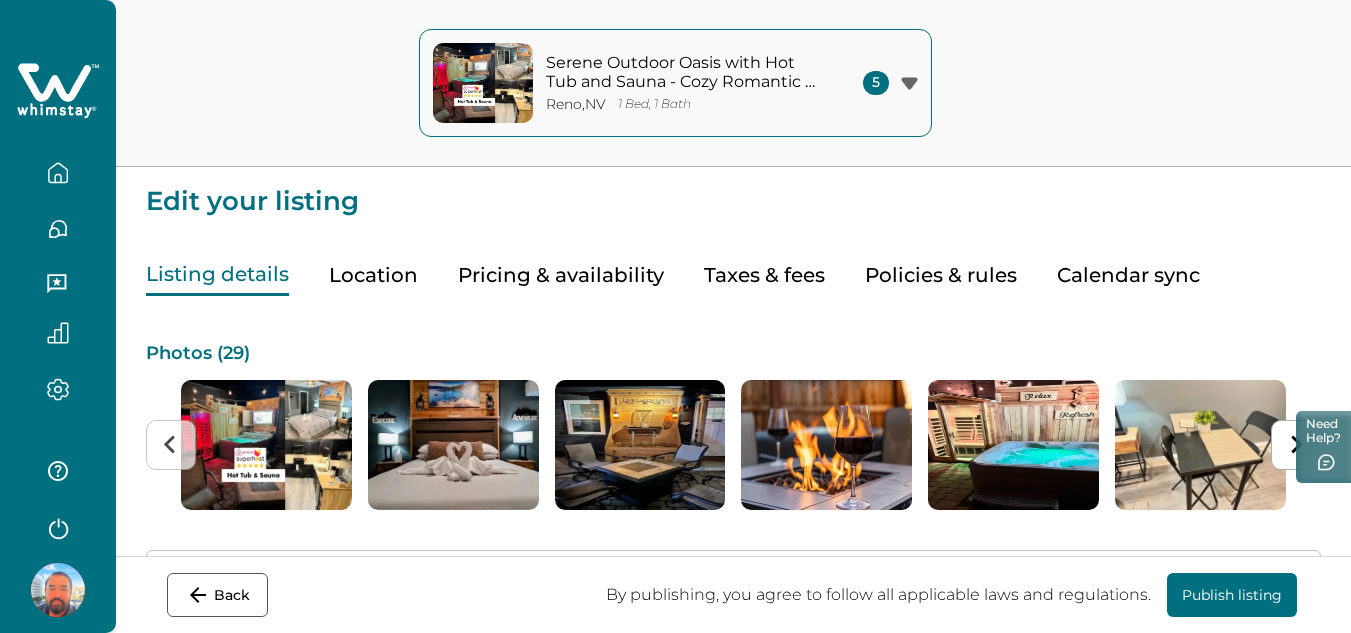 click on "Pricing & availability" at bounding box center (561, 275) 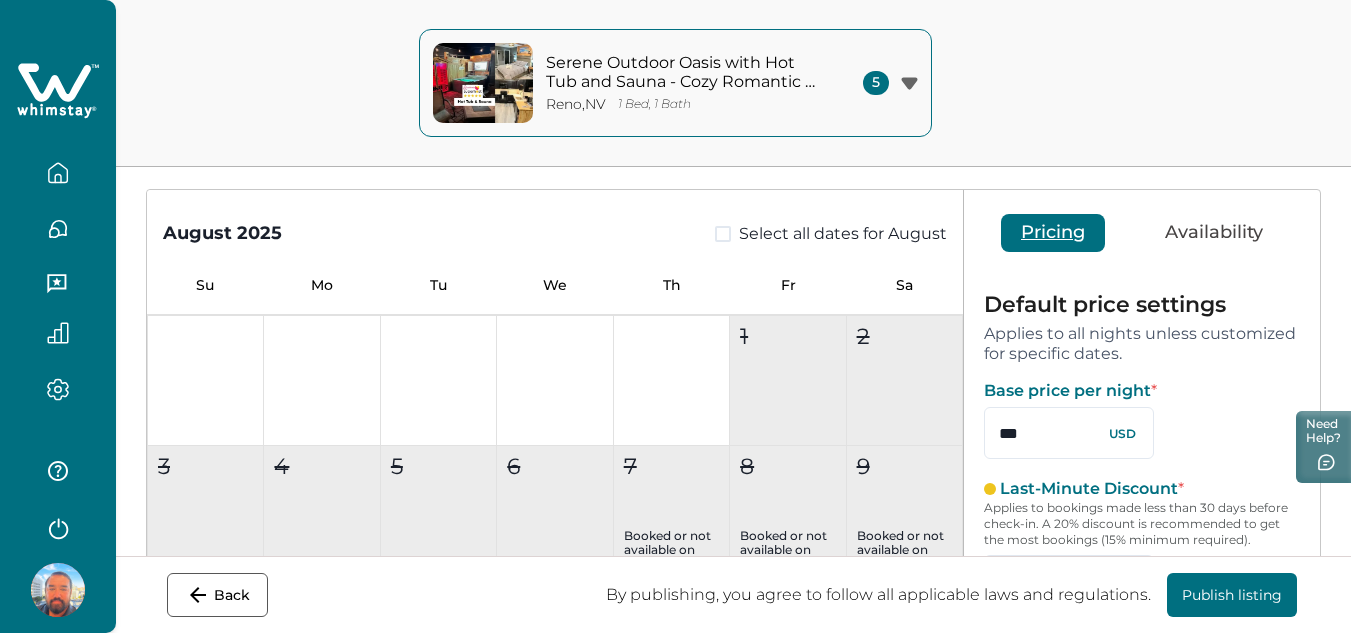 scroll, scrollTop: 100, scrollLeft: 0, axis: vertical 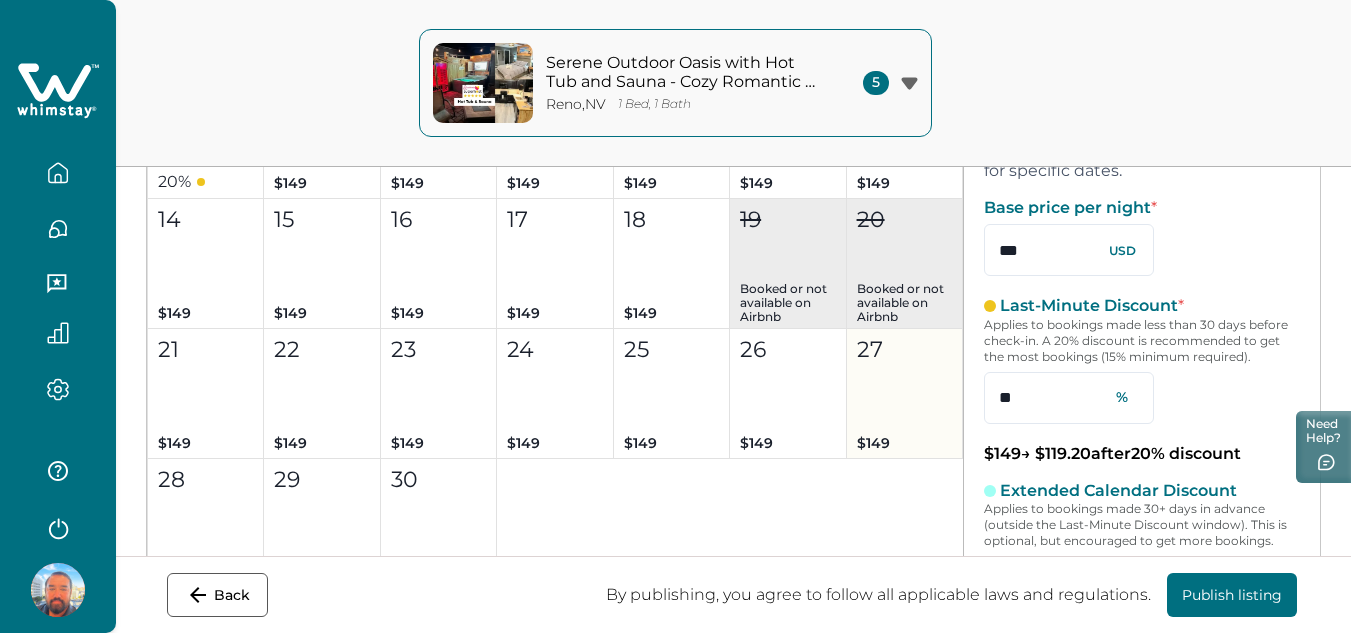 drag, startPoint x: 1097, startPoint y: 460, endPoint x: 991, endPoint y: 468, distance: 106.30146 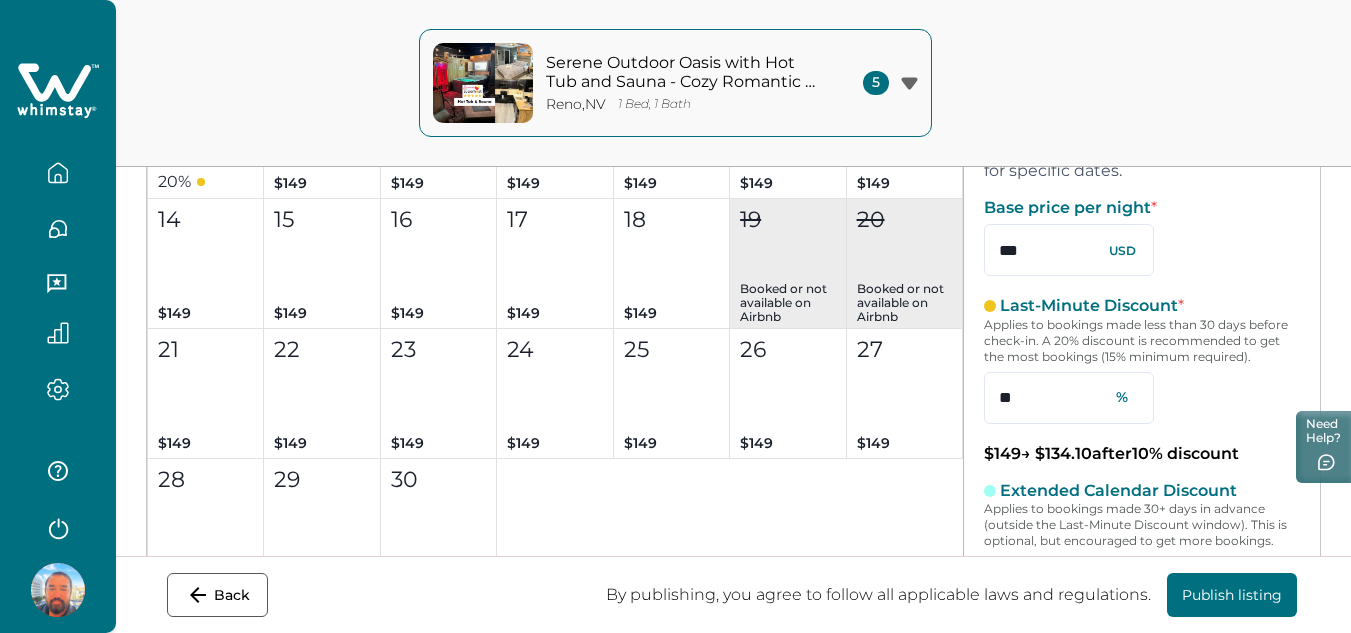 click on "Default price settings Applies to all nights unless customized for specific dates. Base price per night * *** USD Last-Minute Discount * Applies to bookings made less than 30 days before check-in. A 20% discount is recommended to get the most bookings (15% minimum required). ** % $ 149  → $ 134.10  after  10 % discount Extended Calendar Discount Applies to bookings made 30+ days in advance (outside the Last-Minute Discount window). This is optional, but encouraged to get more bookings. * % Cancel Save" at bounding box center (1142, 401) 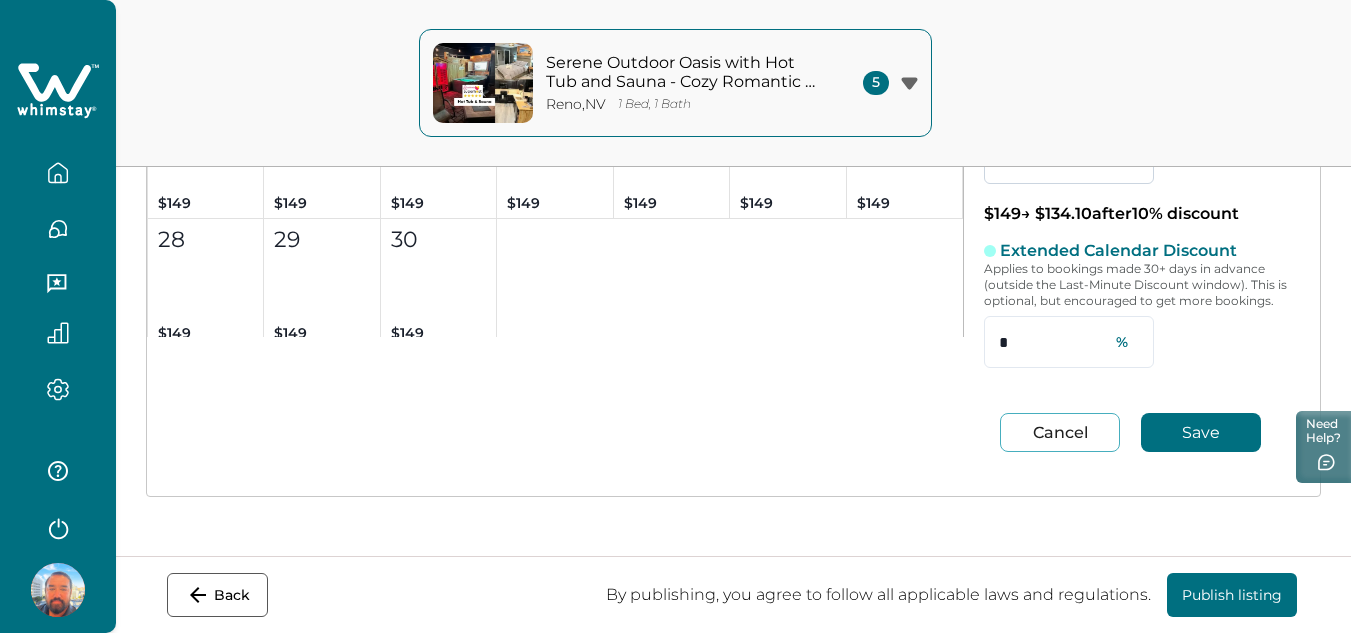 scroll, scrollTop: 632, scrollLeft: 0, axis: vertical 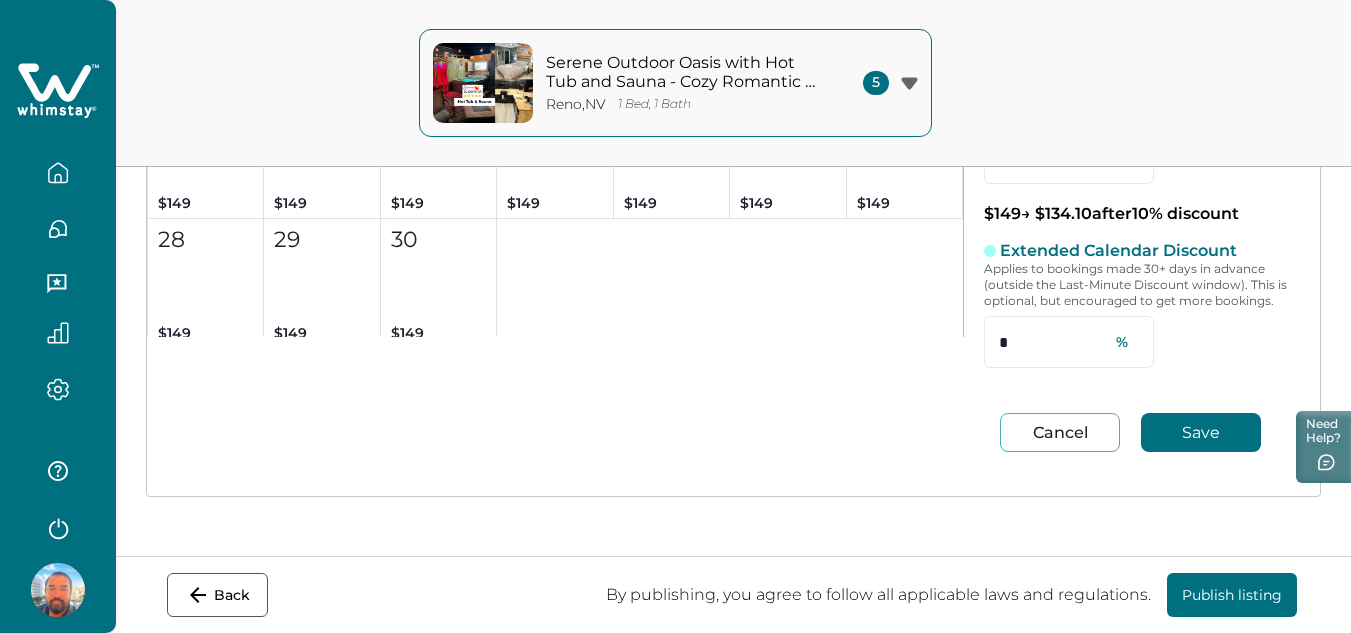 click on "Save" at bounding box center [1201, 432] 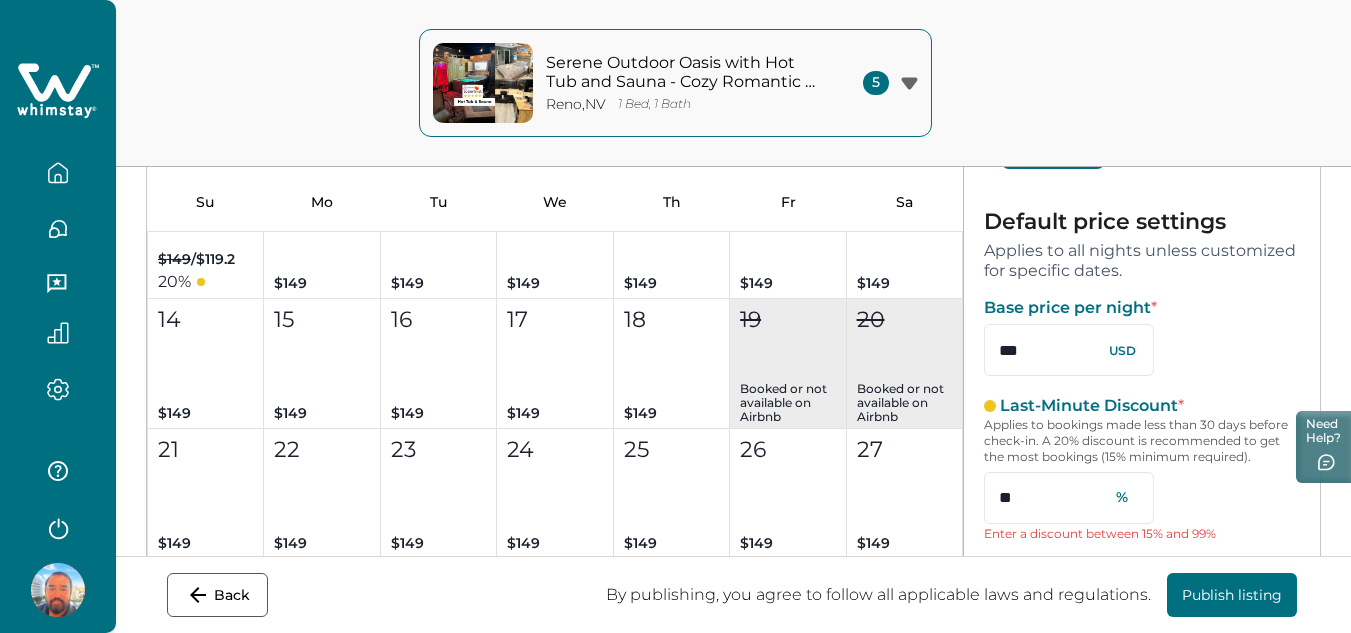 scroll, scrollTop: 132, scrollLeft: 0, axis: vertical 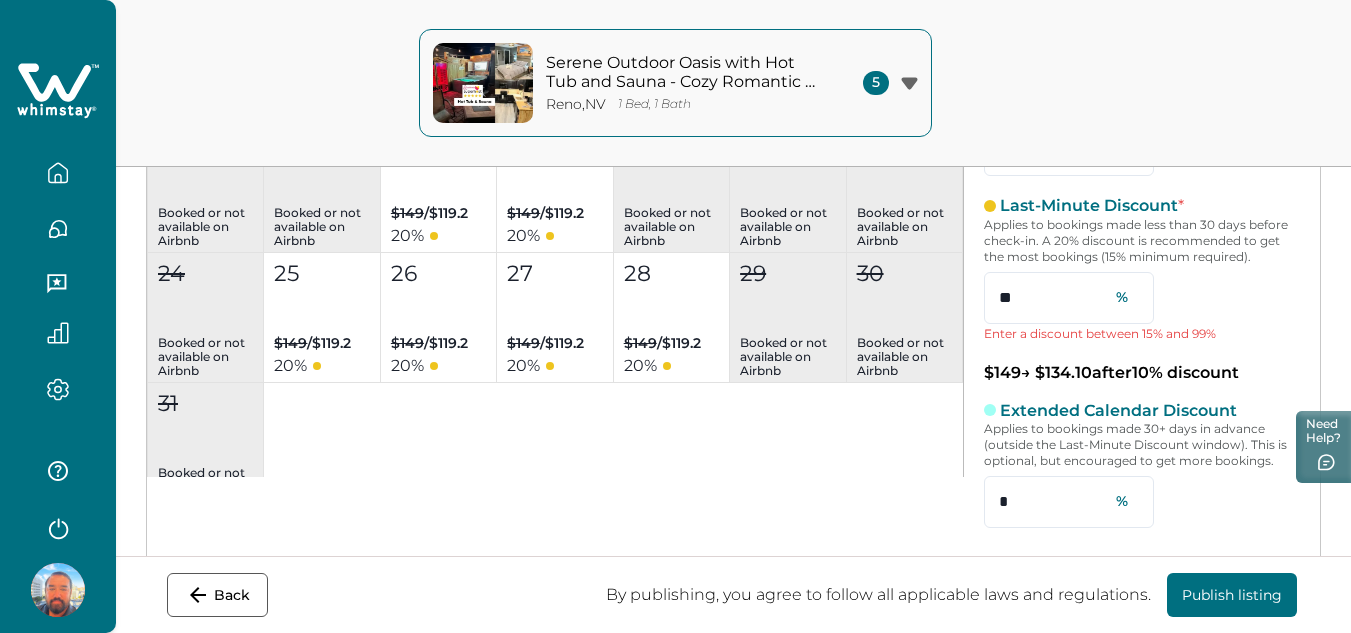 click on "[MONTH] 2025 Select all dates for   [MONTH] Su Mo Tu We Th Fr Sa 1 2 3 4 5 6 7 Booked or not available on Airbnb 8 Booked or not available on Airbnb 9 Booked or not available on Airbnb 10 Booked or not available on Airbnb 11 Booked or not available on Airbnb 12 Booked or not available on Airbnb 13 Booked or not available on Airbnb 14 $149  /  $119.2 20 % 15 $149  /  $119.2 20 % 16 Booked or not available on Airbnb 17 Booked or not available on Airbnb 18 Booked or not available on Airbnb 19 $149  /  $119.2 20 % 20 $149  /  $119.2 20 % 21 Booked or not available on Airbnb 22 Booked or not available on Airbnb 23 Booked or not available on Airbnb 24 Booked or not available on Airbnb 25 $149  /  $119.2 20 % 26 $149  /  $119.2 20 % 27 $149  /  $119.2 20 % 28 $149  /  $119.2 20 % 29 Booked or not available on Airbnb 30 Booked or not available on Airbnb 31 Booked or not available on Airbnb [MONTH] 2025 Select all dates for   [MONTH] Su Mo Tu We Th Fr Sa 1 Booked or not available on Airbnb 2 3 4 5 $149  /  $119.2 20" at bounding box center [733, 281] 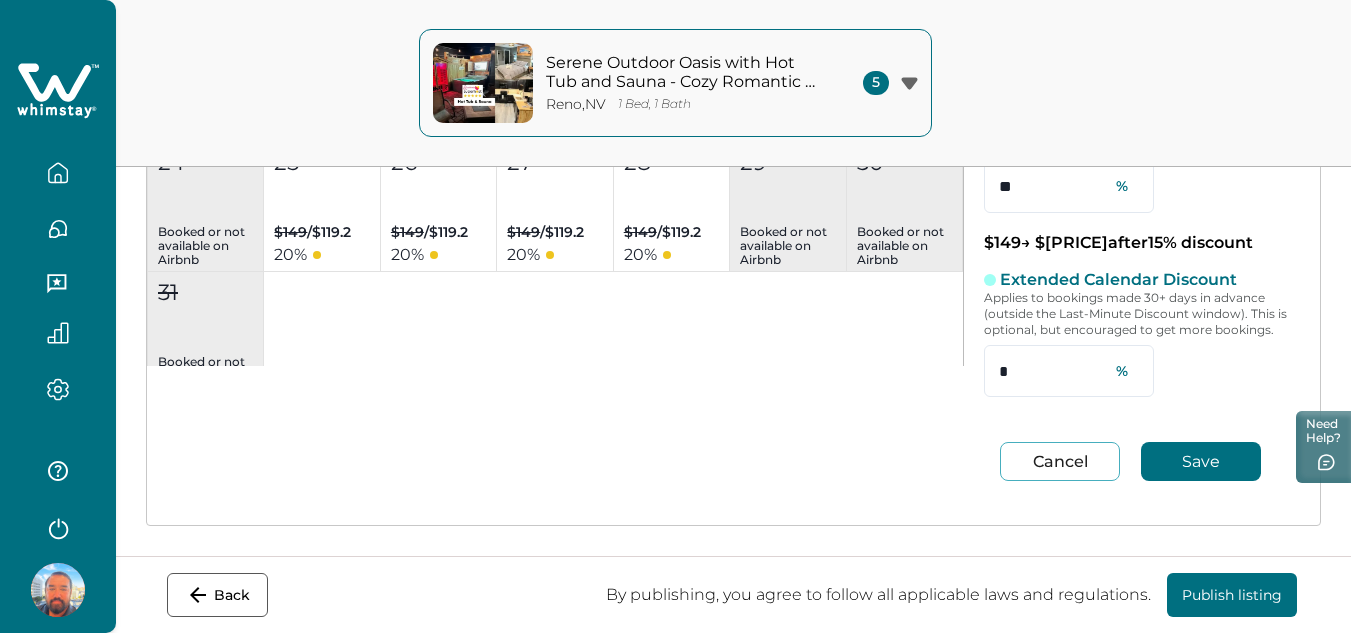 scroll, scrollTop: 691, scrollLeft: 0, axis: vertical 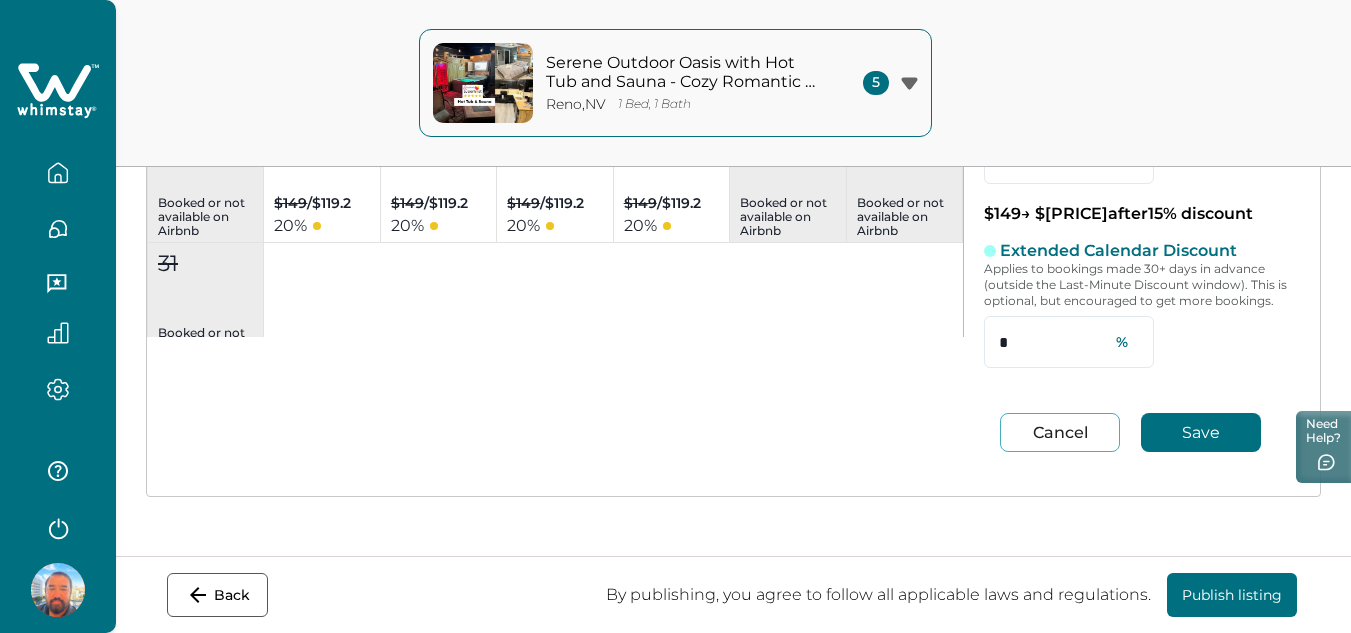 click on "Save" at bounding box center [1201, 432] 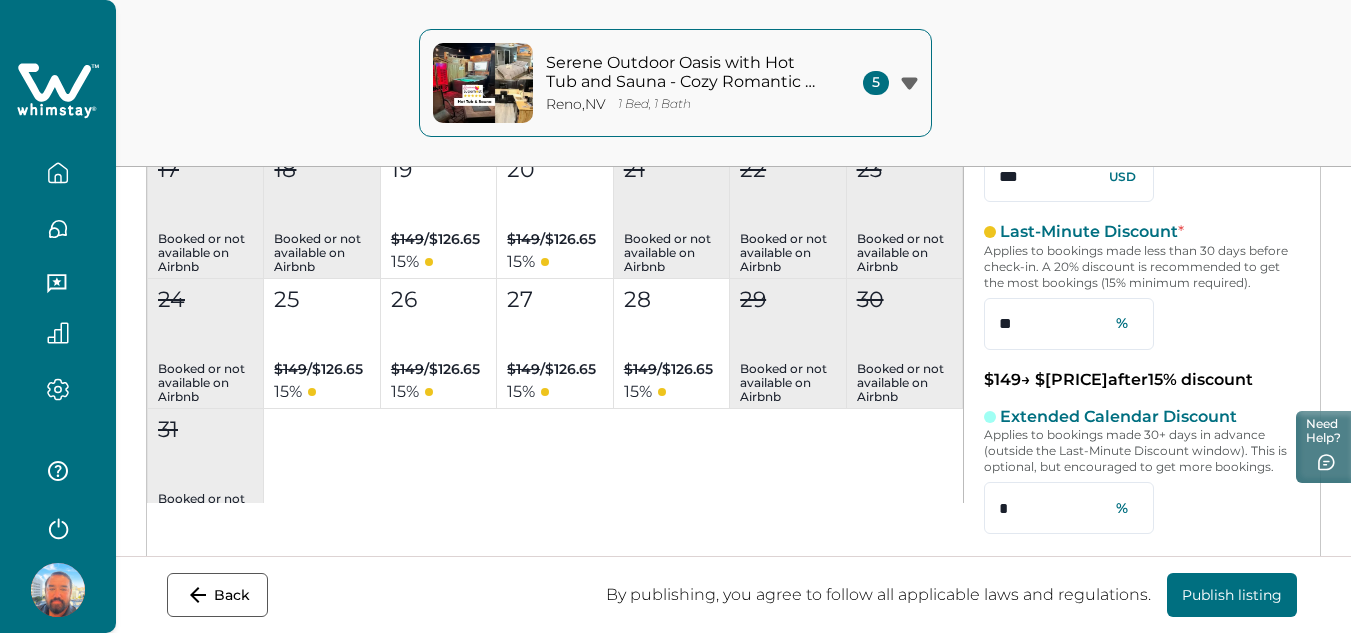 scroll, scrollTop: 332, scrollLeft: 0, axis: vertical 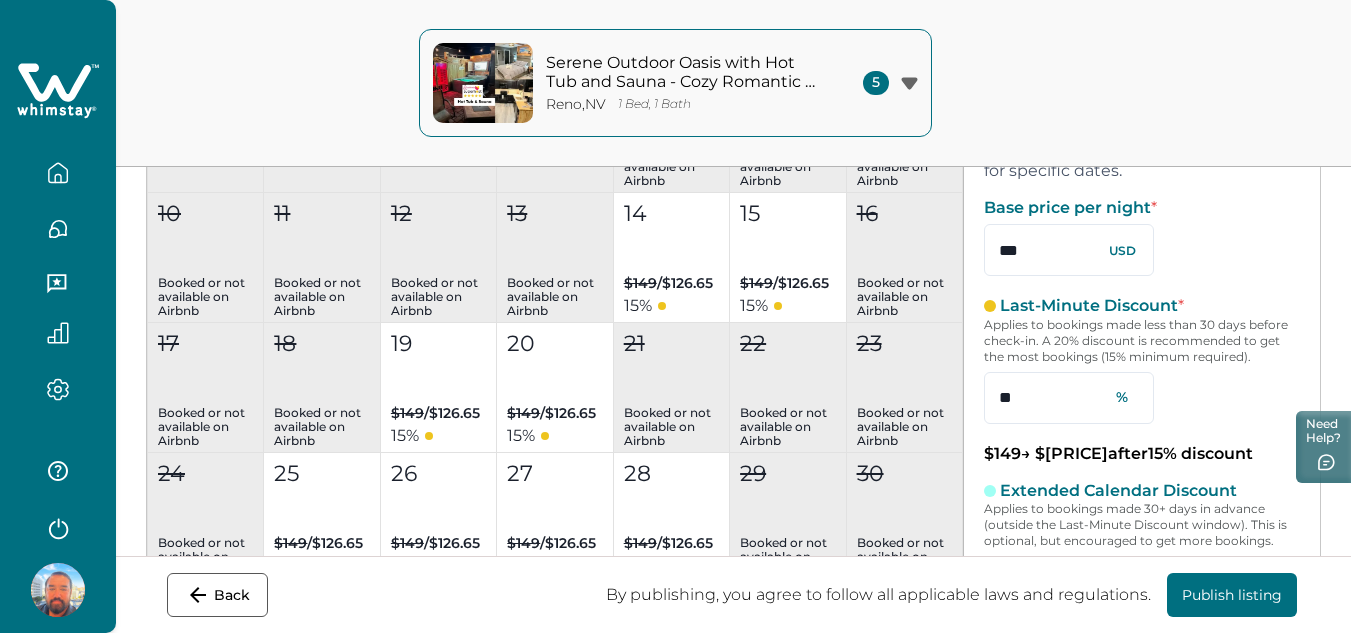 click on "[MONTH] 2025 Select all dates for   [MONTH] Su Mo Tu We Th Fr Sa 1 2 3 4 5 6 7 Booked or not available on Airbnb 8 Booked or not available on Airbnb 9 Booked or not available on Airbnb 10 Booked or not available on Airbnb 11 Booked or not available on Airbnb 12 Booked or not available on Airbnb 13 Booked or not available on Airbnb 14 $149  /  $126.65 15 % 15 $149  /  $126.65 15 % 16 Booked or not available on Airbnb 17 Booked or not available on Airbnb 18 Booked or not available on Airbnb 19 $149  /  $126.65 15 % 20 $149  /  $126.65 15 % 21 Booked or not available on Airbnb 22 Booked or not available on Airbnb 23 Booked or not available on Airbnb 24 Booked or not available on Airbnb 25 $149  /  $126.65 15 % 26 $149  /  $126.65 15 % 27 $149  /  $126.65 15 % 28 $149  /  $126.65 15 % 29 Booked or not available on Airbnb 30 Booked or not available on Airbnb 31 Booked or not available on Airbnb [MONTH] 2025 Select all dates for   [MONTH] Su Mo Tu We Th Fr Sa 1 Booked or not available on Airbnb 2 3 4 5 $149  /  %" at bounding box center [733, 339] 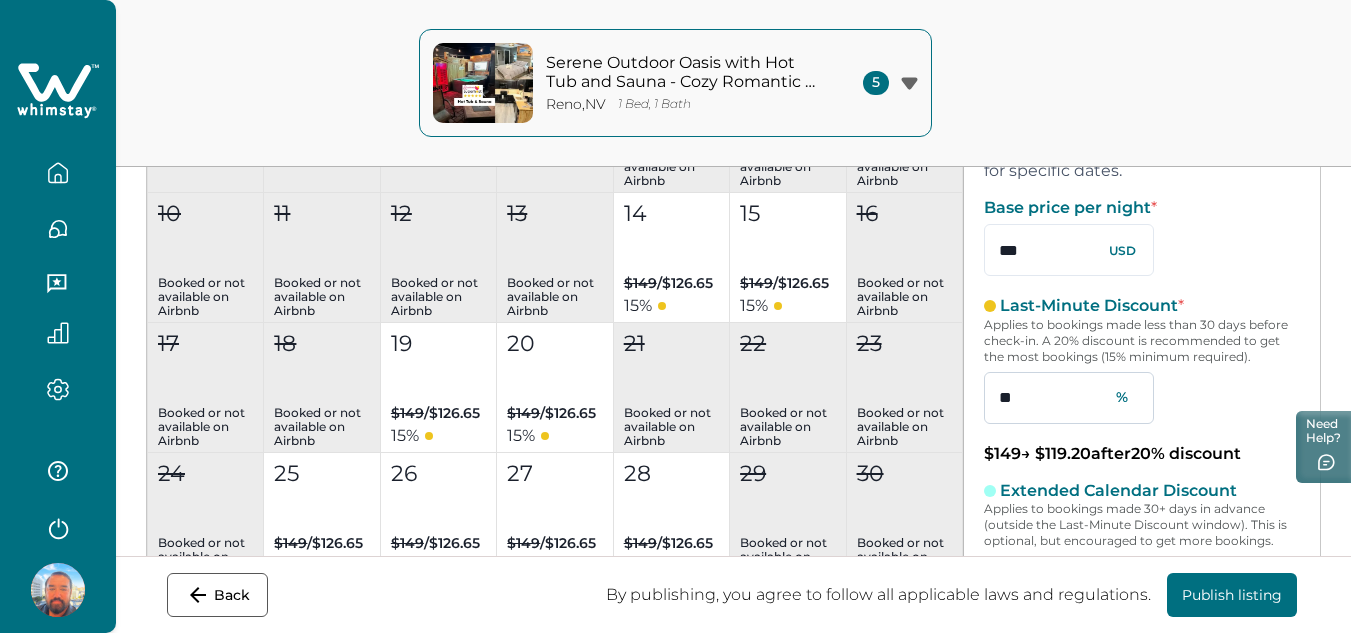 scroll, scrollTop: 691, scrollLeft: 0, axis: vertical 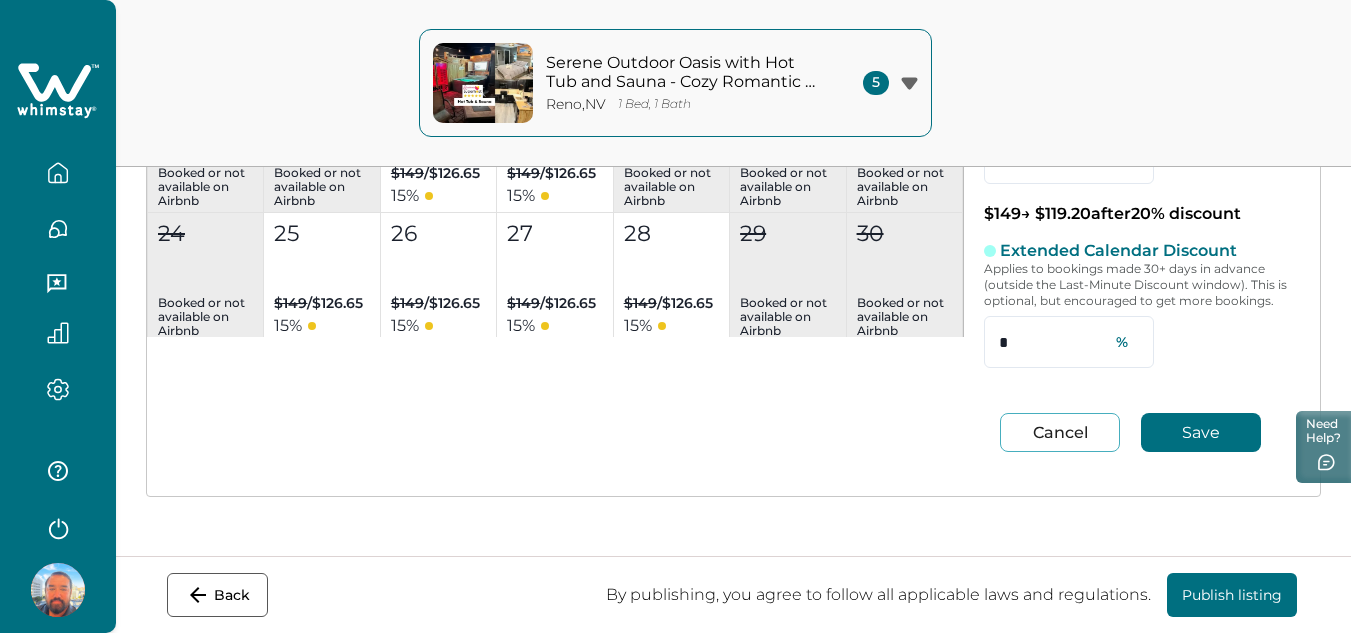 type on "**" 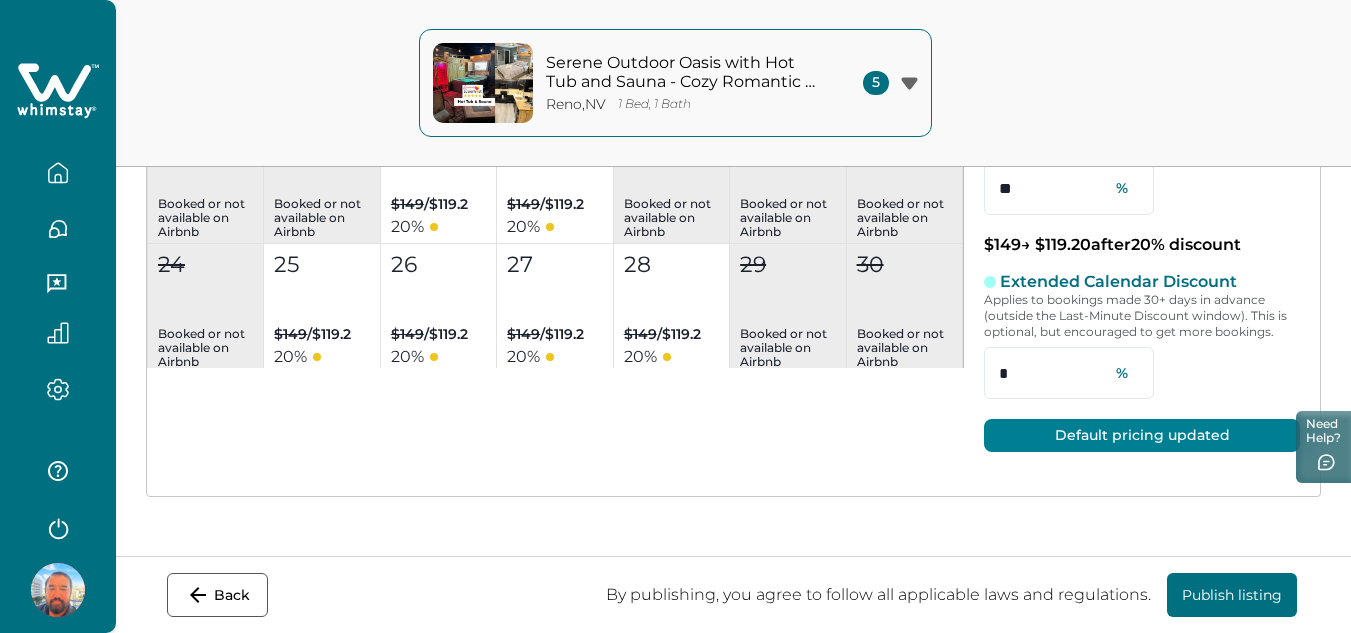 scroll, scrollTop: 632, scrollLeft: 0, axis: vertical 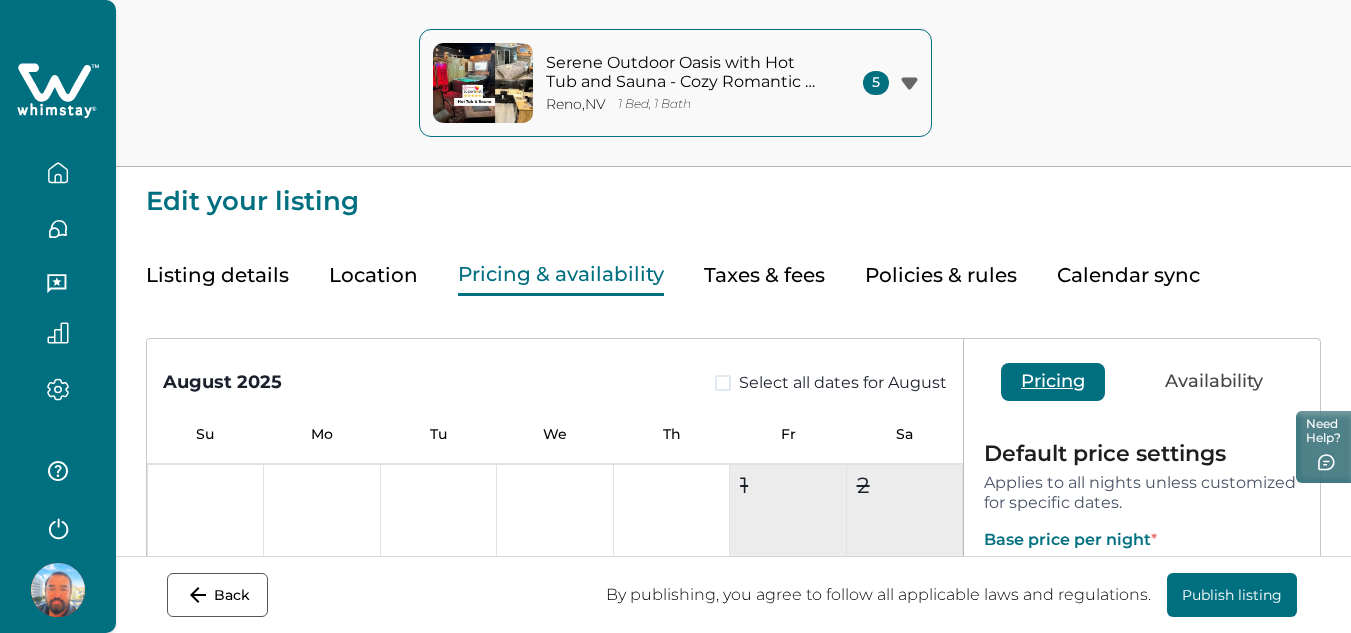 click on "Taxes & fees" at bounding box center [764, 275] 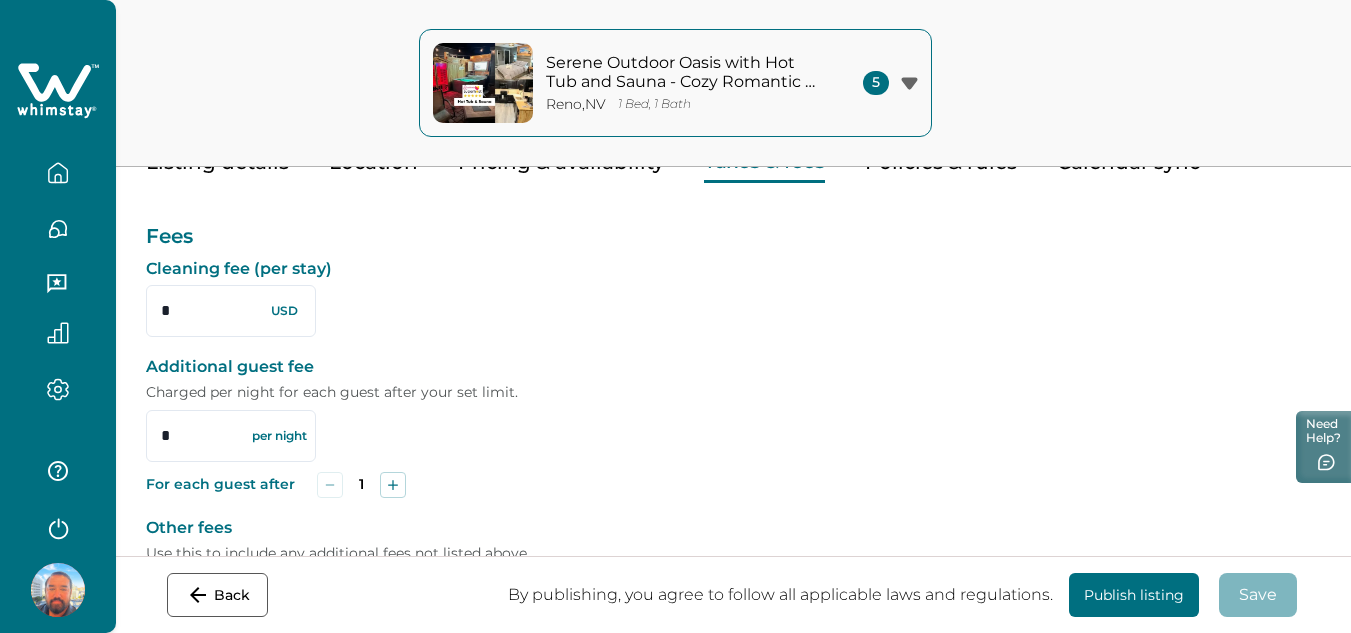 scroll, scrollTop: 0, scrollLeft: 0, axis: both 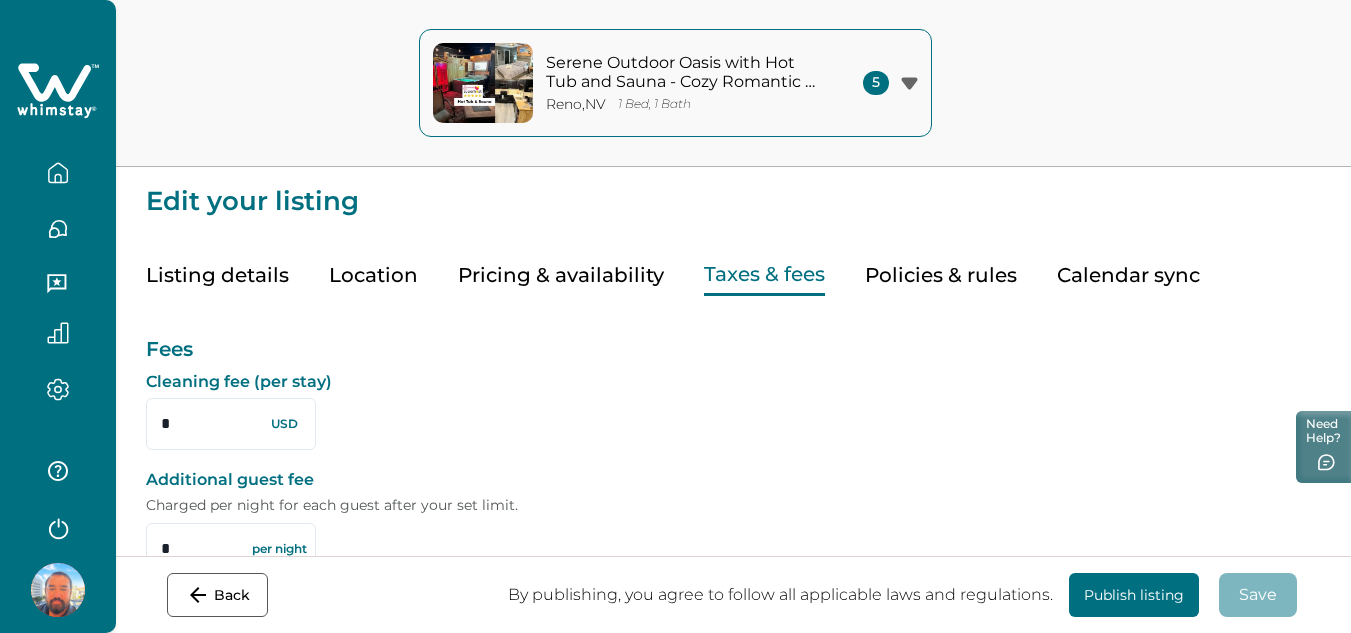 click on "Calendar sync" at bounding box center [1128, 275] 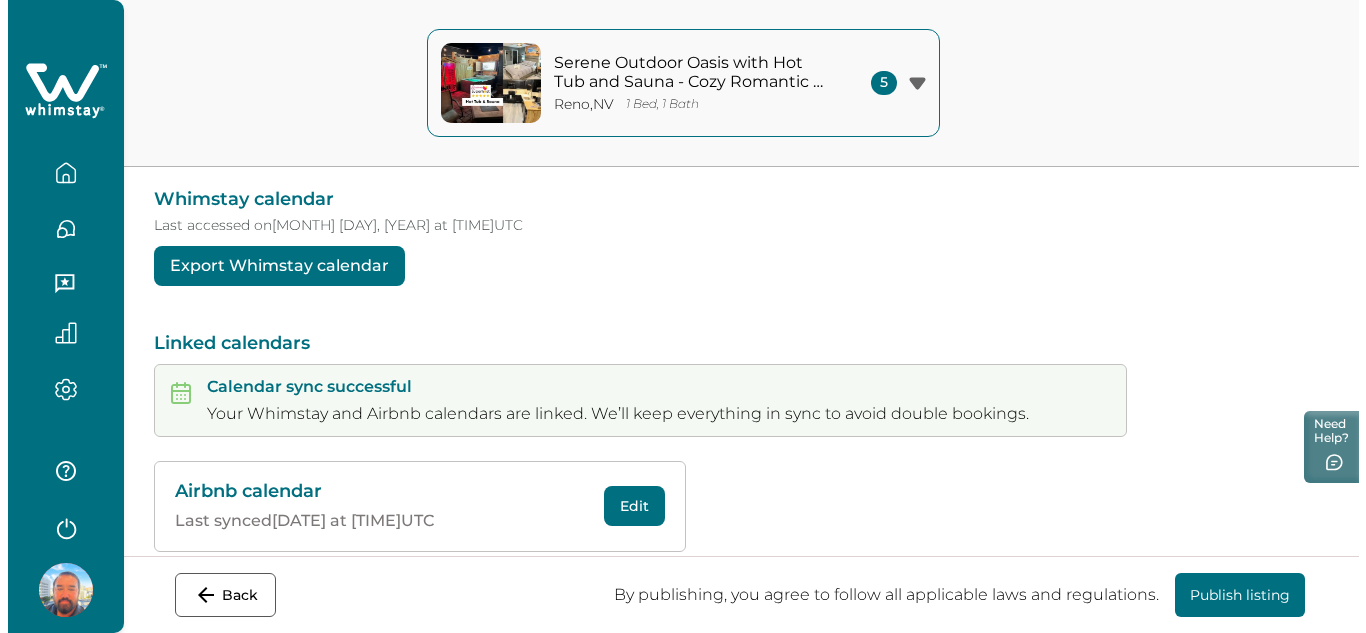 scroll, scrollTop: 0, scrollLeft: 0, axis: both 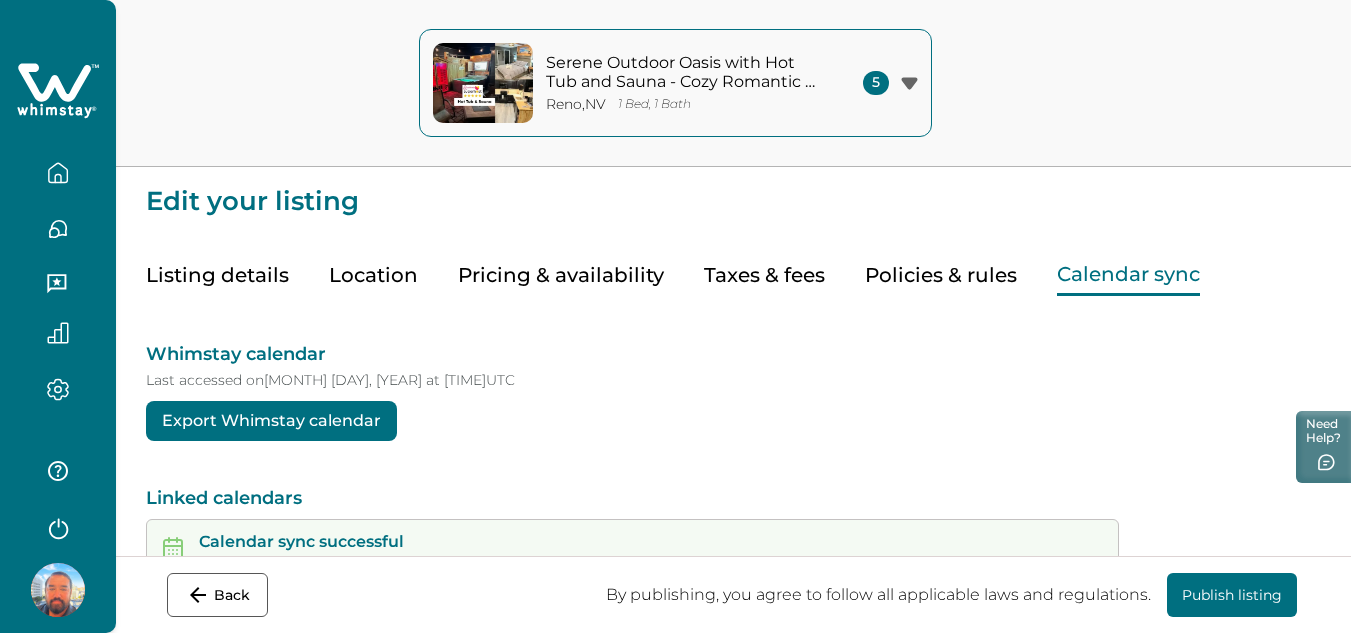 click 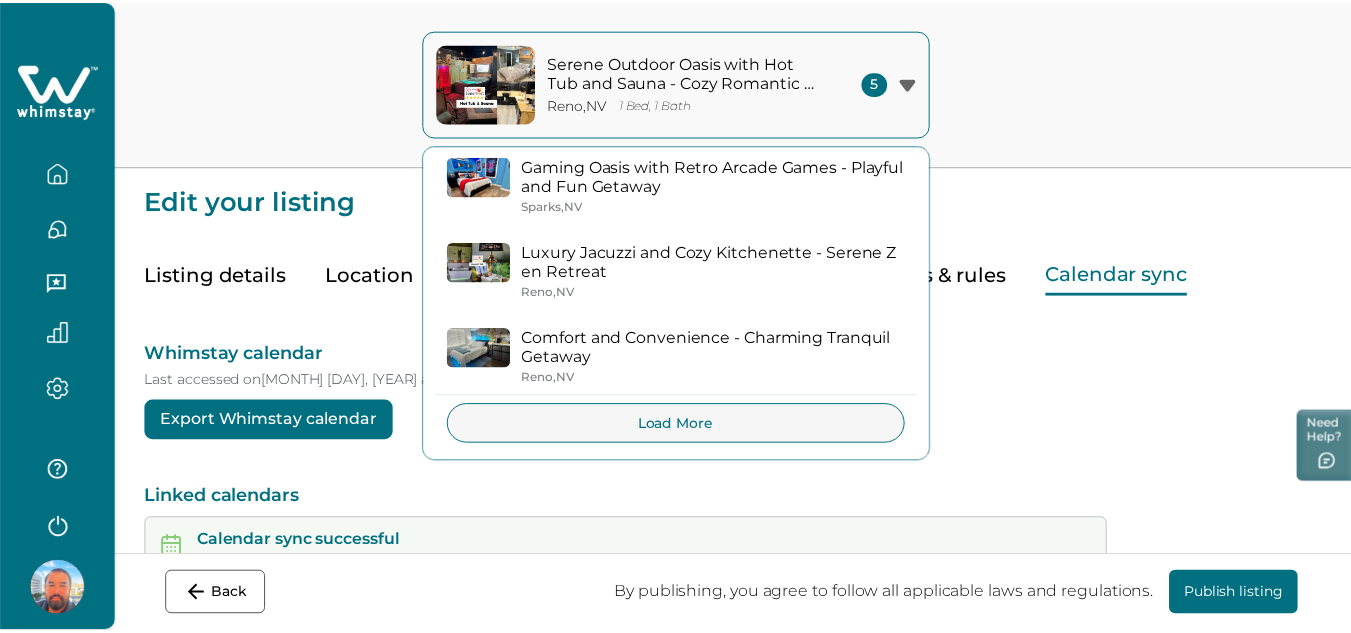 scroll, scrollTop: 219, scrollLeft: 0, axis: vertical 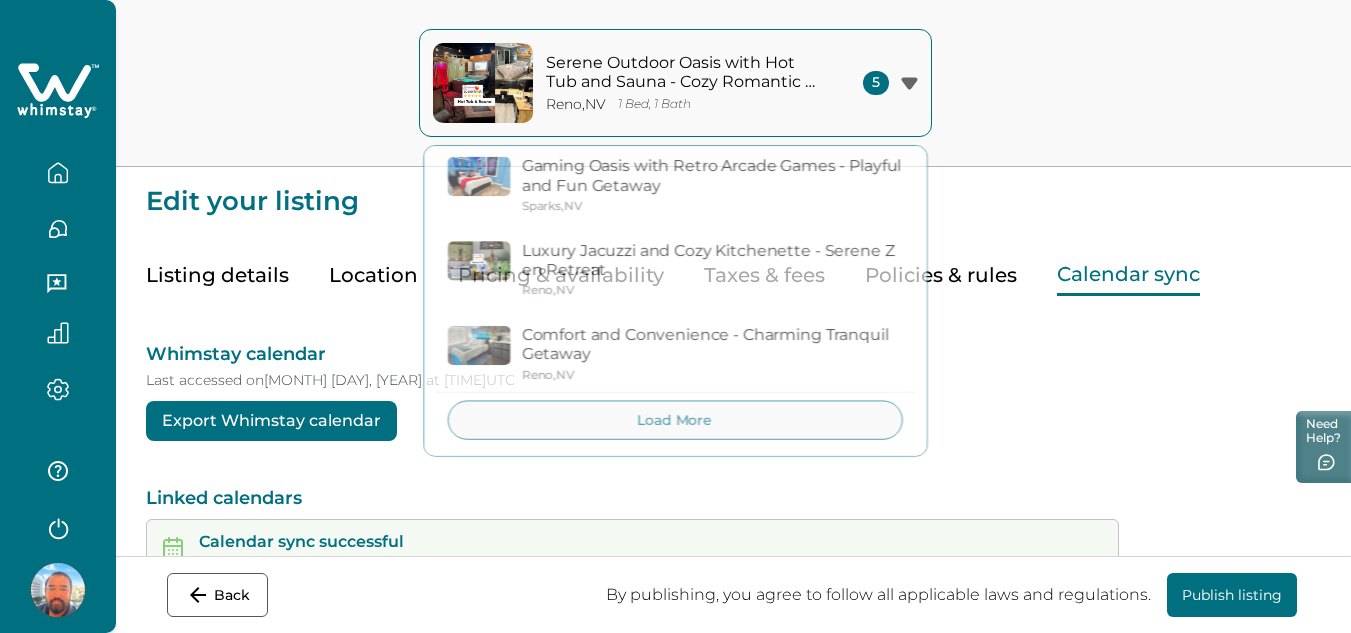 click on "Serene Outdoor Oasis with Hot Tub and Sauna - Cozy Romantic Escape [CITY] ,  NV 1 Bed, 1 Bath 5 Serene Outdoor Oasis with Hot Tub and Sauna - Cozy Romantic Escape [CITY] ,  NV Jacuzzi and Kitchenette - Serene Oriental Escape [CITY] ,  NV Gaming Oasis with Retro Arcade Games - Playful and Fun Getaway [CITY] ,  NV Luxury Jacuzzi and Cozy Kitchenette - Serene Zen Retreat [CITY] ,  NV Comfort and Convenience - Charming Tranquil Getaway [CITY] ,  NV Load More" at bounding box center [675, 83] 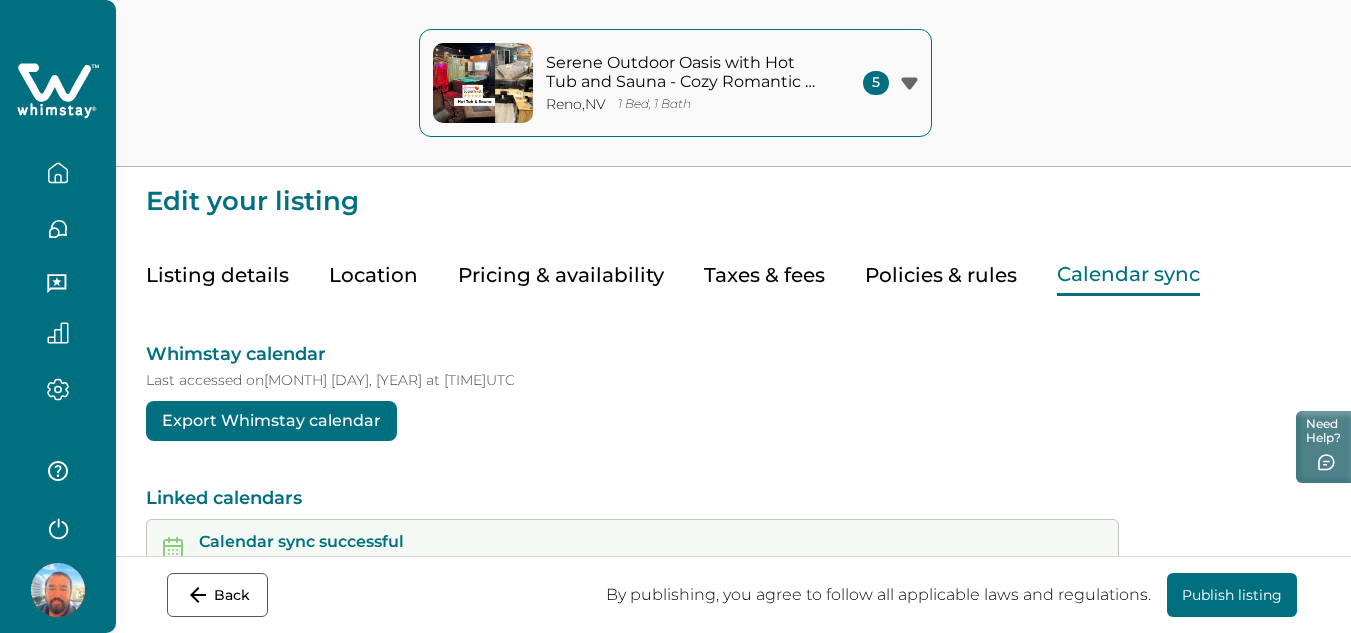 click 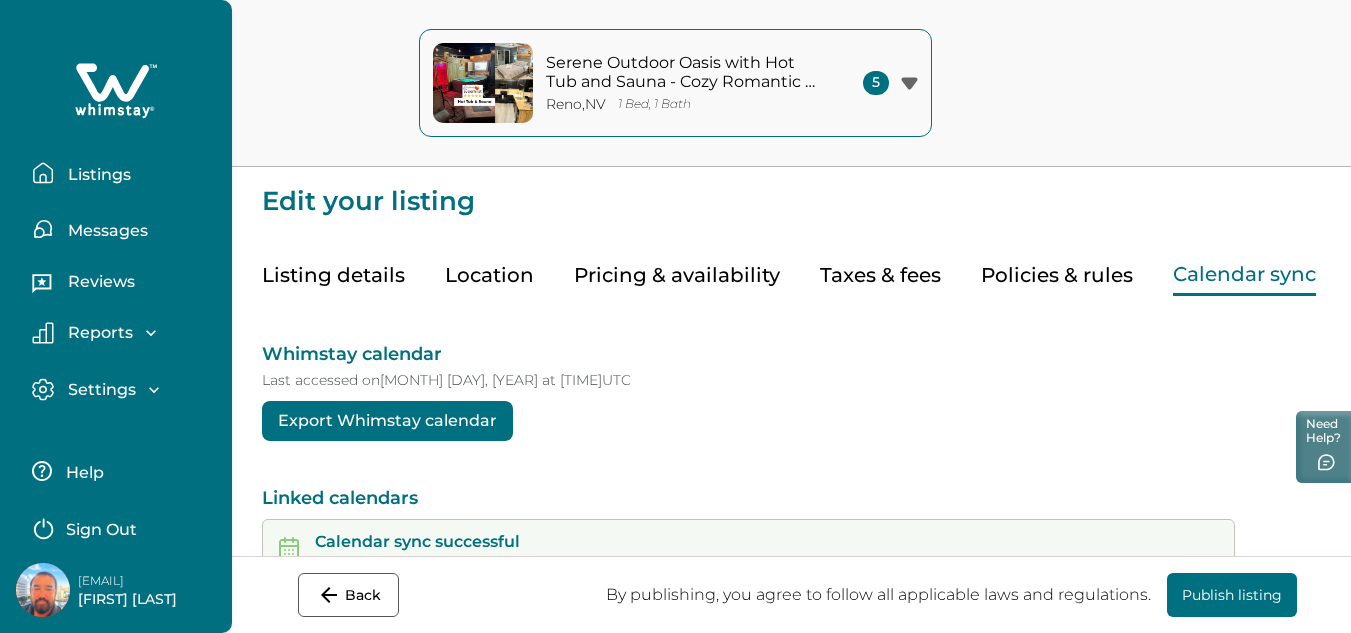 click on "Messages" at bounding box center [105, 231] 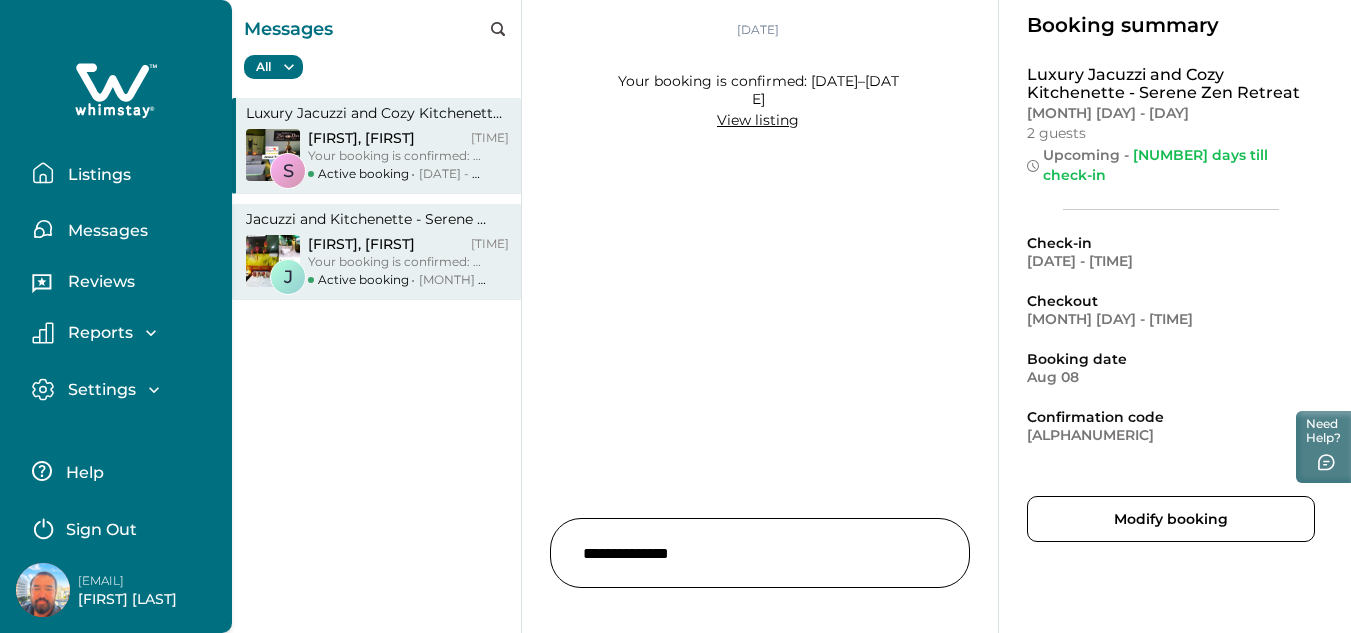 scroll, scrollTop: 0, scrollLeft: 0, axis: both 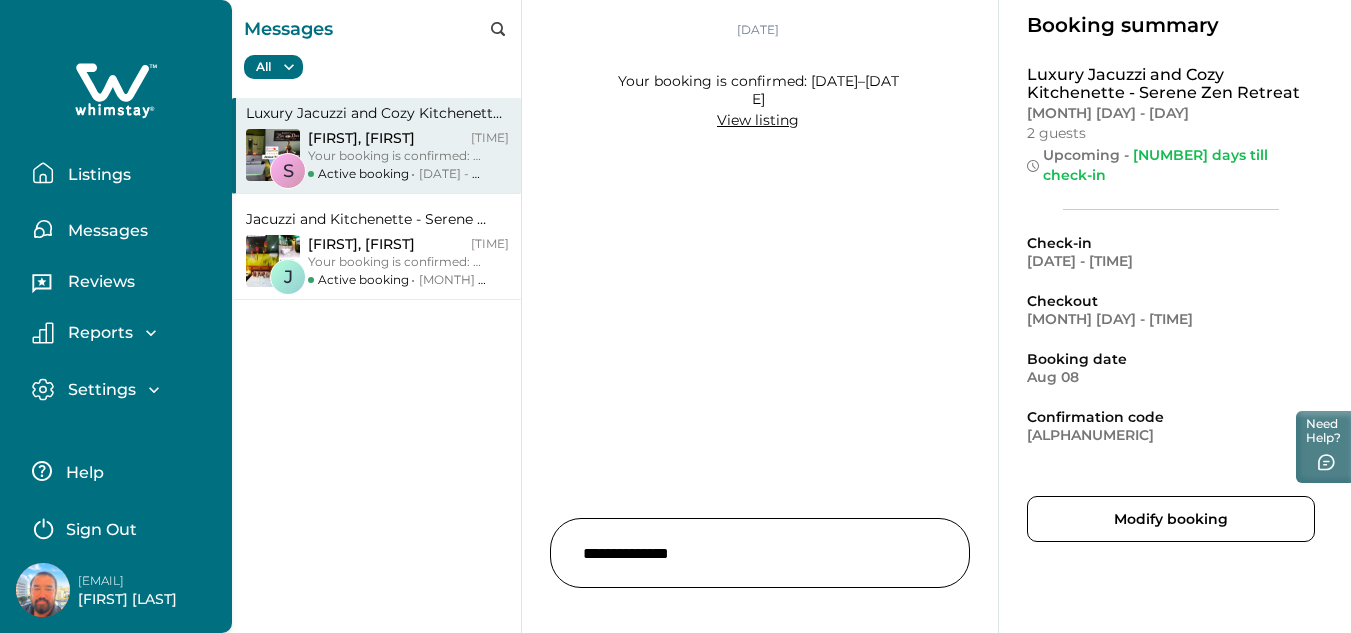 click 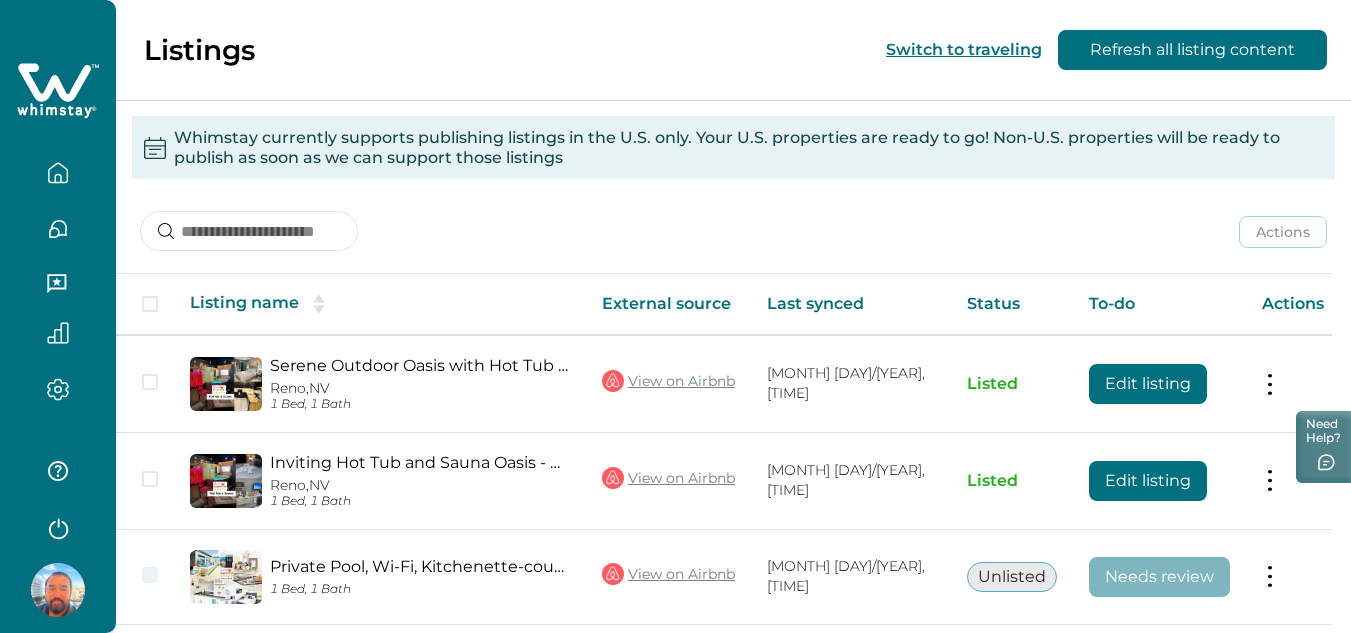 click 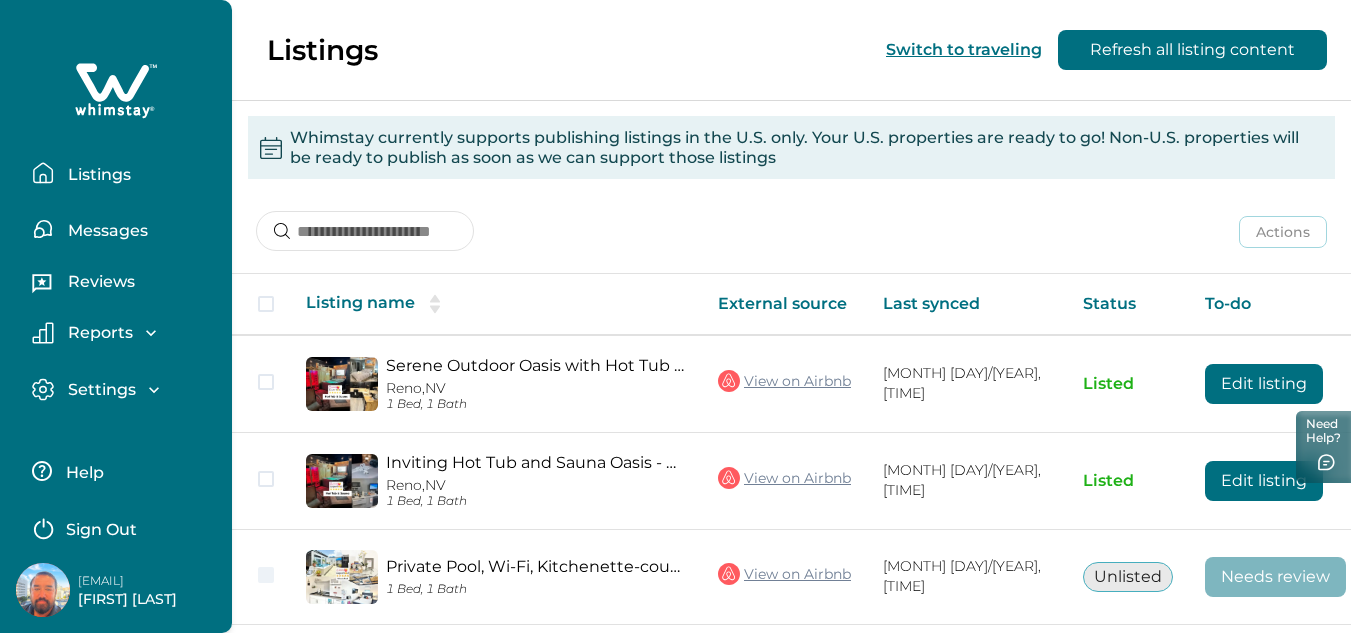 scroll, scrollTop: 113, scrollLeft: 0, axis: vertical 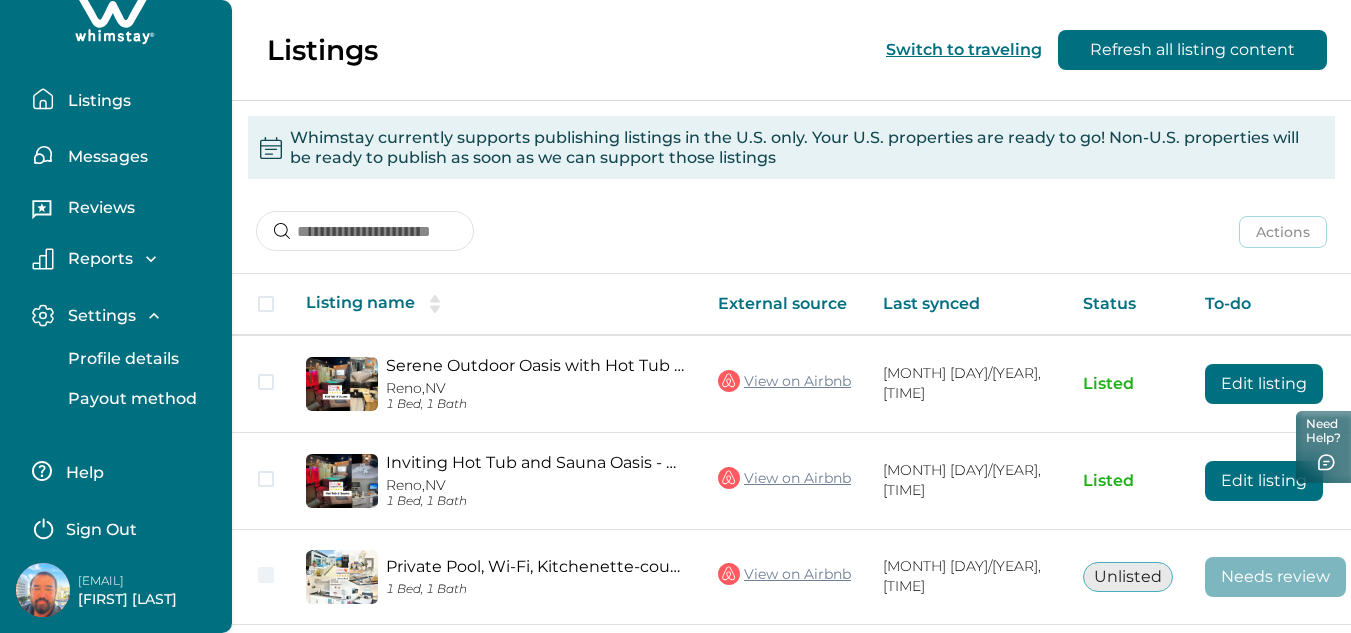 click on "Profile details" at bounding box center (120, 359) 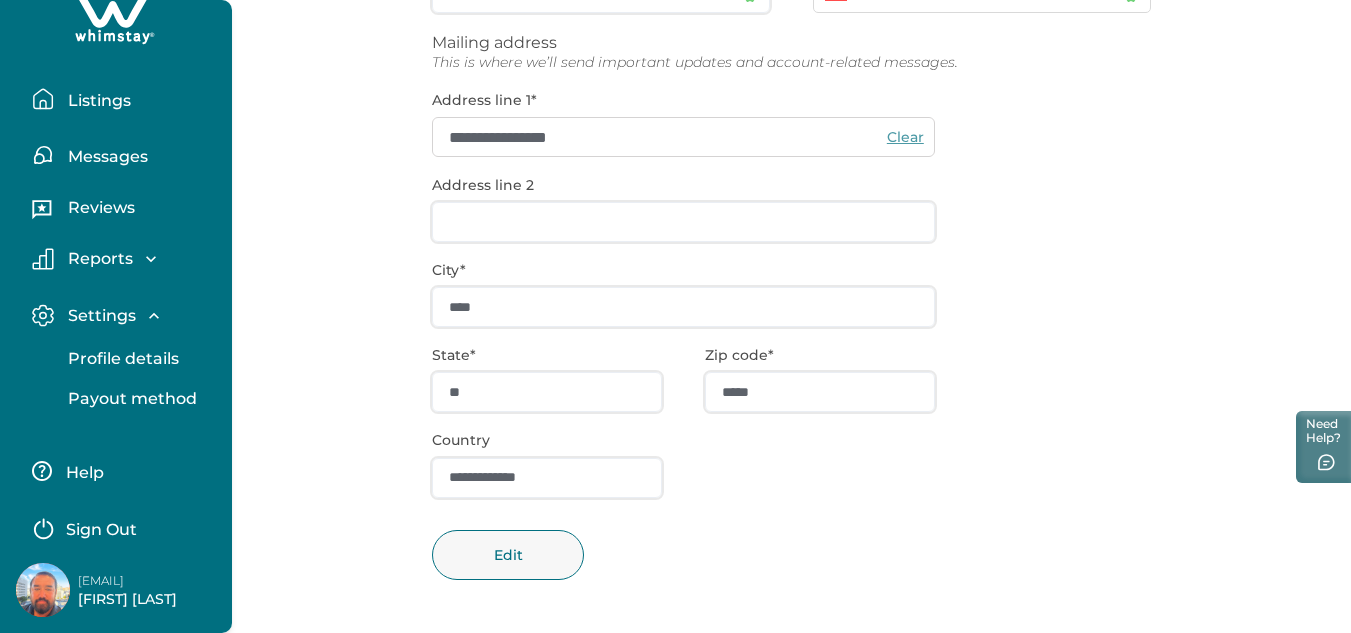 scroll, scrollTop: 406, scrollLeft: 0, axis: vertical 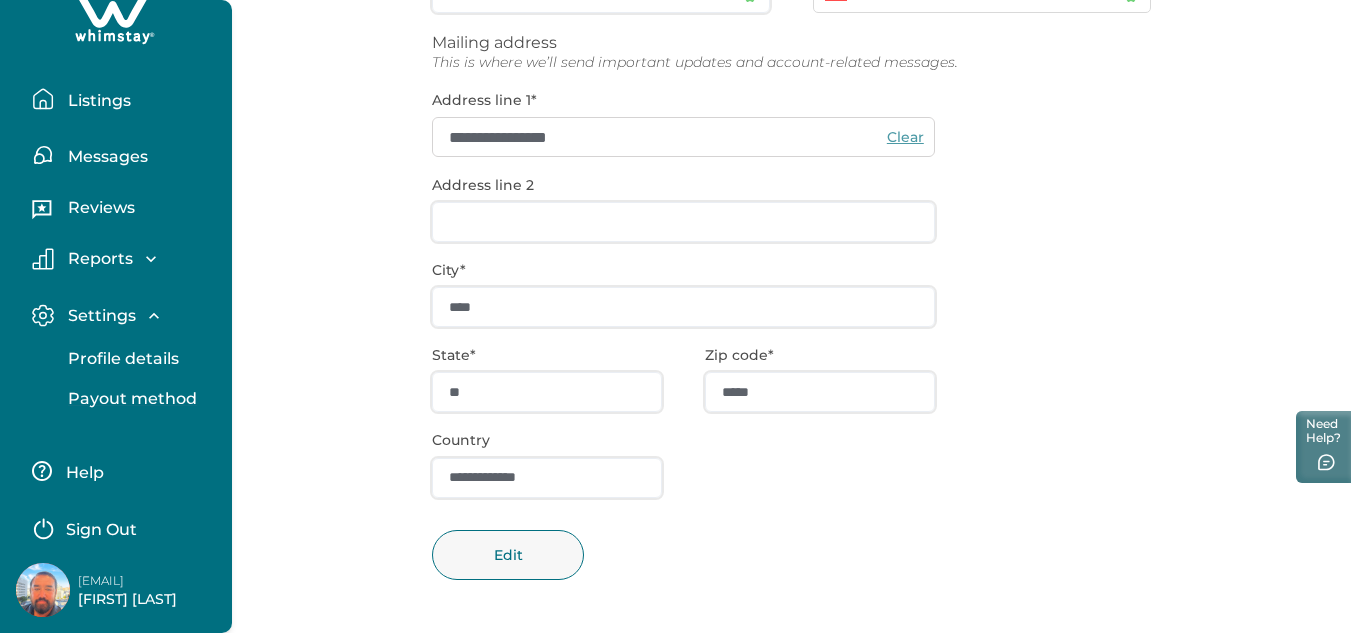 click on "Payout method" at bounding box center (129, 399) 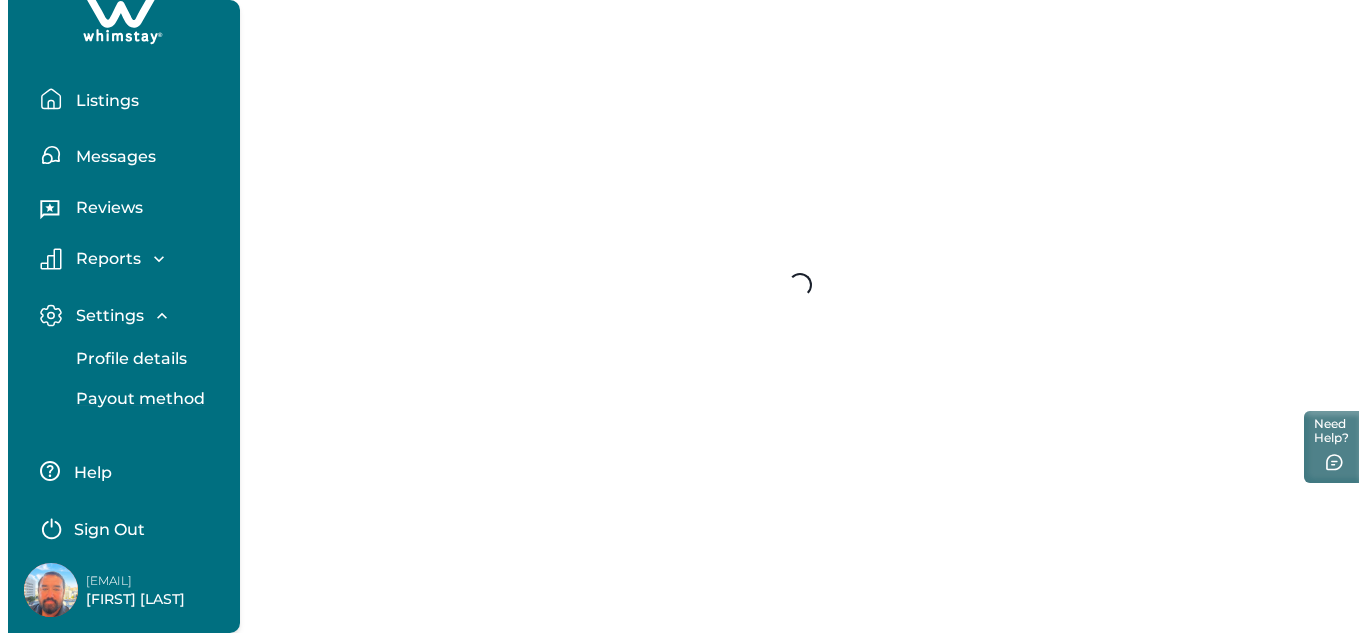 scroll, scrollTop: 0, scrollLeft: 0, axis: both 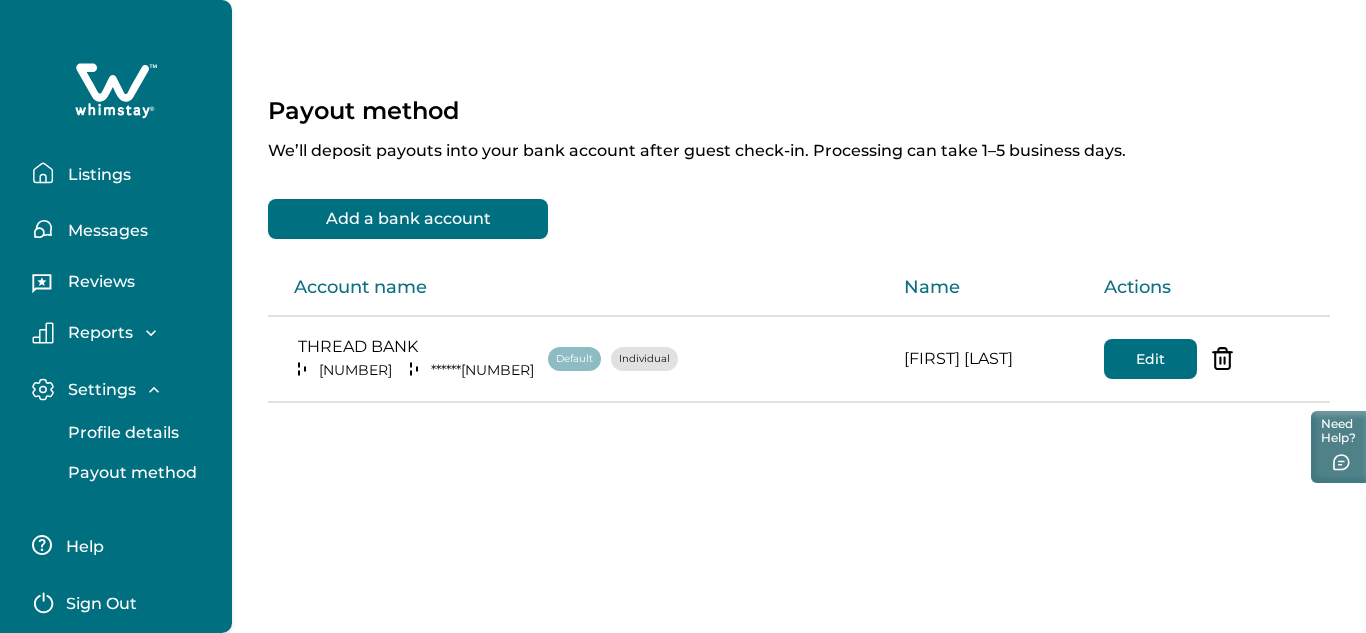 click on "Reports" at bounding box center [97, 333] 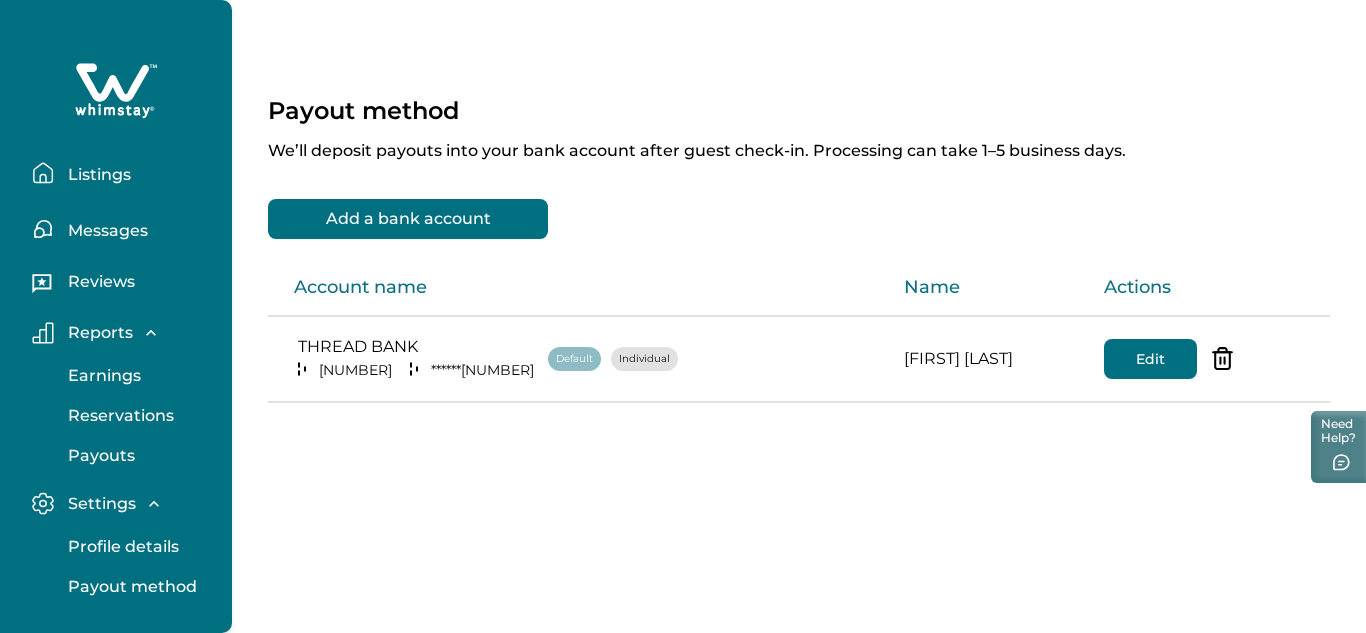 click on "Reservations" at bounding box center (118, 416) 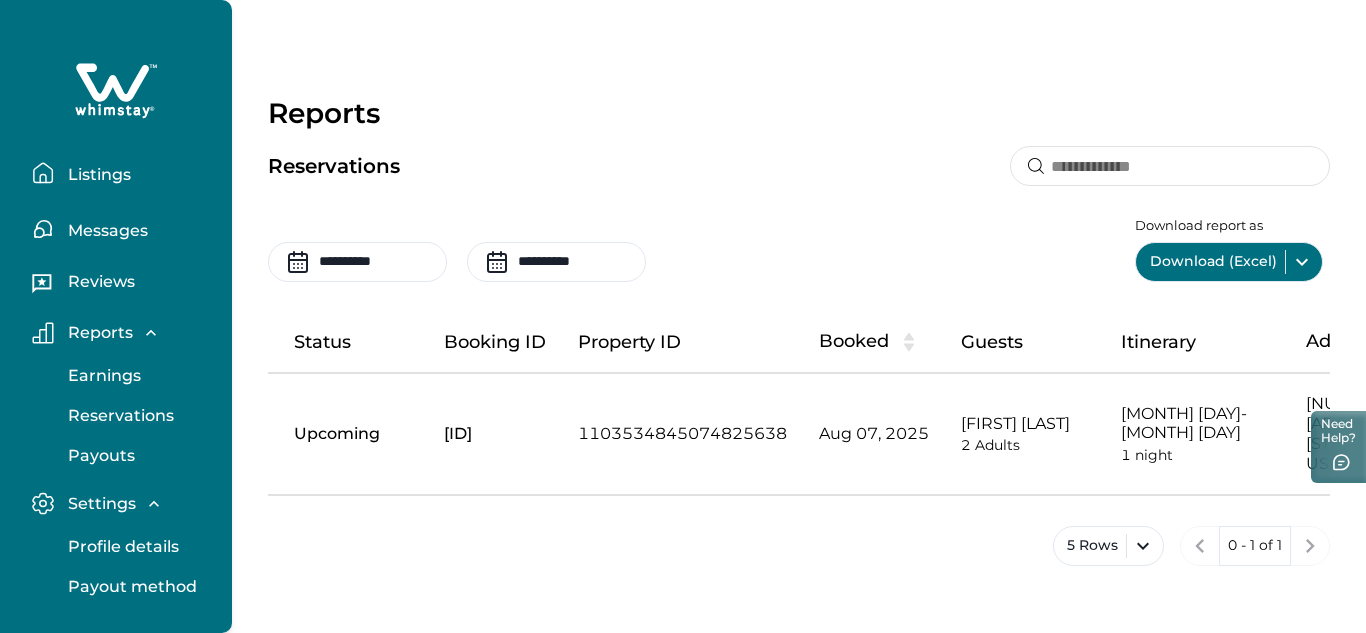 click on "Reservations" at bounding box center [118, 416] 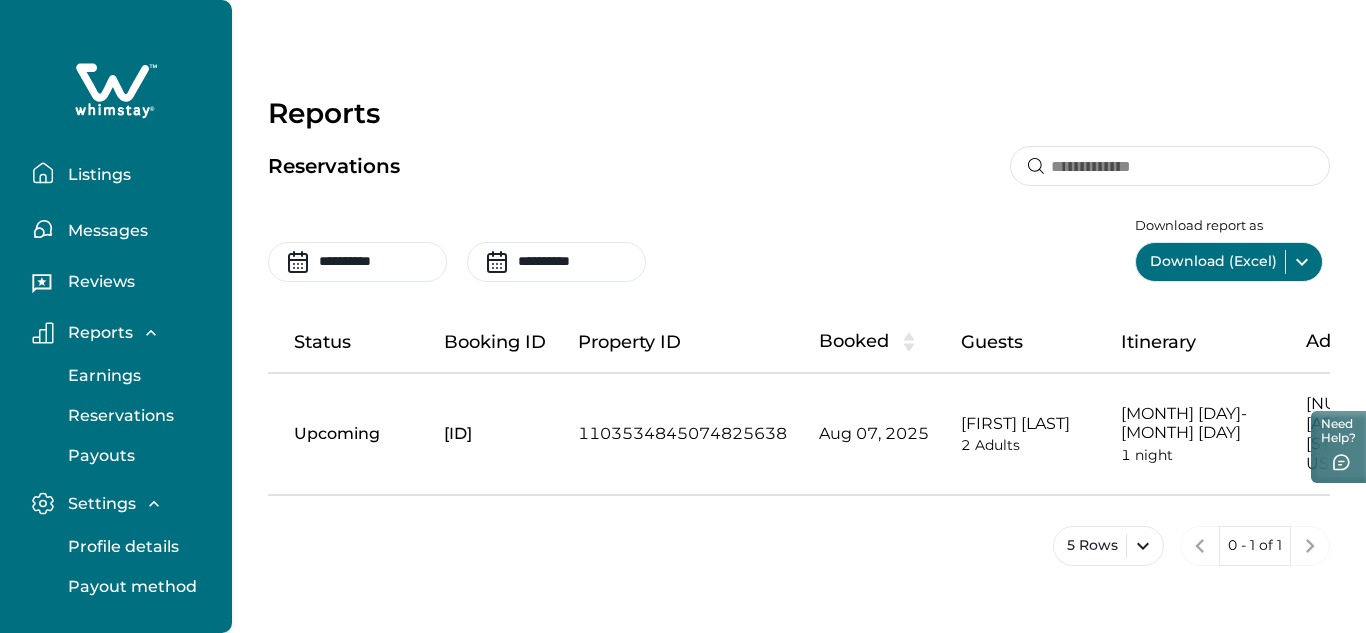 click on "Messages" at bounding box center [105, 231] 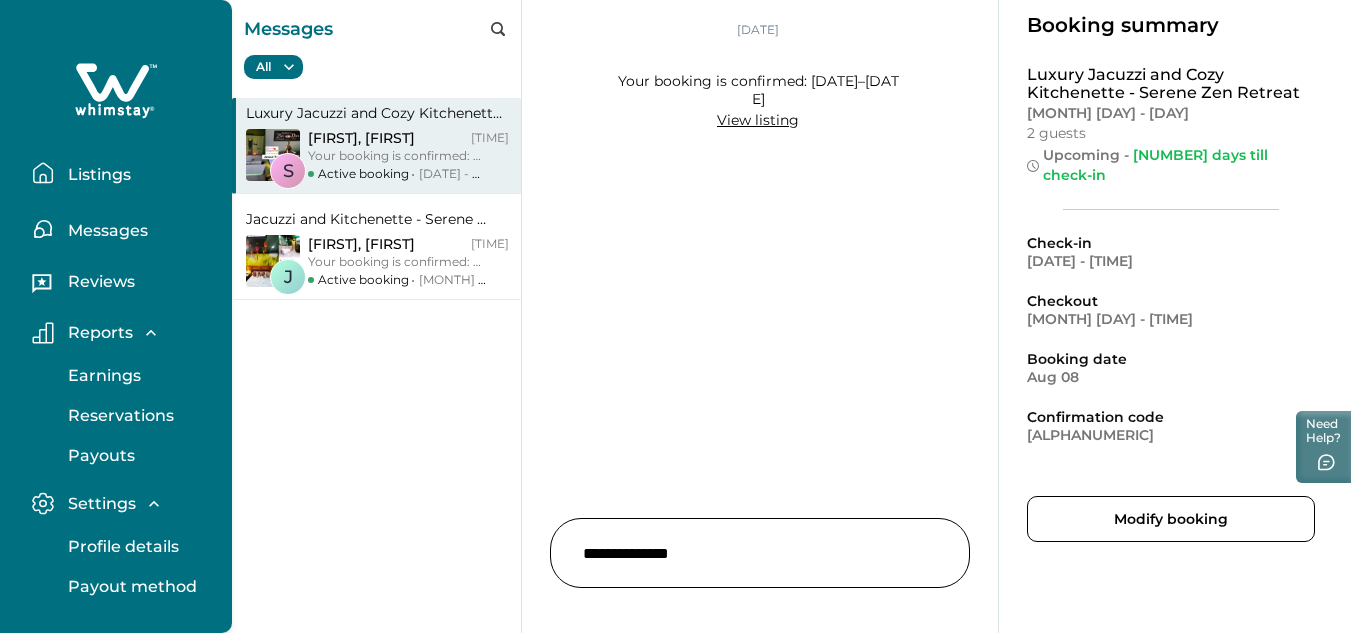 click on "[LAST] ,   [FIRST] [TIME] Your booking is confirmed: [DATE]–[DATE]  Active booking     [DATE] - [DATE]" at bounding box center [408, 156] 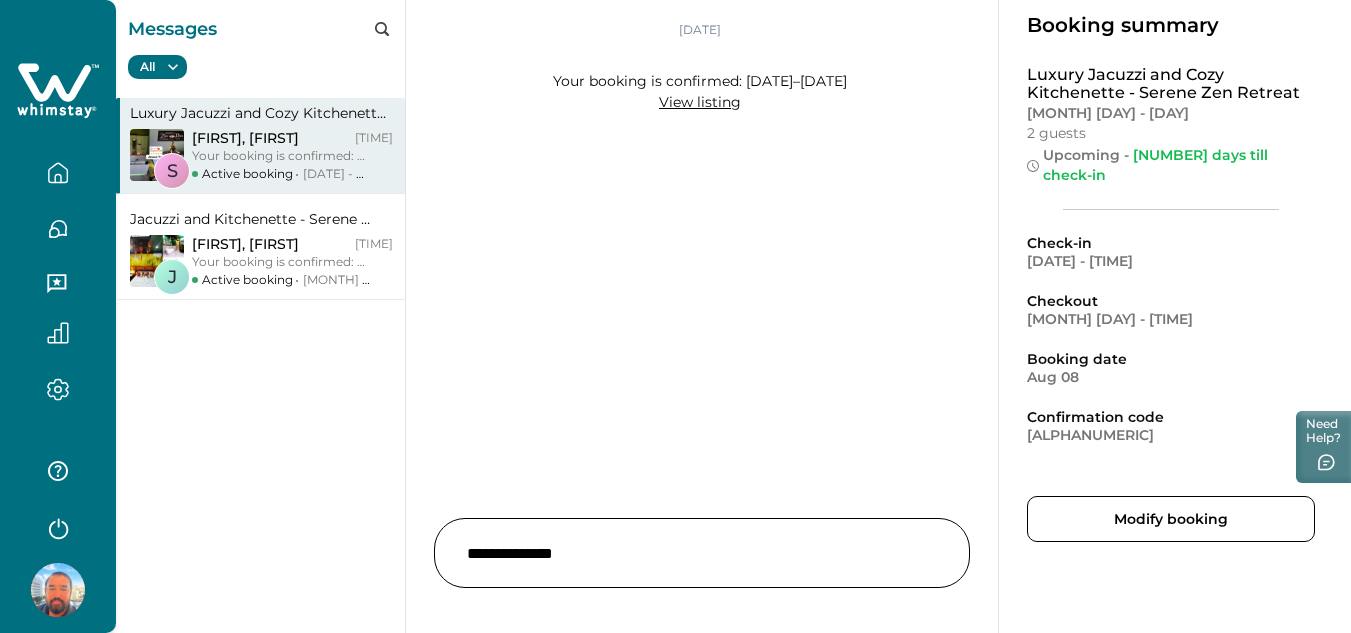 click on "Today Your booking is confirmed: [MONTH] [DAY]–[DAY]      View listing" at bounding box center (700, 91) 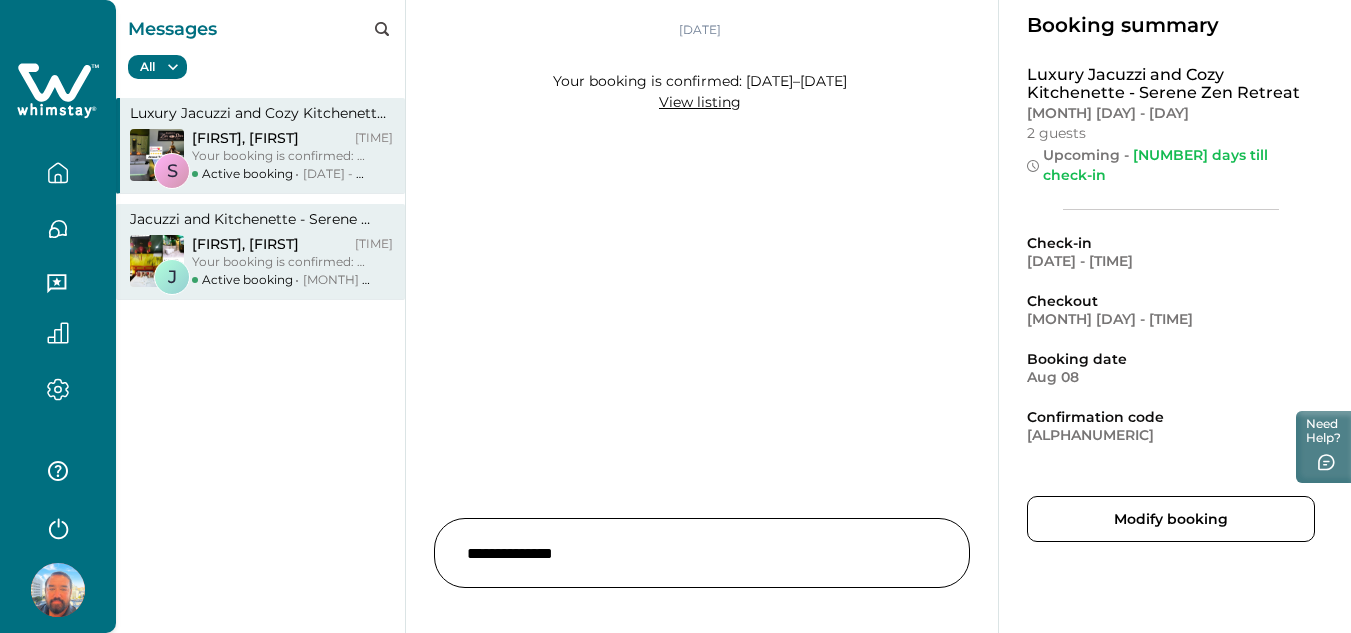 click on "[FIRST] ,   [FIRST] [TIME]" at bounding box center [292, 244] 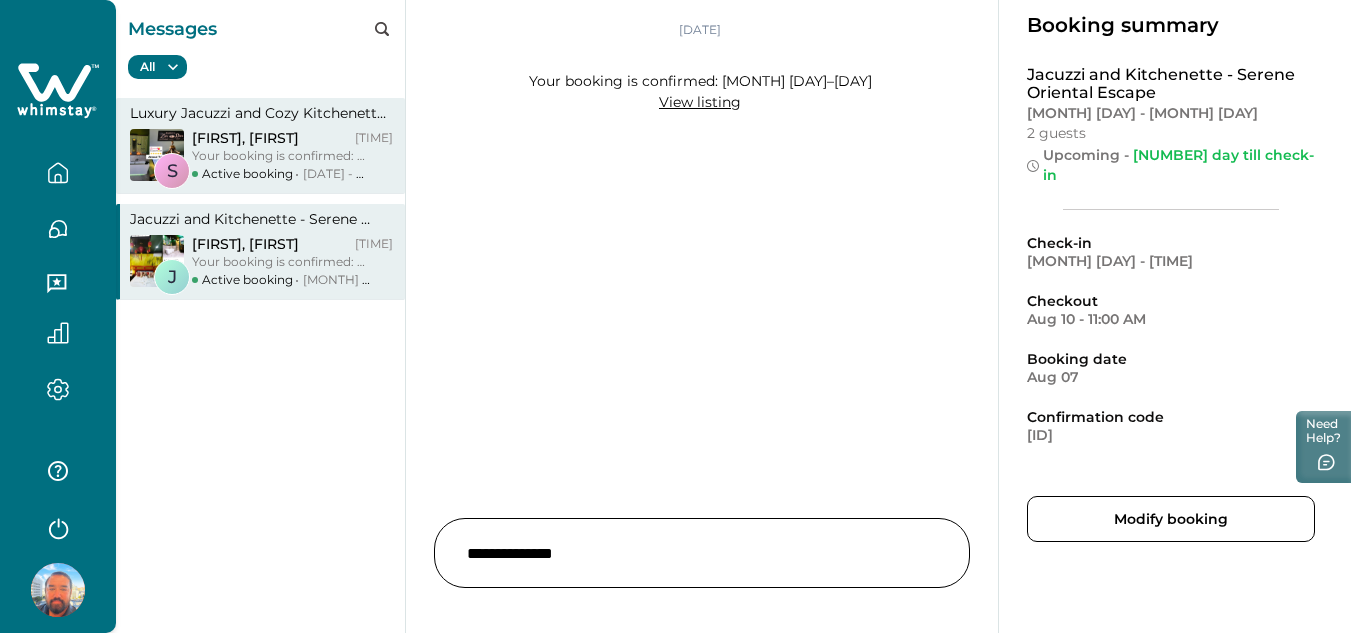 click on "[FIRST] ,   [FIRST] [TIME]" at bounding box center [292, 138] 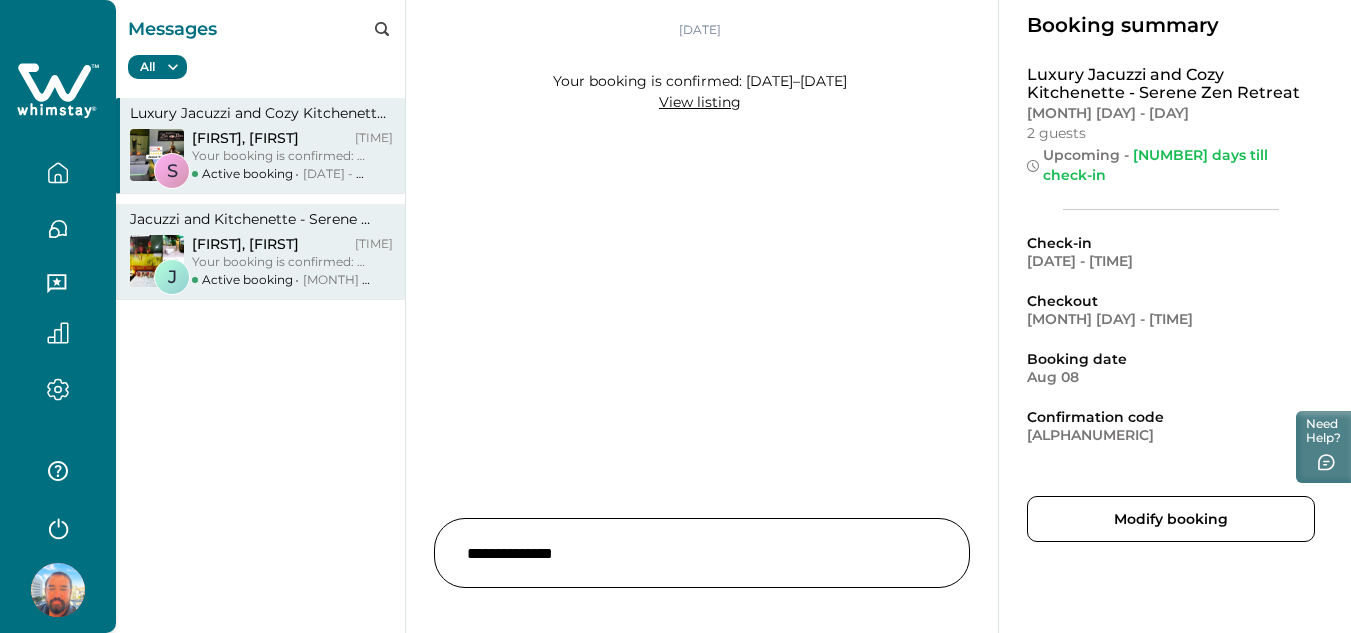 click on "[FIRST] ,   [FIRST]" at bounding box center (245, 244) 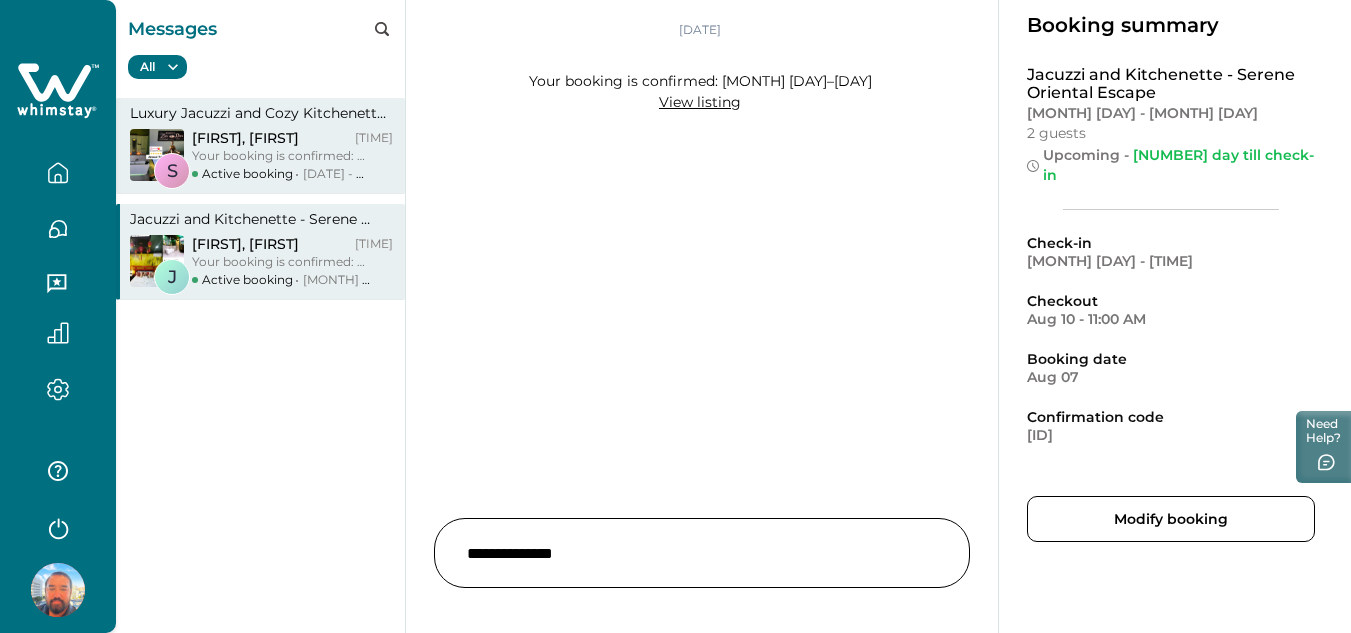 click on "Active booking     [DATE] - [DATE]" at bounding box center [297, 174] 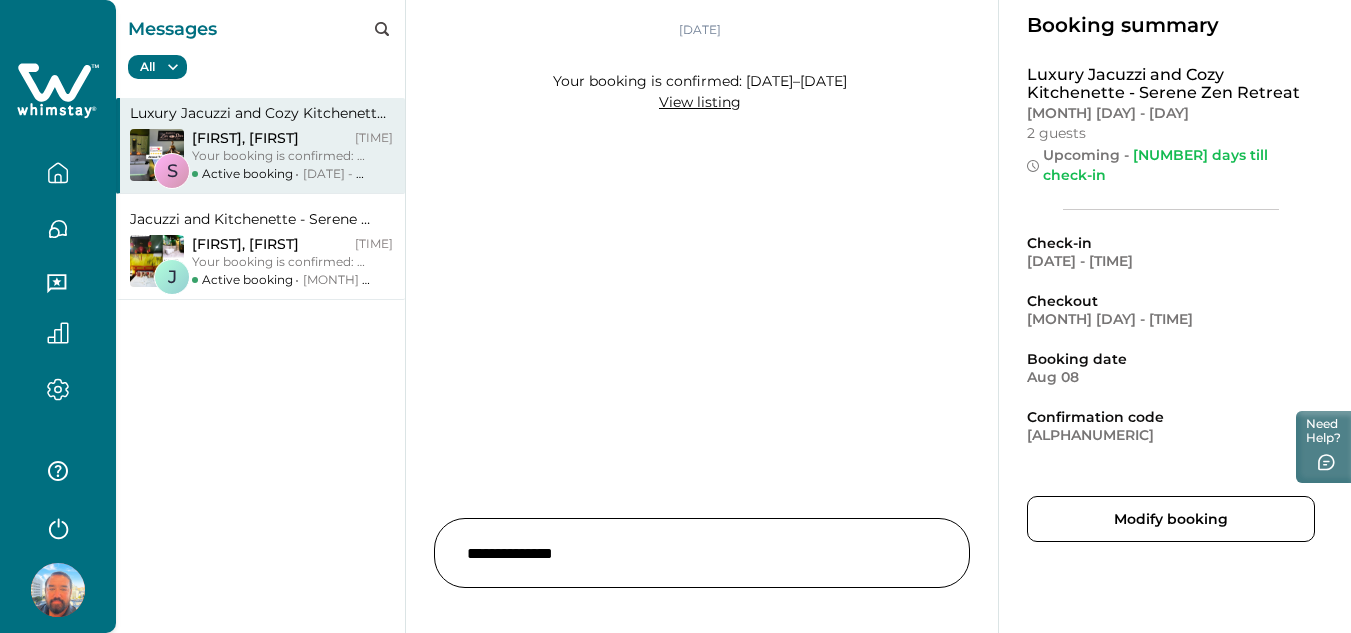 scroll, scrollTop: 0, scrollLeft: 0, axis: both 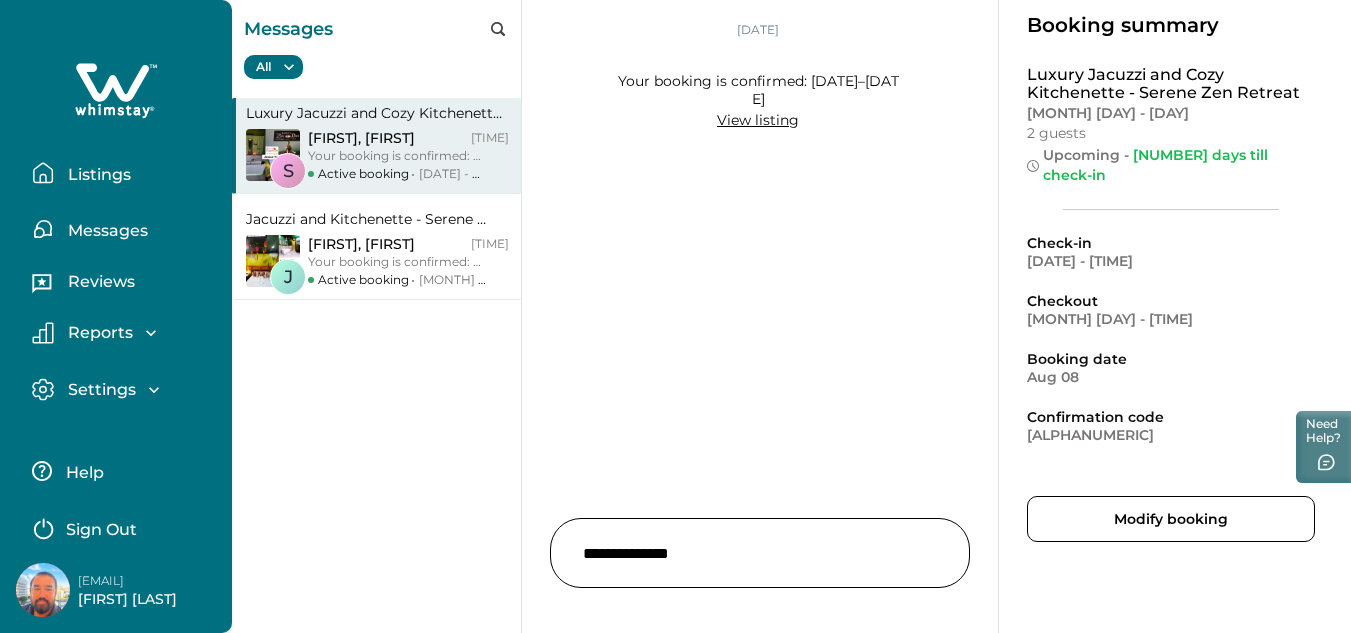 click on "Messages" at bounding box center (105, 231) 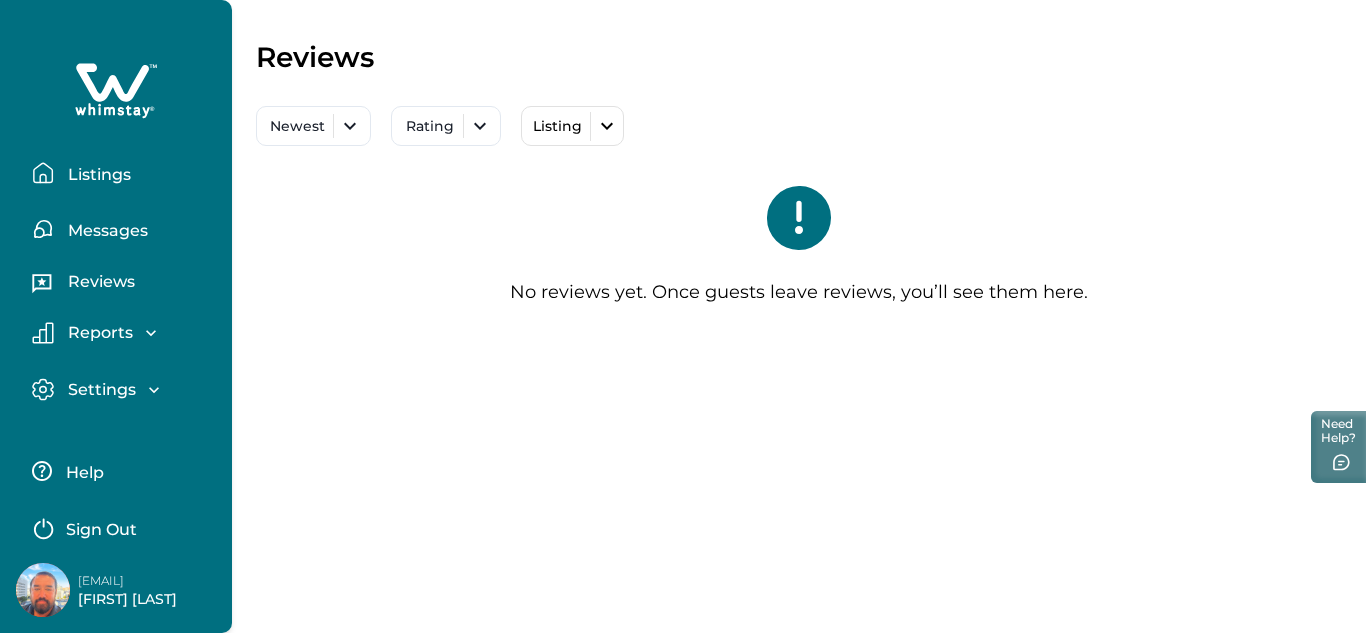 click on "Reports" at bounding box center [97, 333] 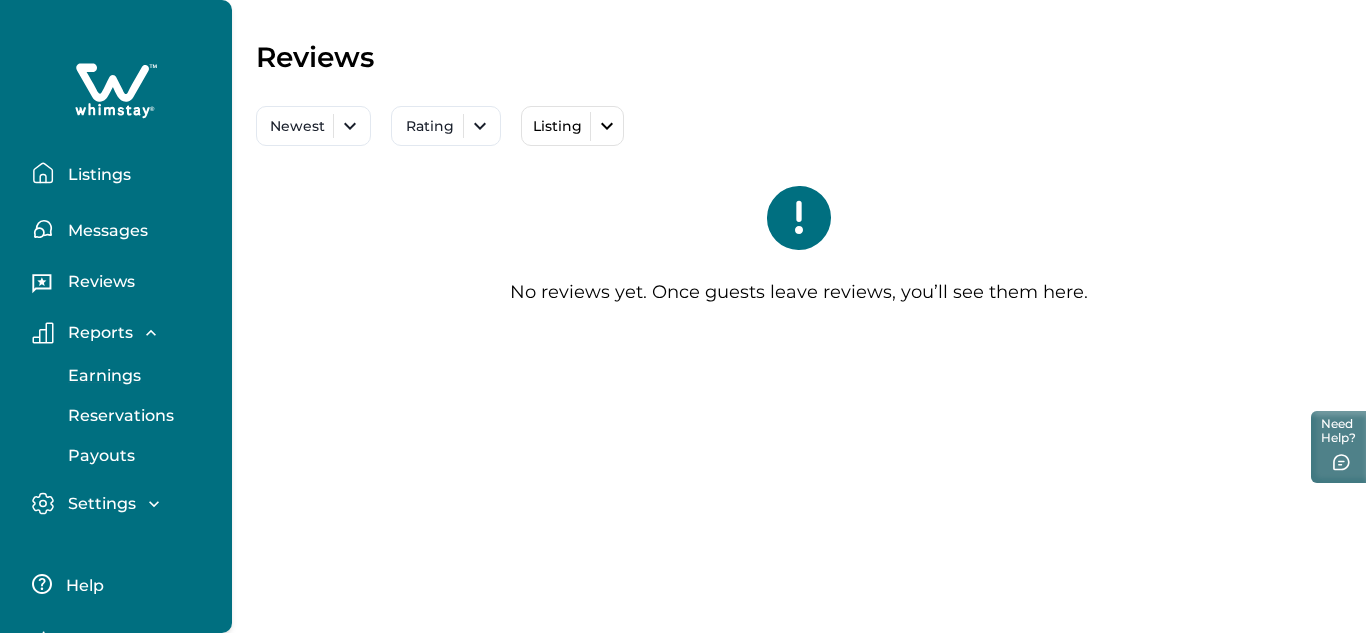 click on "Earnings" at bounding box center [101, 376] 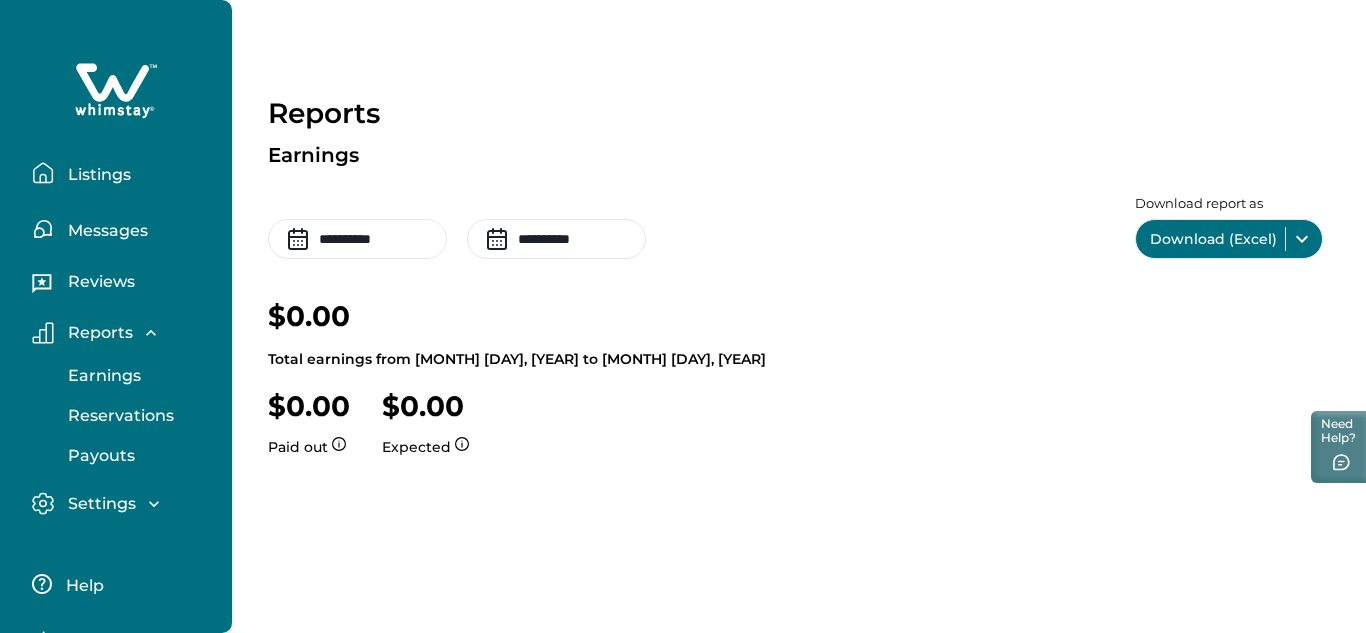 click on "Reservations" at bounding box center (118, 416) 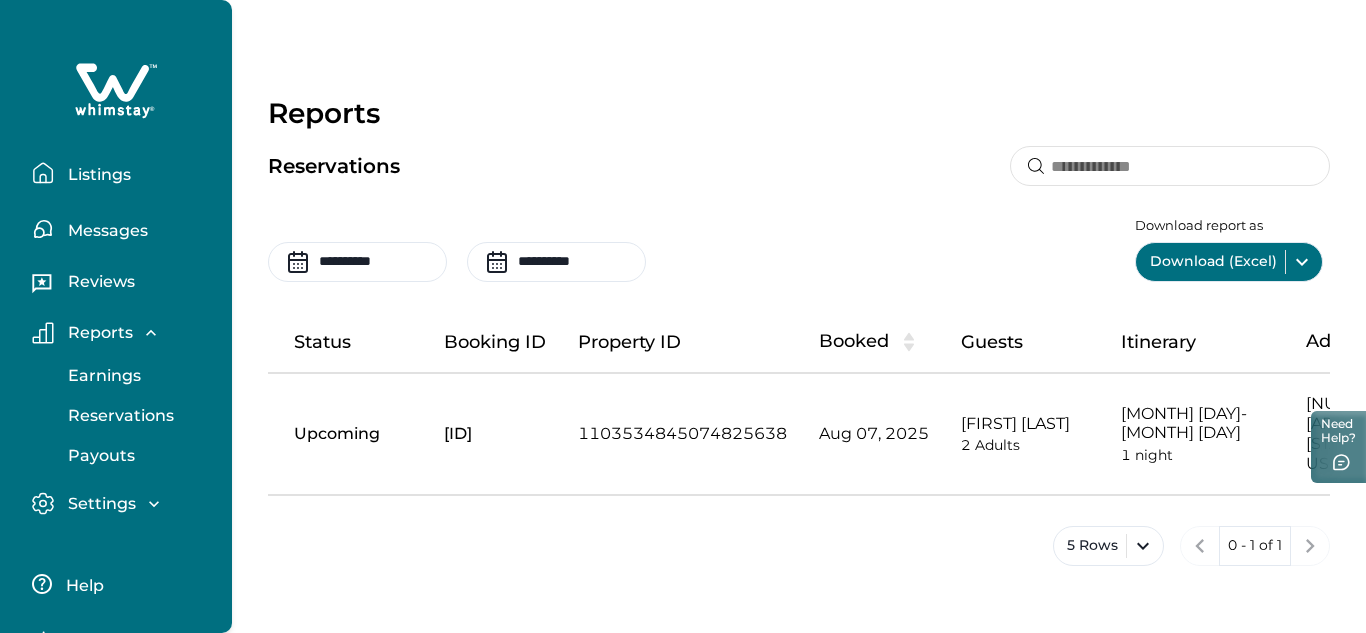 click on "Messages" at bounding box center (105, 231) 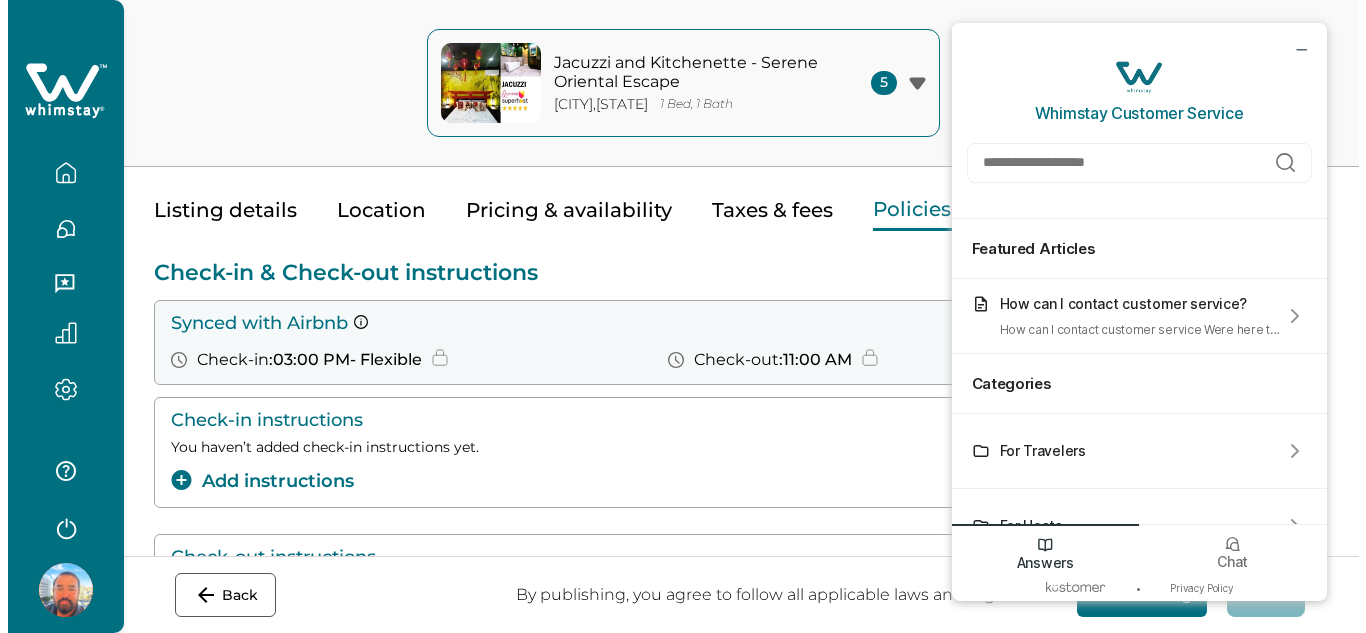 scroll, scrollTop: 100, scrollLeft: 0, axis: vertical 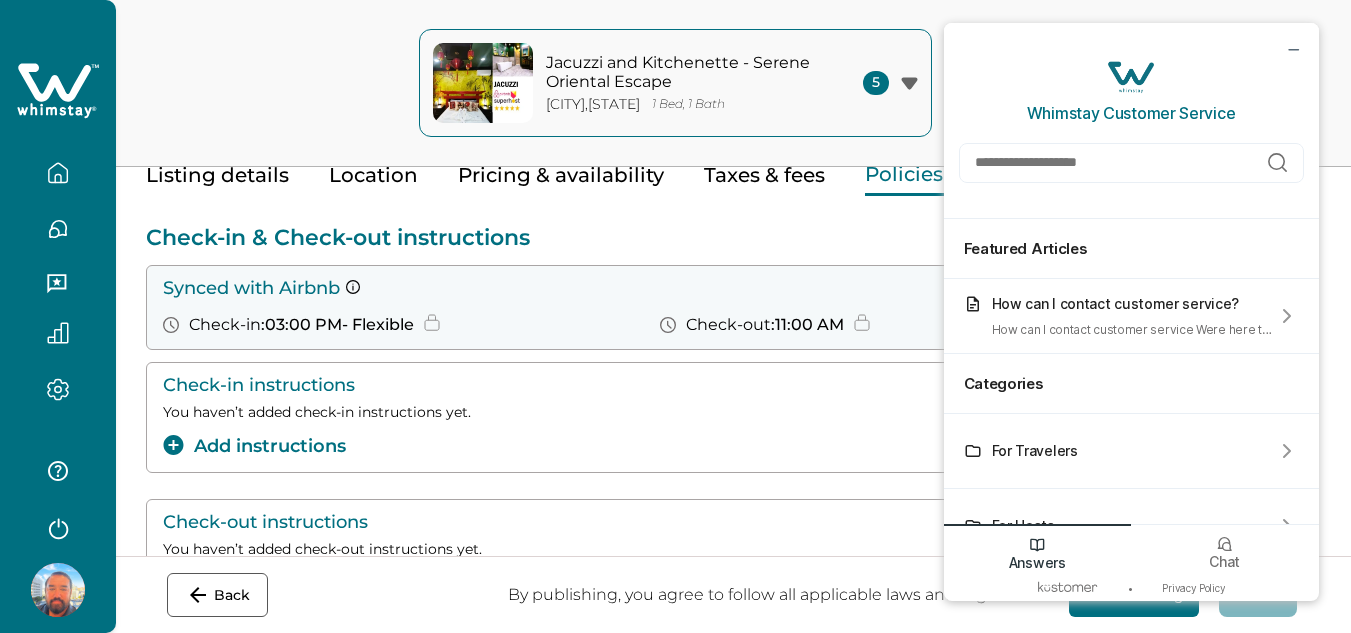 click on "Check-in instructions" at bounding box center (554, 385) 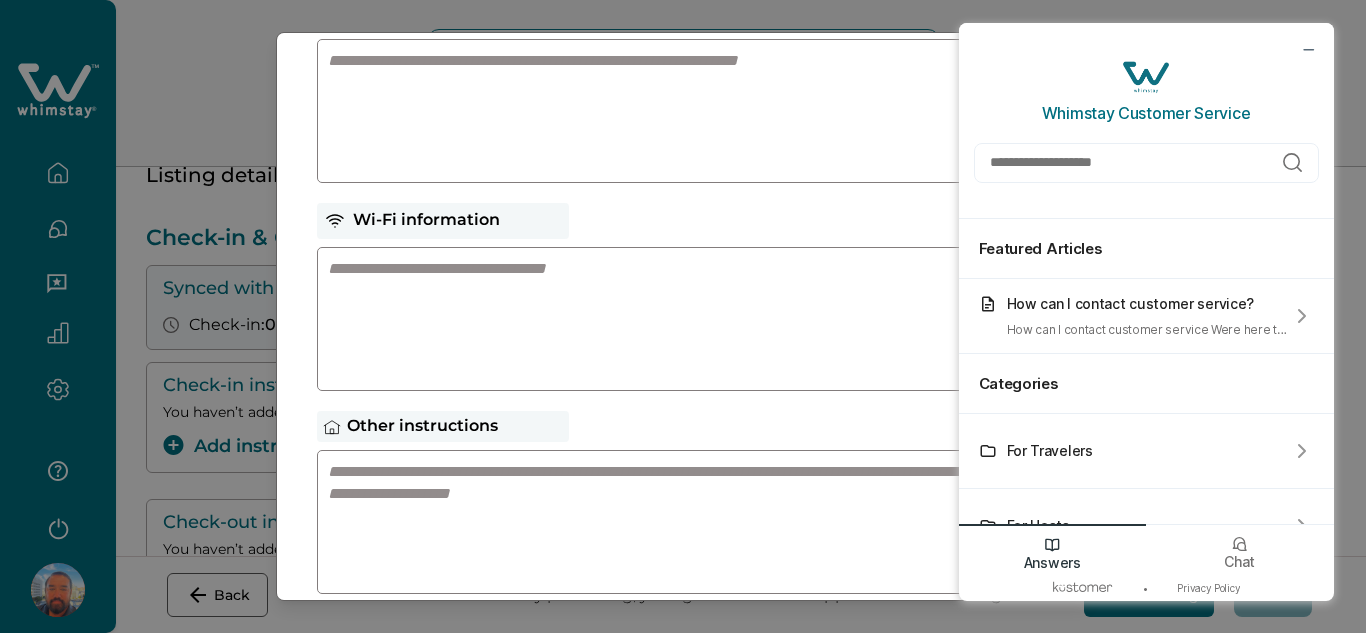 scroll, scrollTop: 138, scrollLeft: 0, axis: vertical 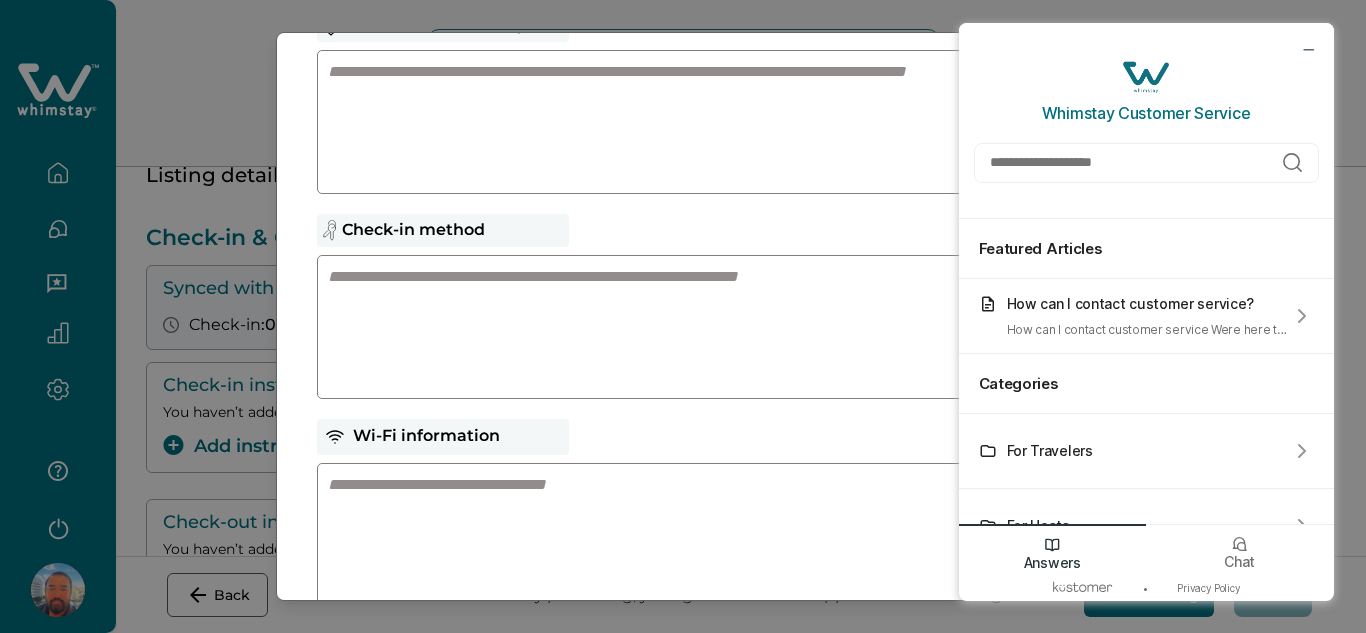 click at bounding box center [664, 114] 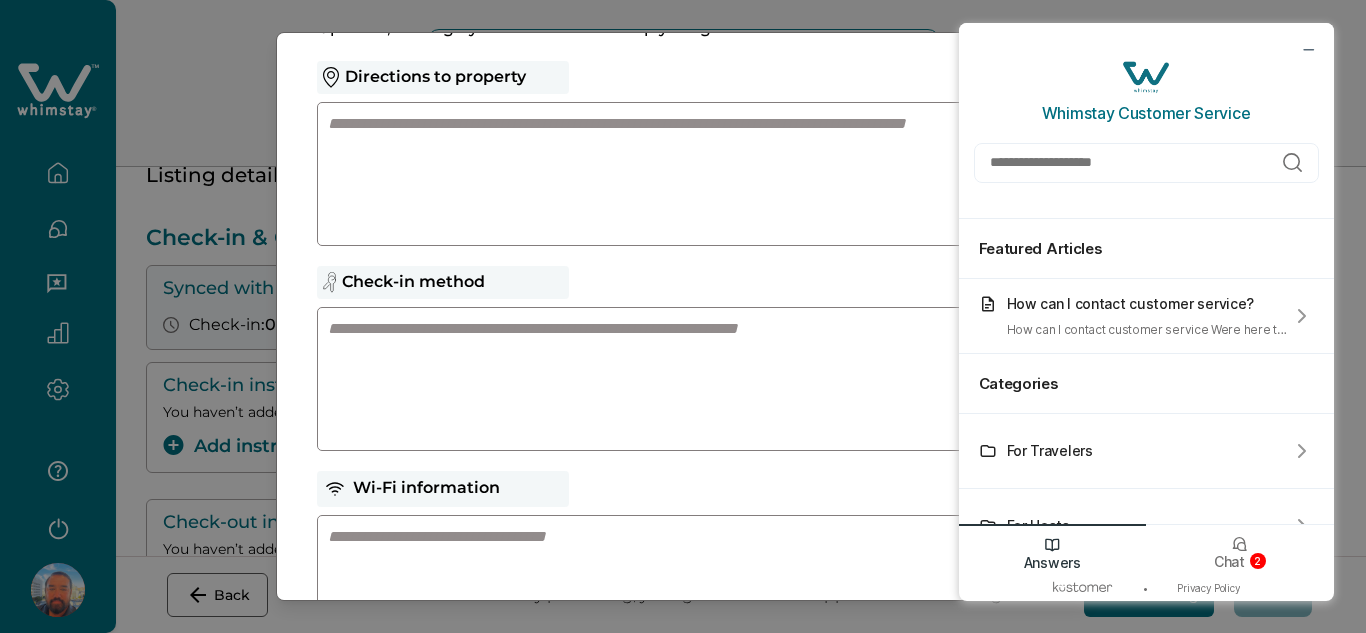 scroll, scrollTop: 100, scrollLeft: 0, axis: vertical 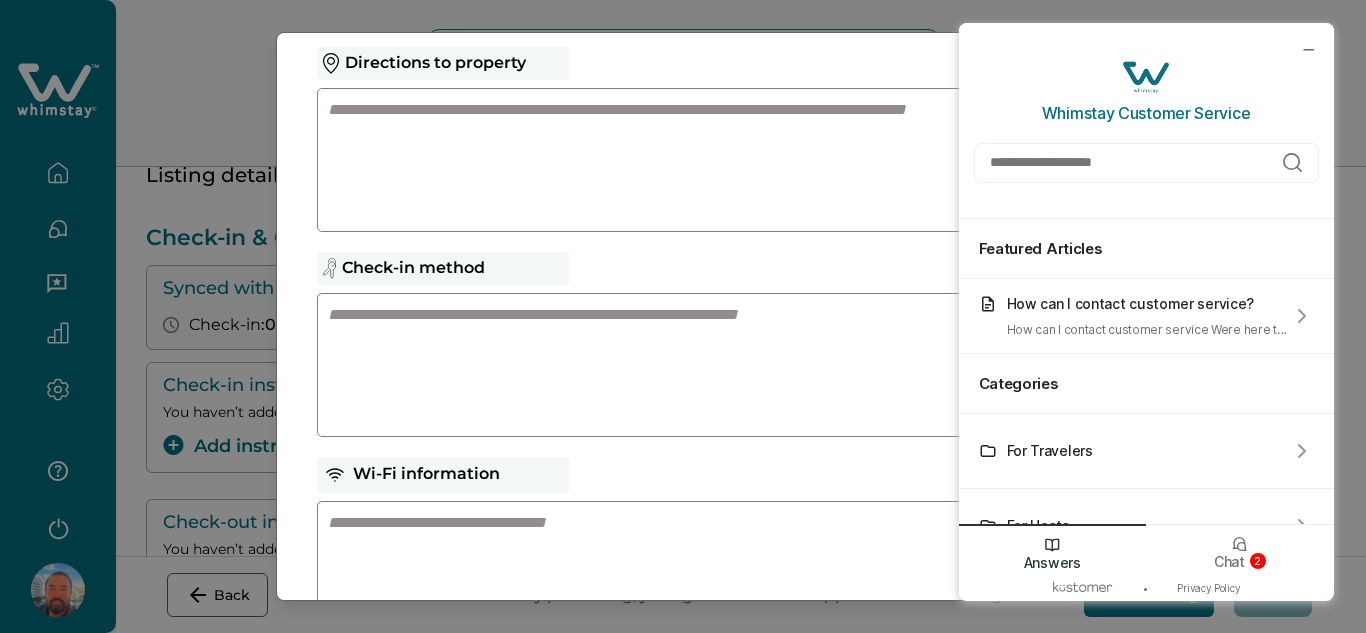click at bounding box center [664, 152] 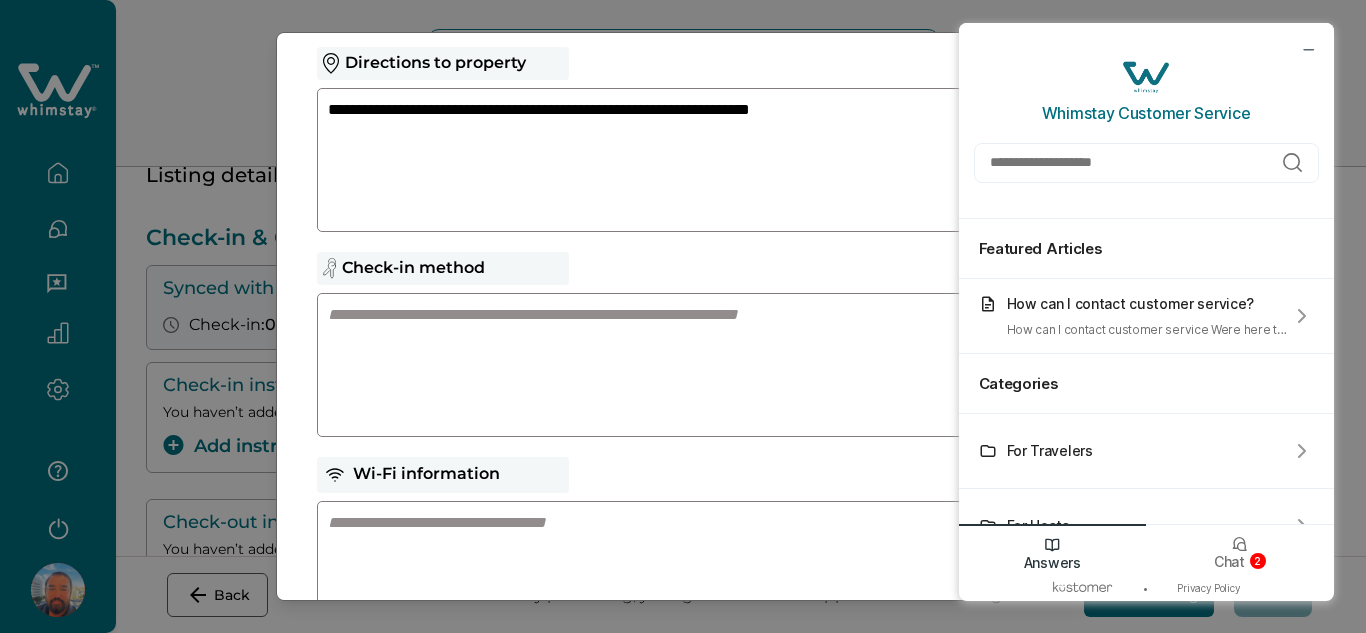 click on "**********" at bounding box center (645, 151) 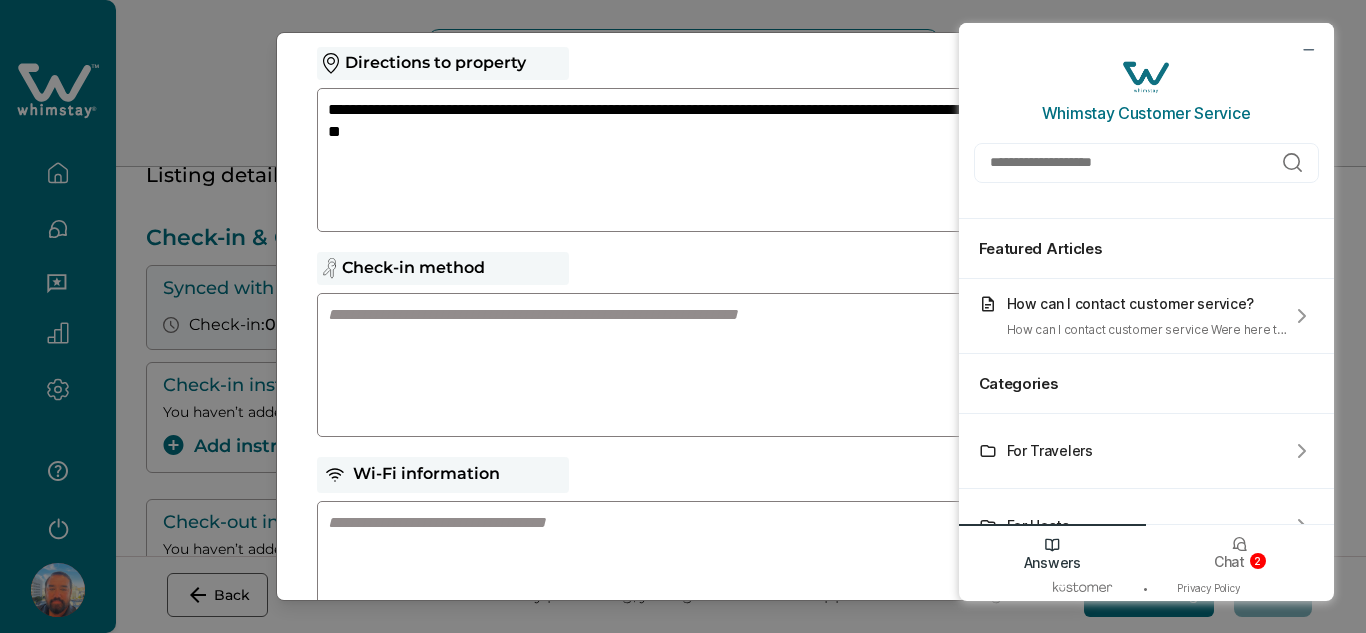 drag, startPoint x: 843, startPoint y: 167, endPoint x: 326, endPoint y: 139, distance: 517.7577 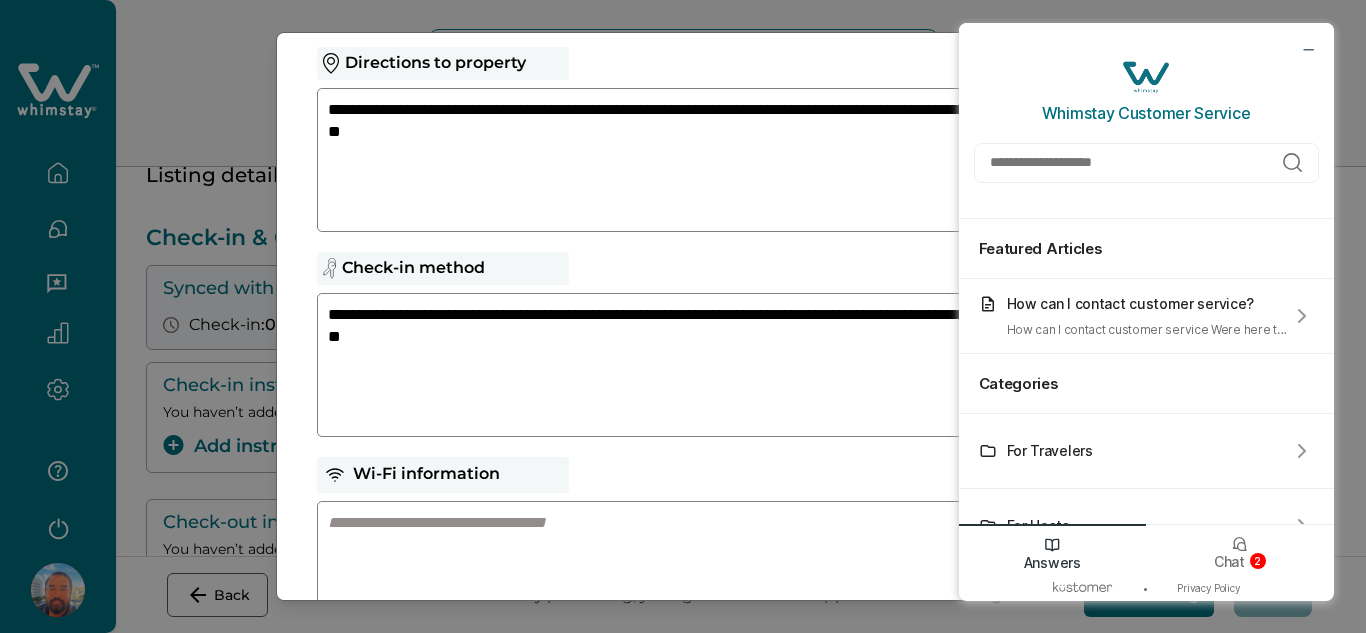 click on "**********" at bounding box center [645, 356] 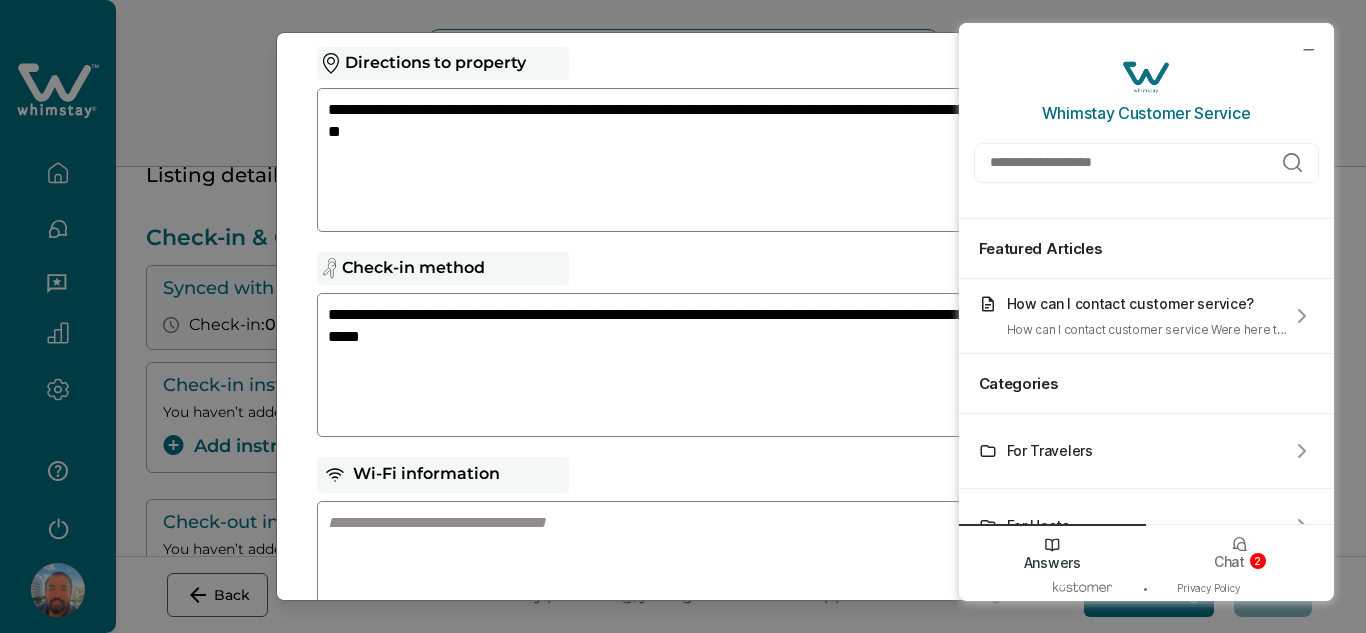 scroll, scrollTop: 0, scrollLeft: 0, axis: both 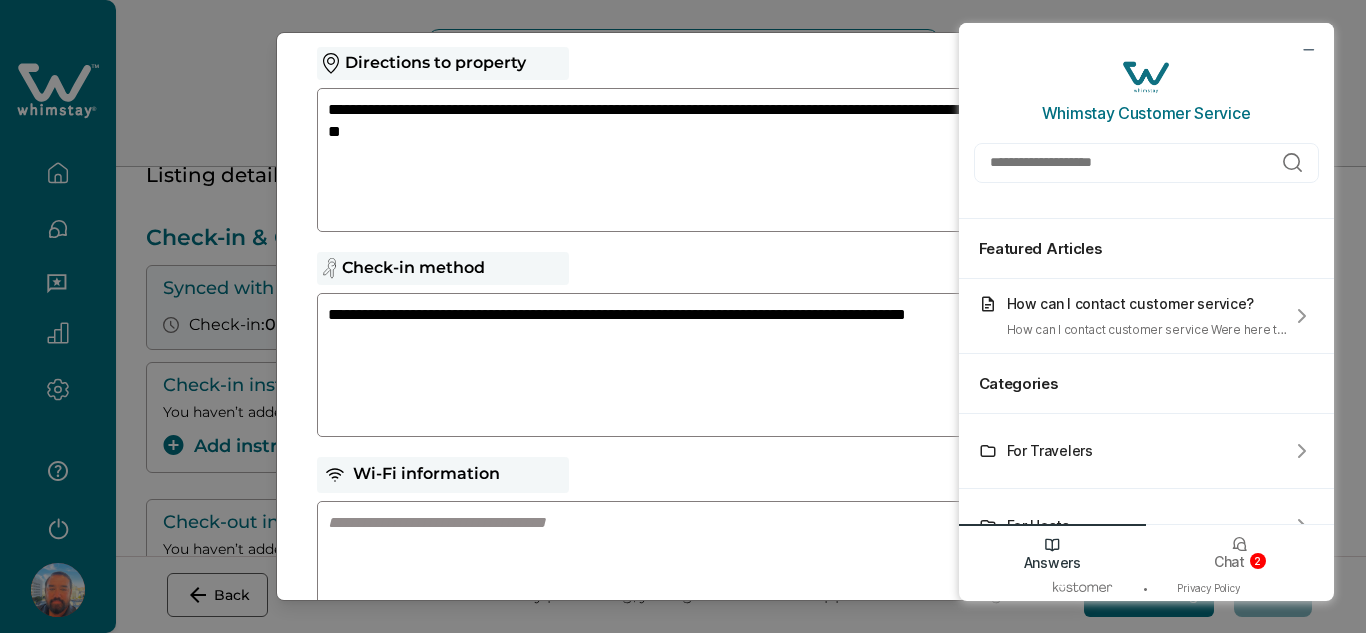 paste on "**********" 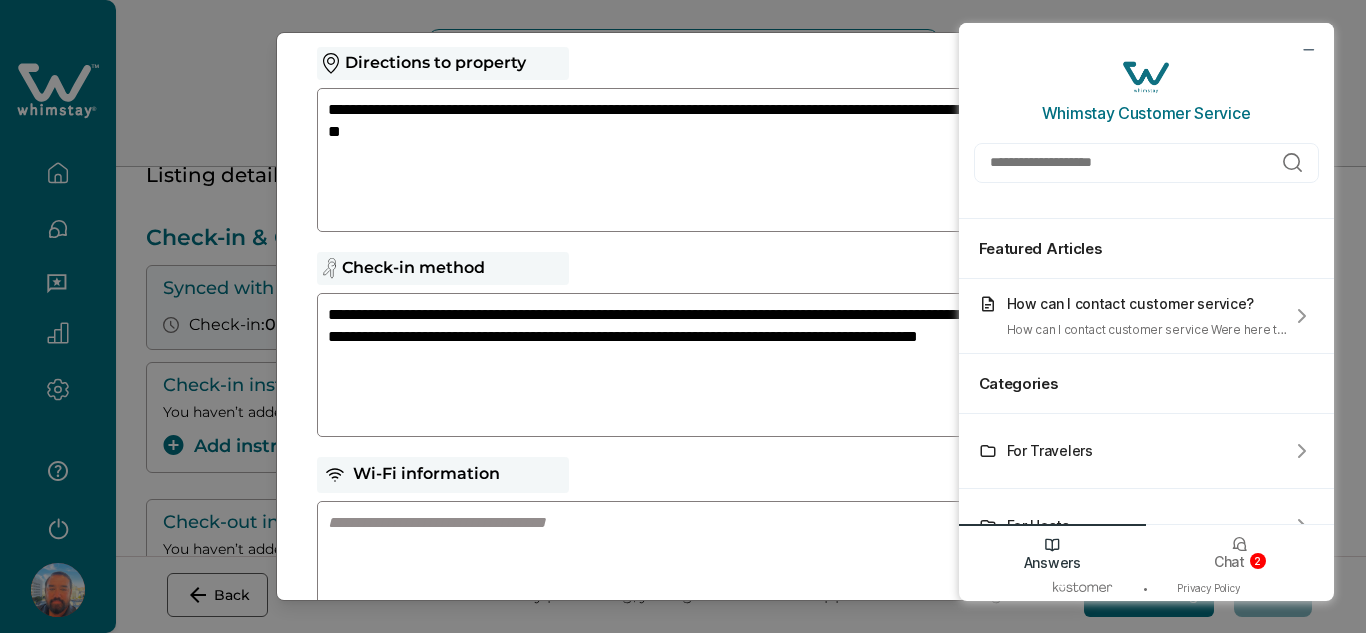 scroll, scrollTop: 88, scrollLeft: 0, axis: vertical 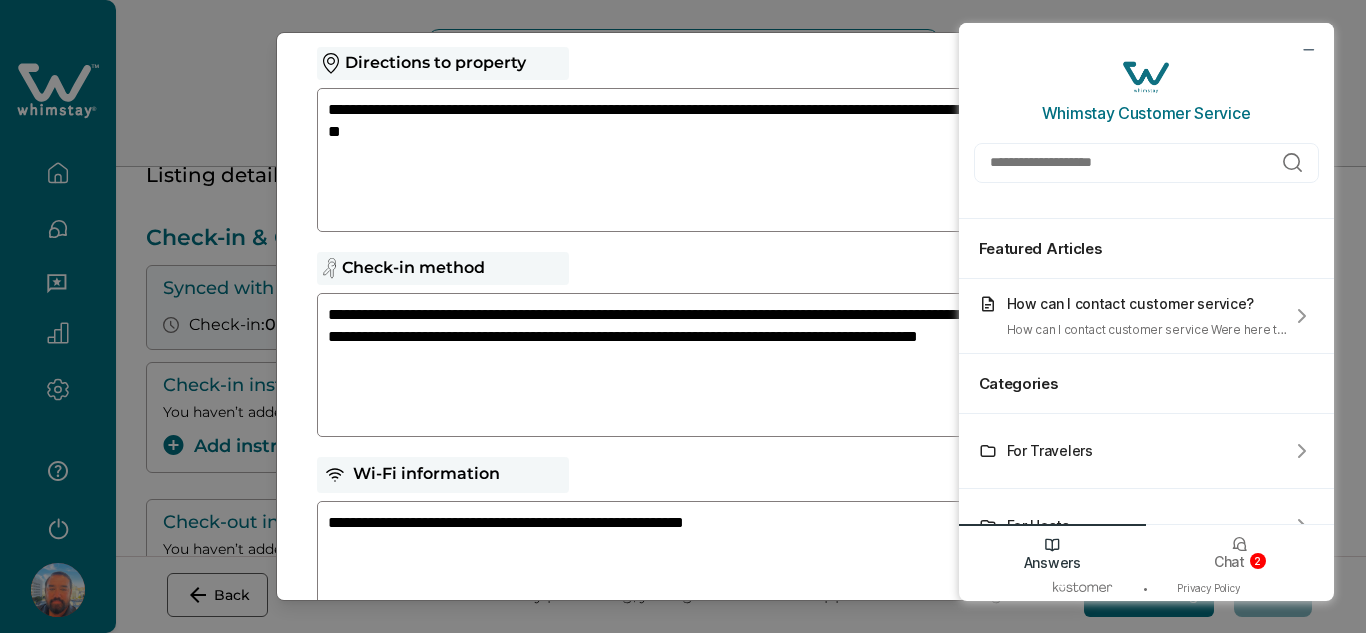 paste on "**********" 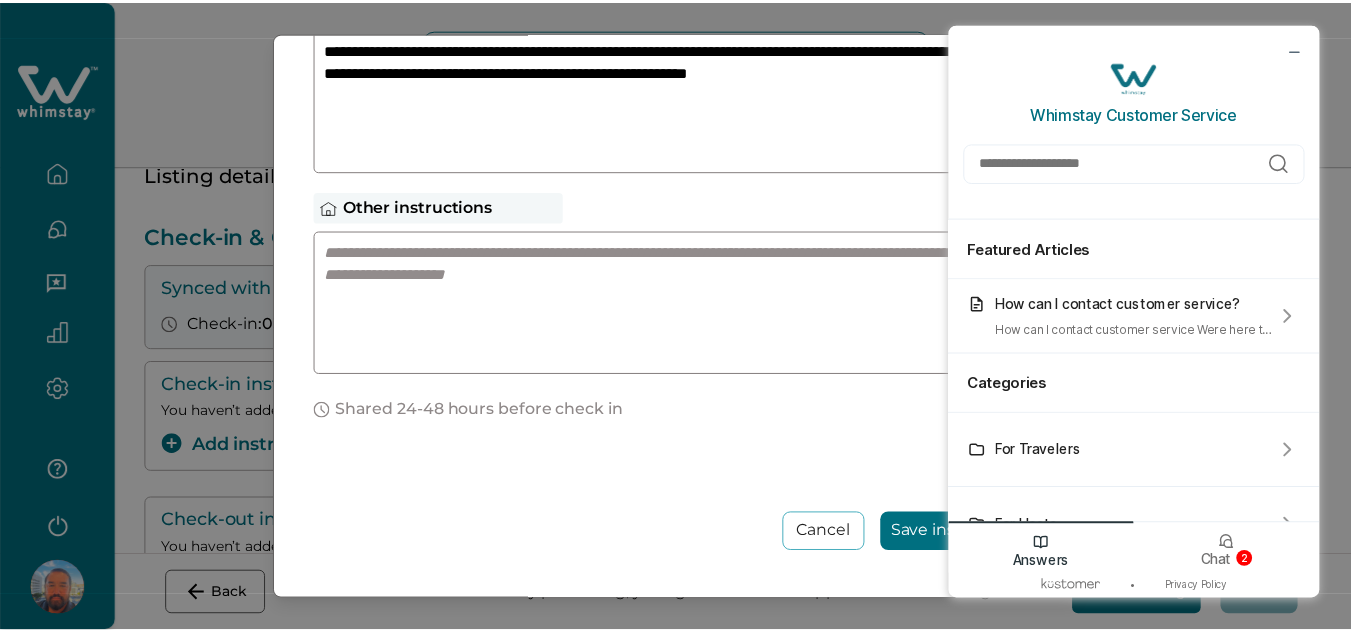 scroll, scrollTop: 637, scrollLeft: 0, axis: vertical 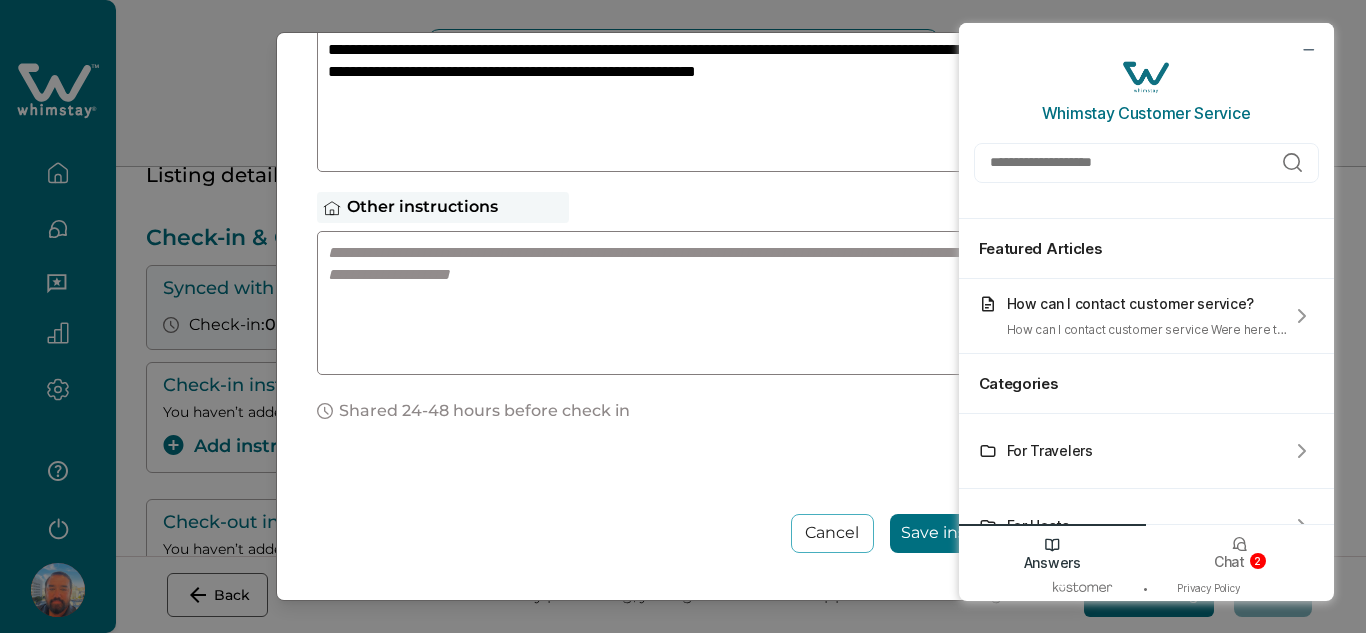 type on "**********" 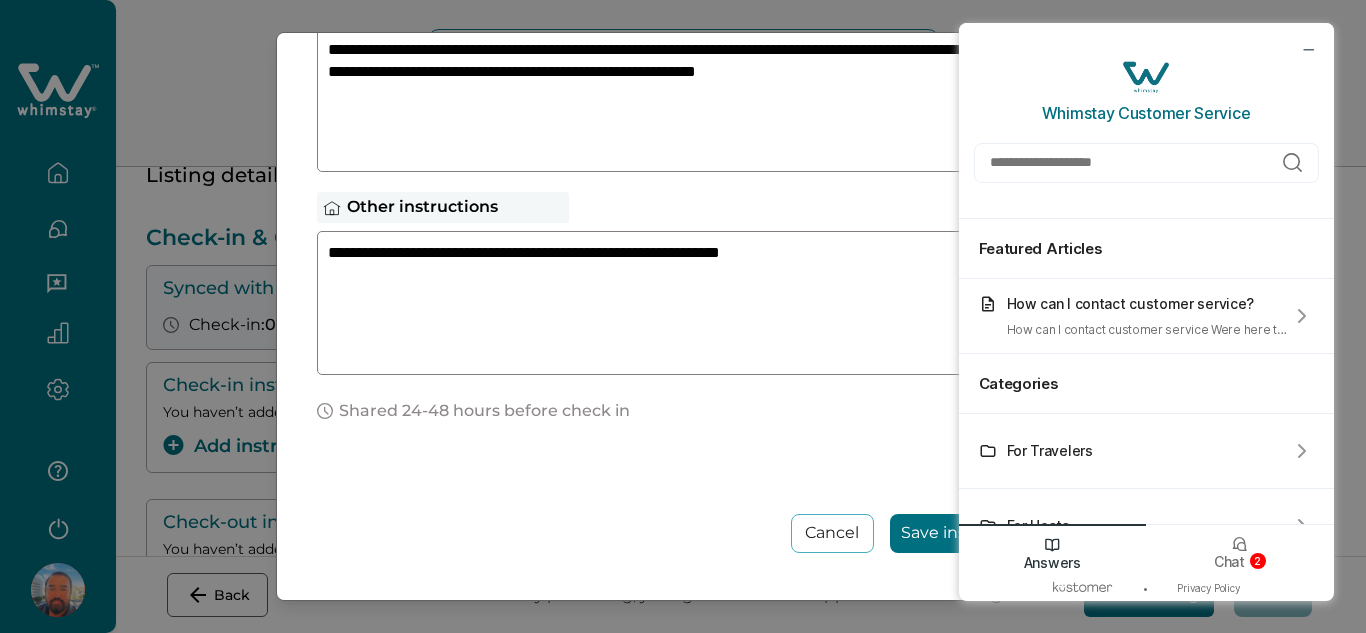 type on "**********" 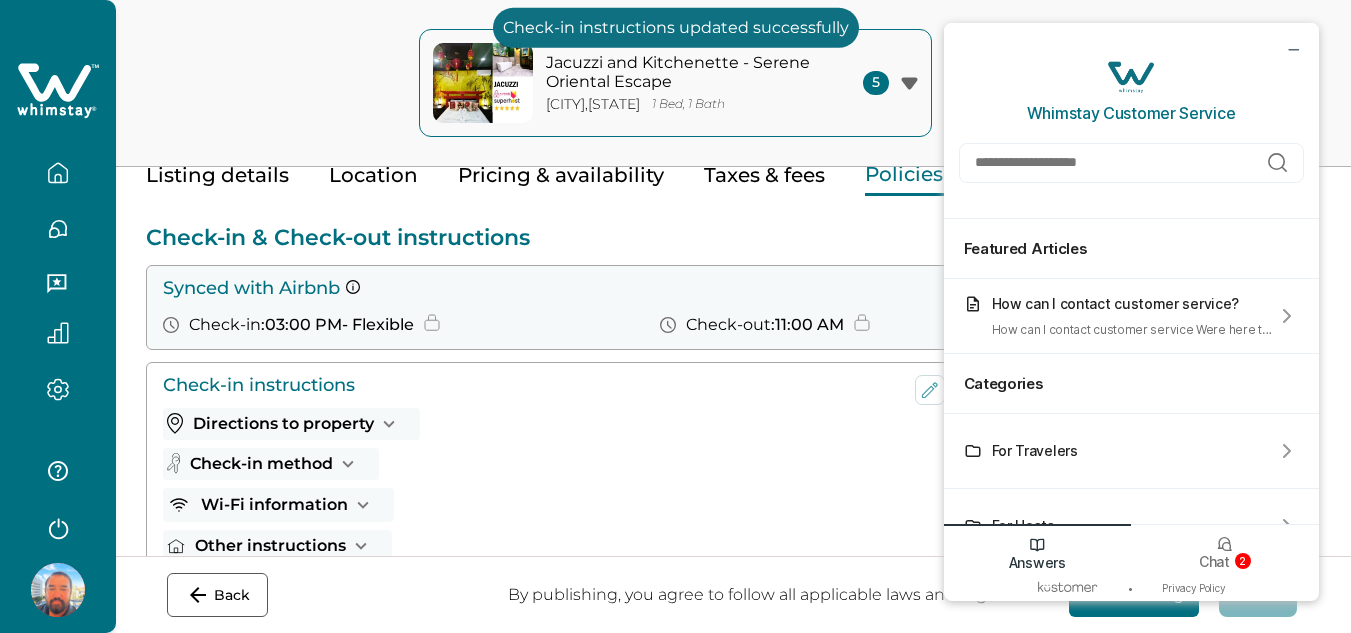 scroll, scrollTop: 0, scrollLeft: 0, axis: both 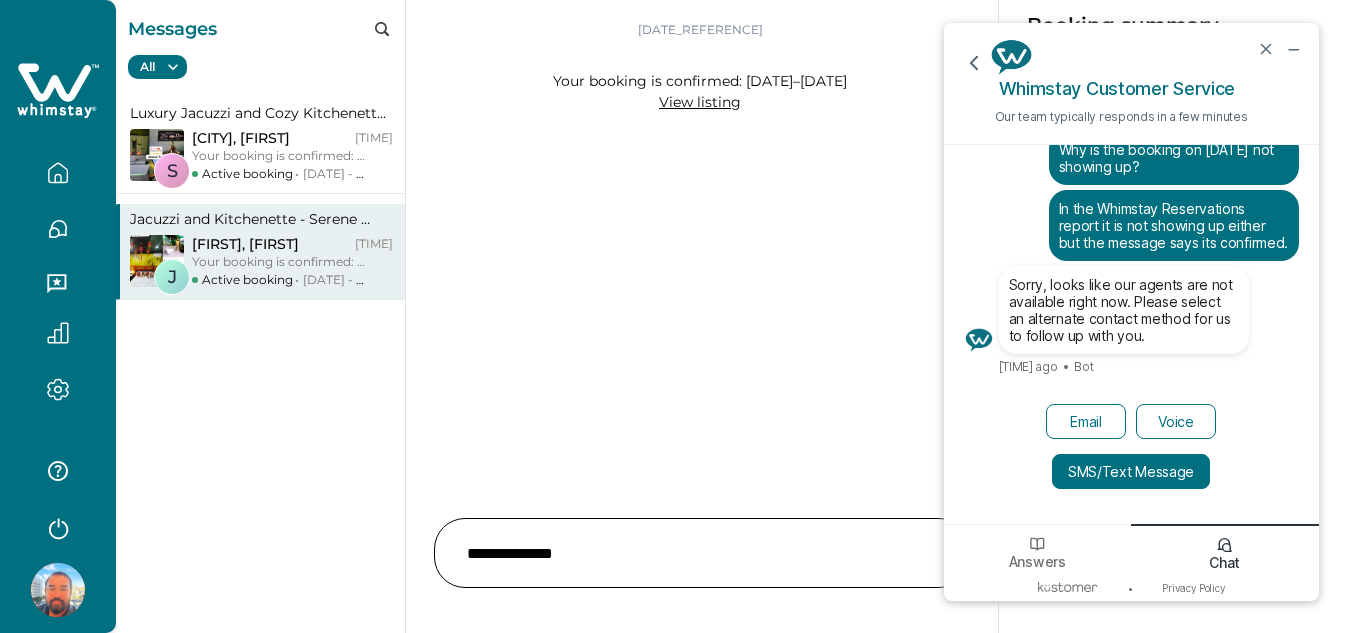 click on "SMS/Text Message" at bounding box center (1131, 471) 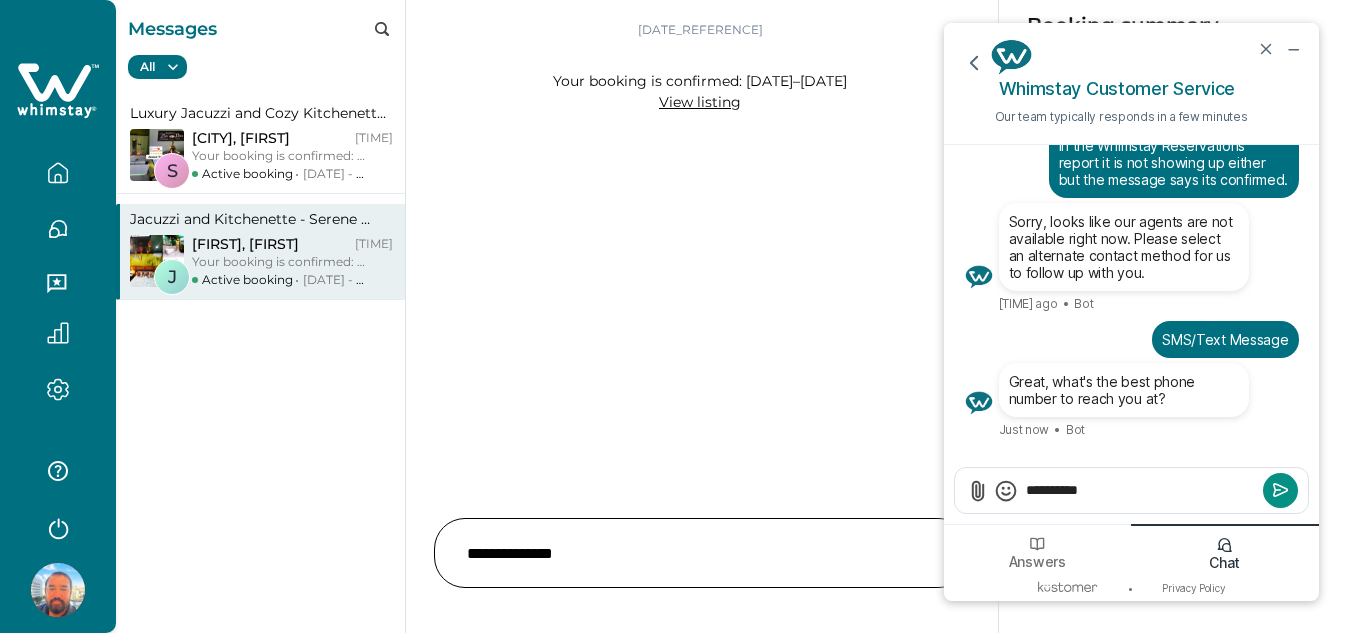 type on "**********" 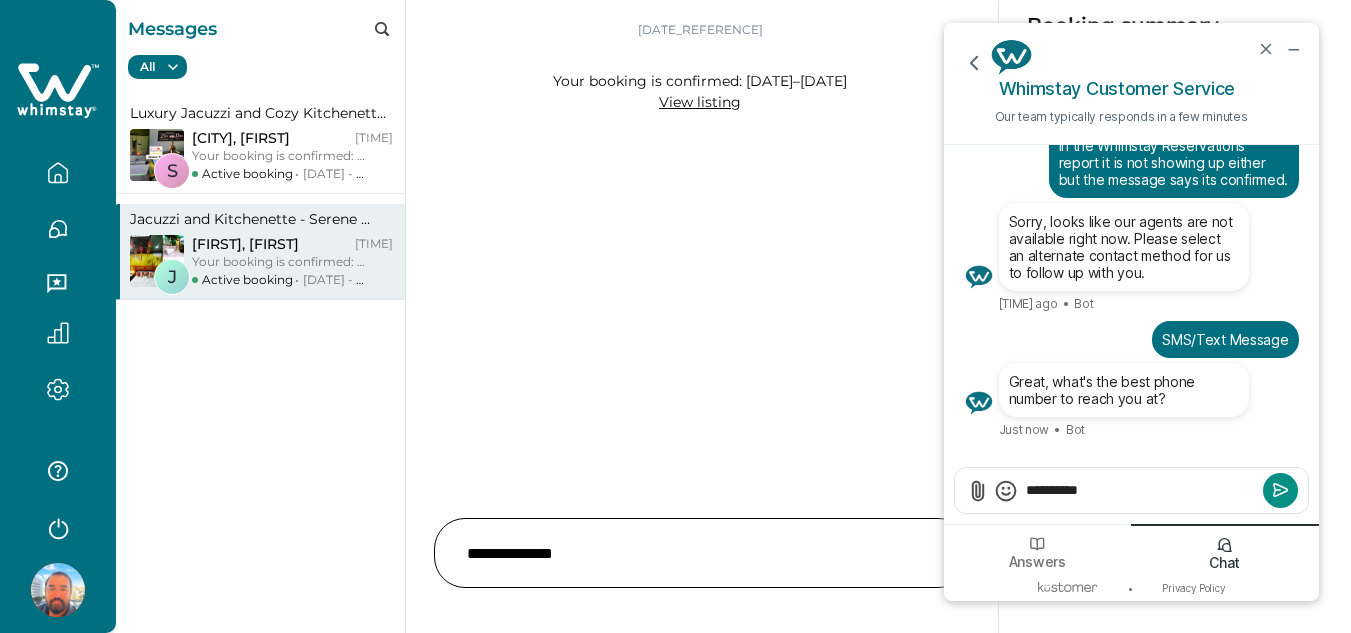click 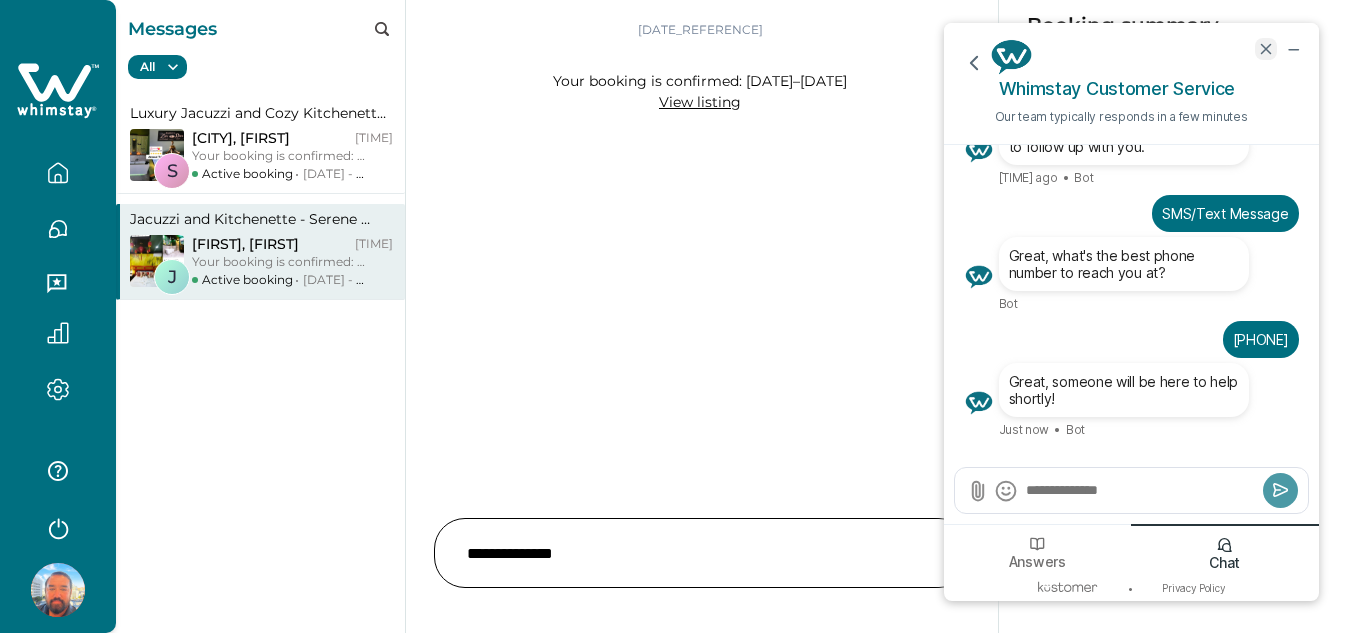 click 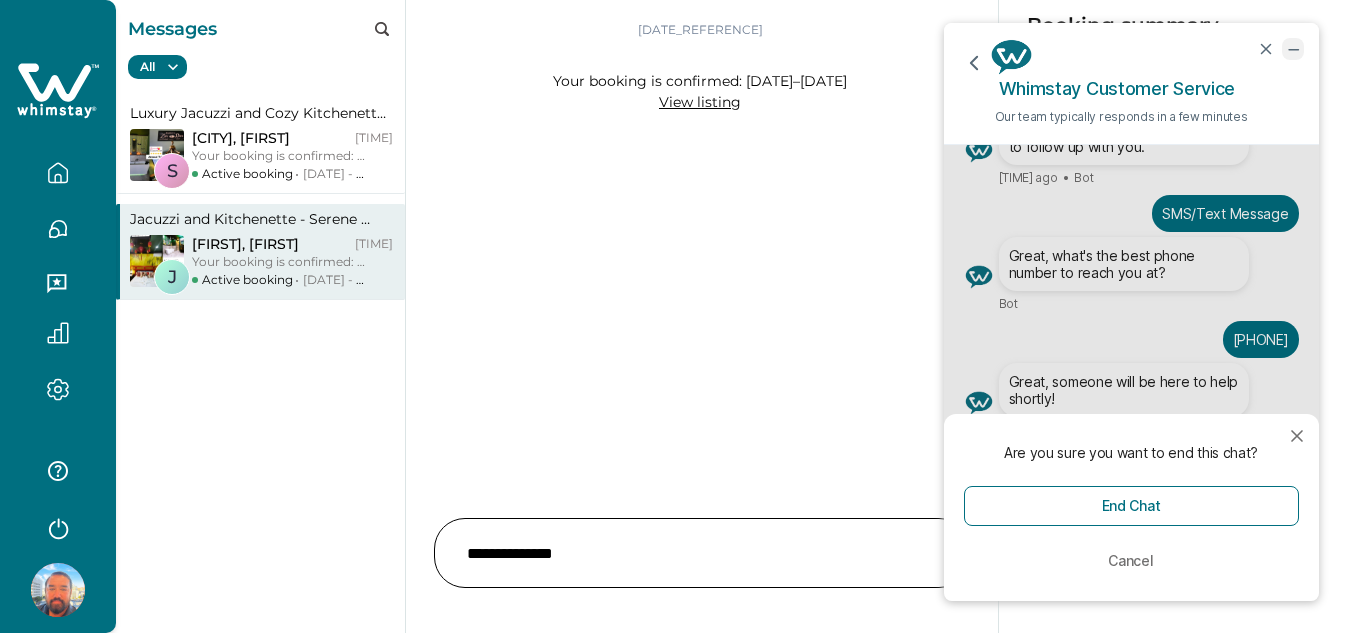 click 